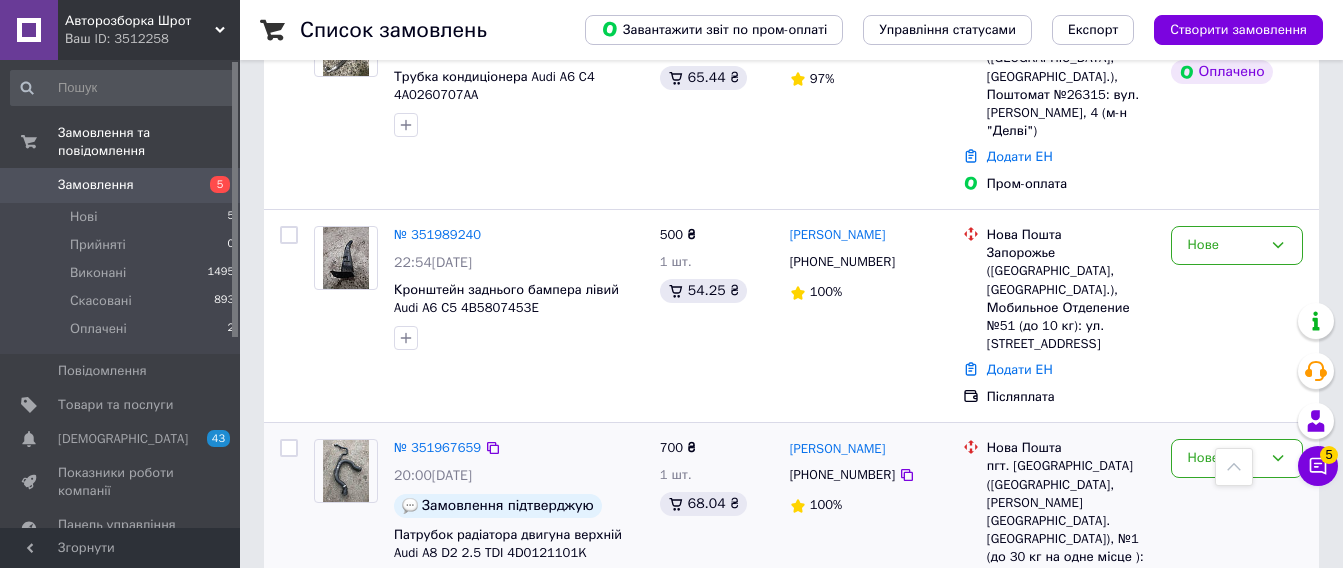 scroll, scrollTop: 800, scrollLeft: 0, axis: vertical 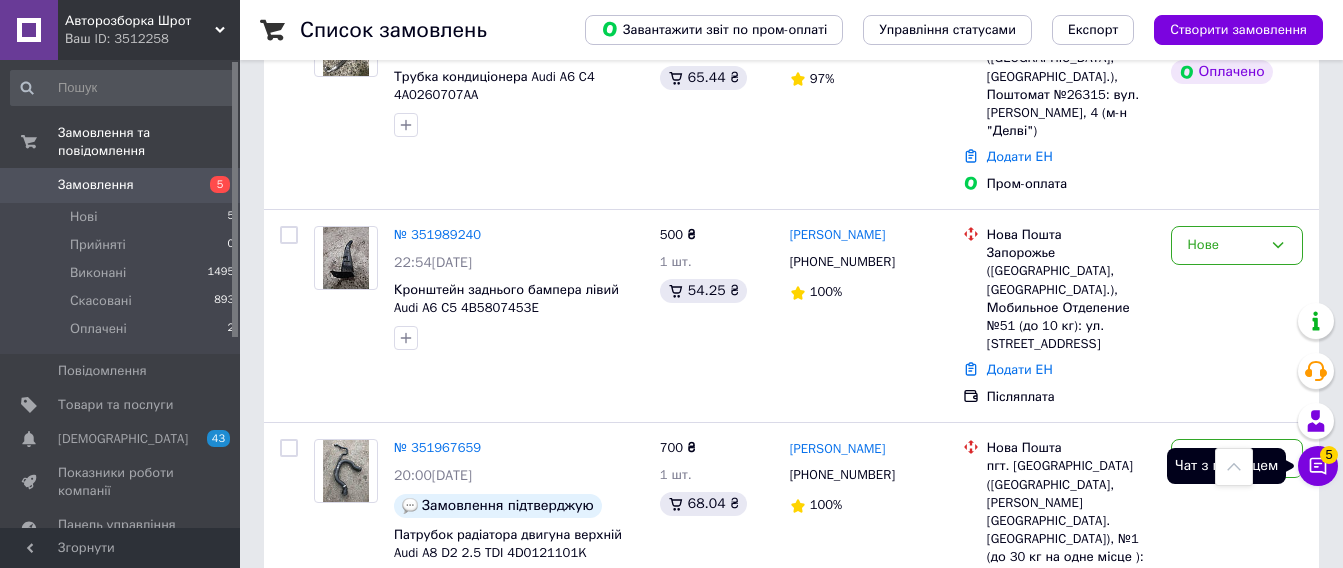 click on "Чат з покупцем 5" at bounding box center (1318, 466) 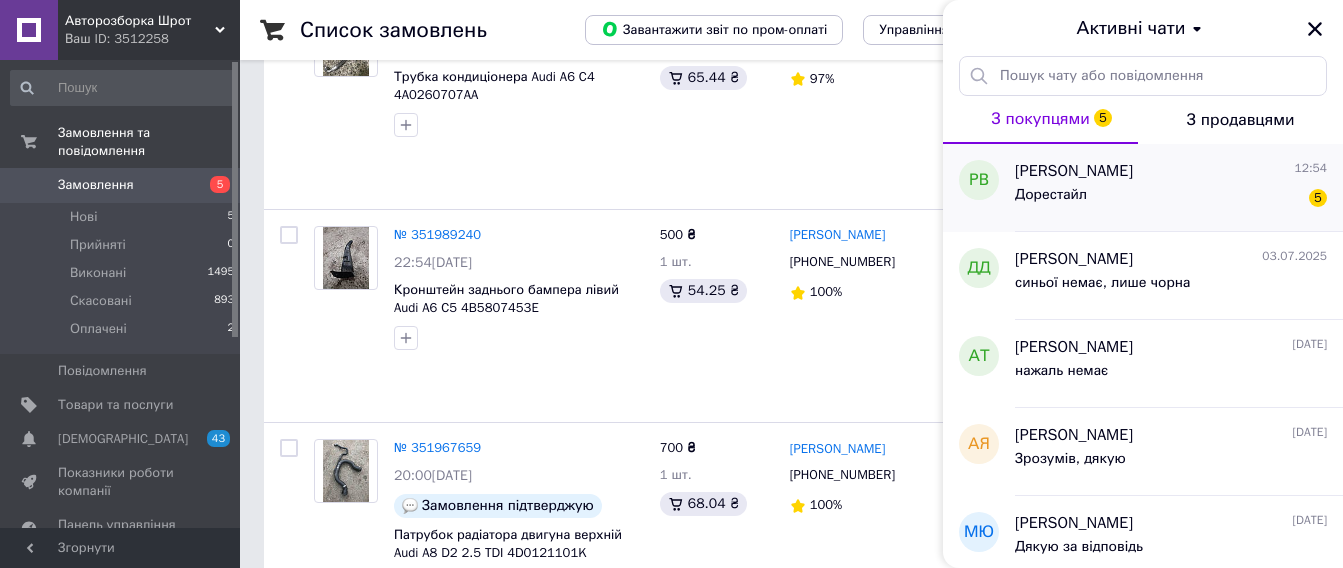 click on "Дорестайл 5" at bounding box center [1171, 199] 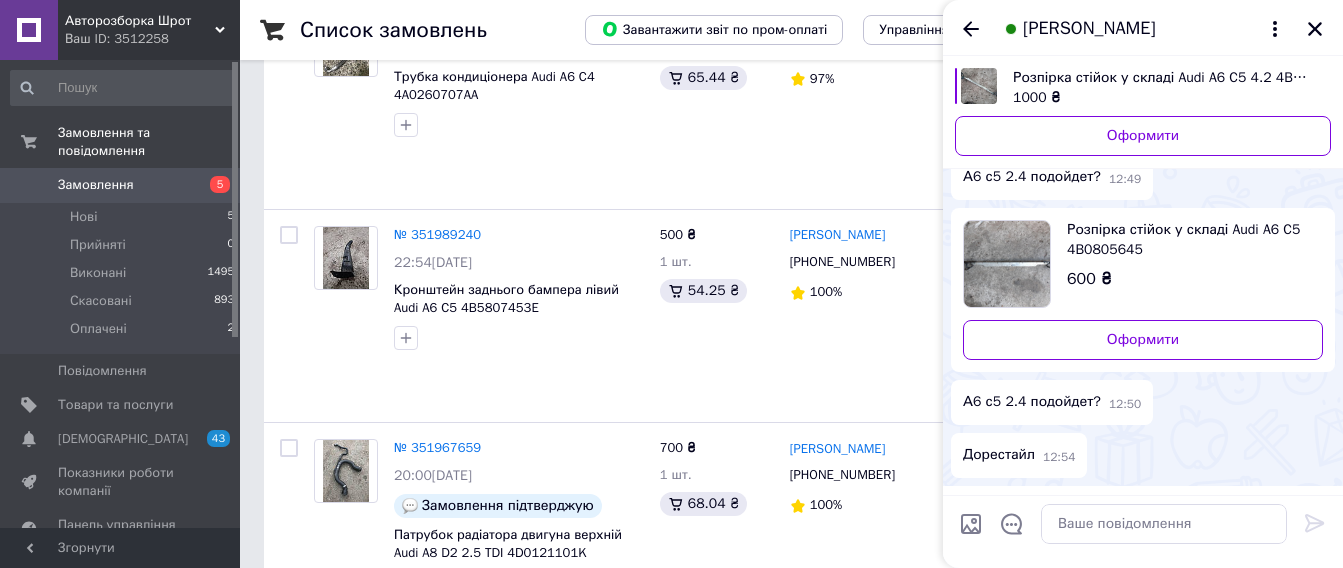 scroll, scrollTop: 174, scrollLeft: 0, axis: vertical 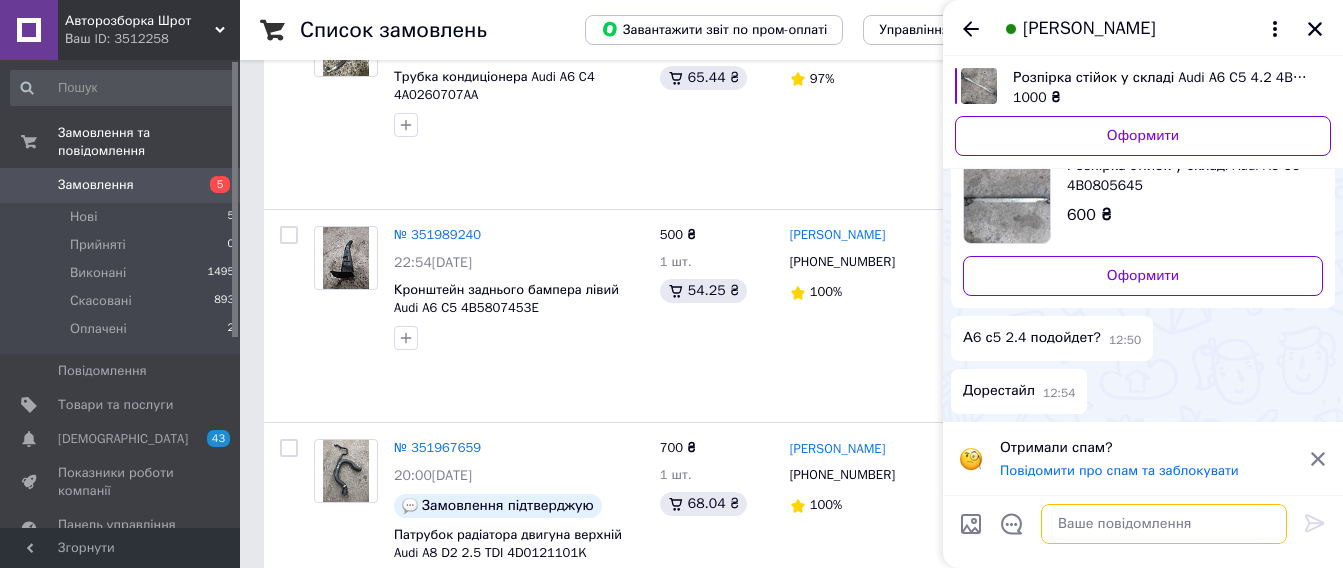 click at bounding box center [1164, 524] 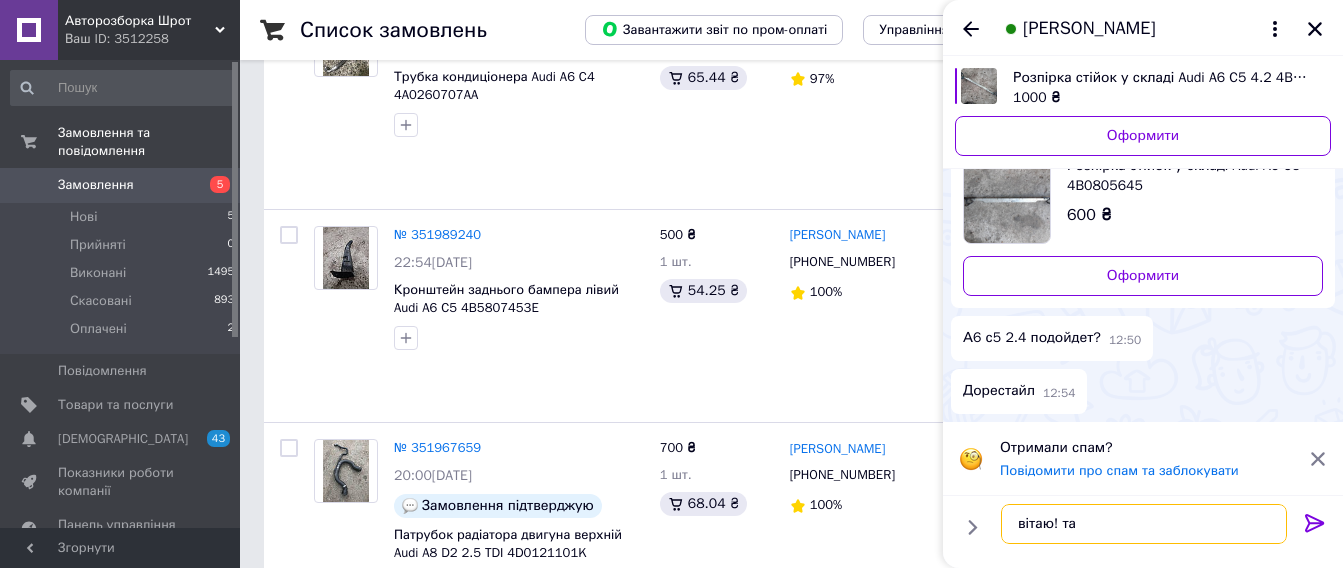 type on "вітаю! так" 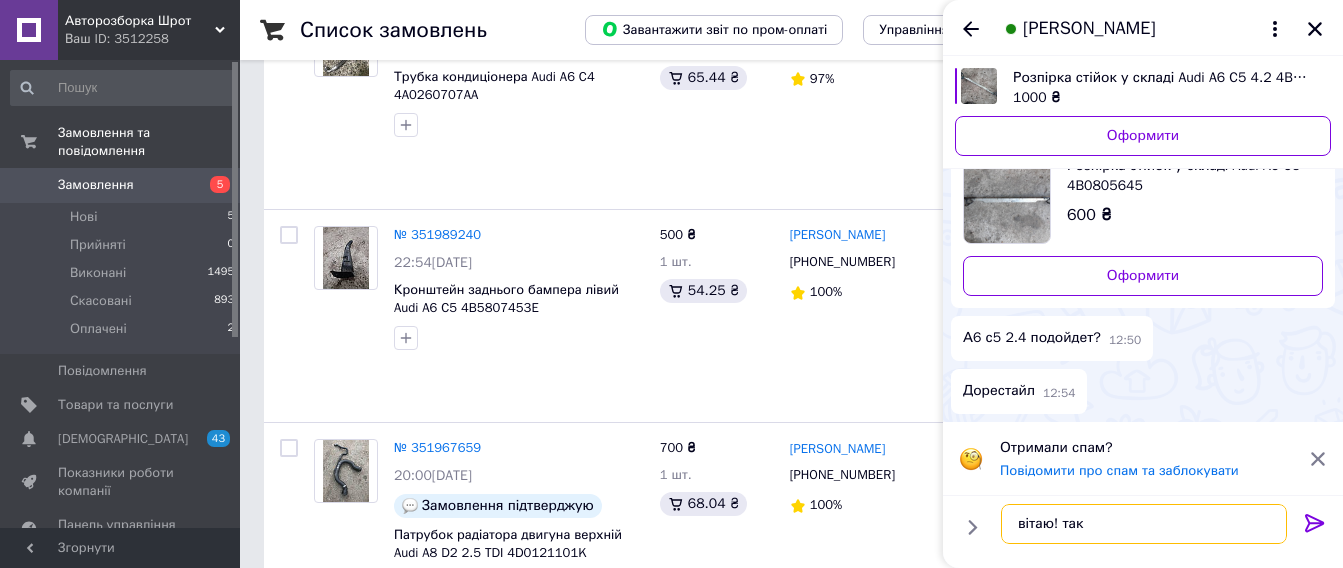 type 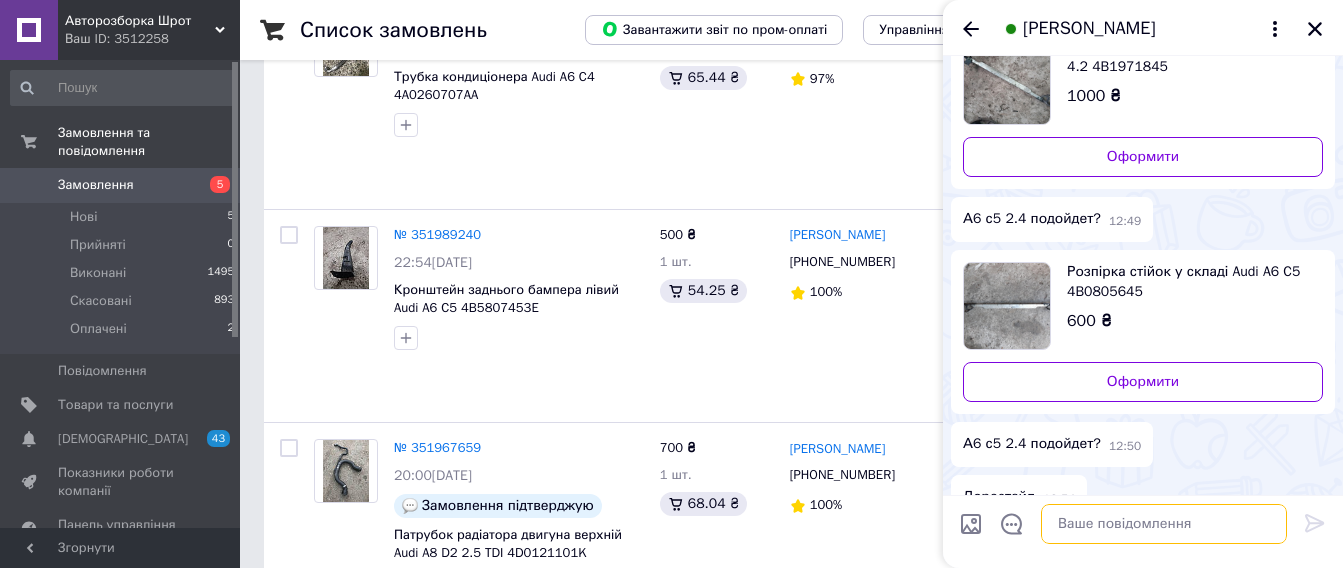 scroll, scrollTop: 119, scrollLeft: 0, axis: vertical 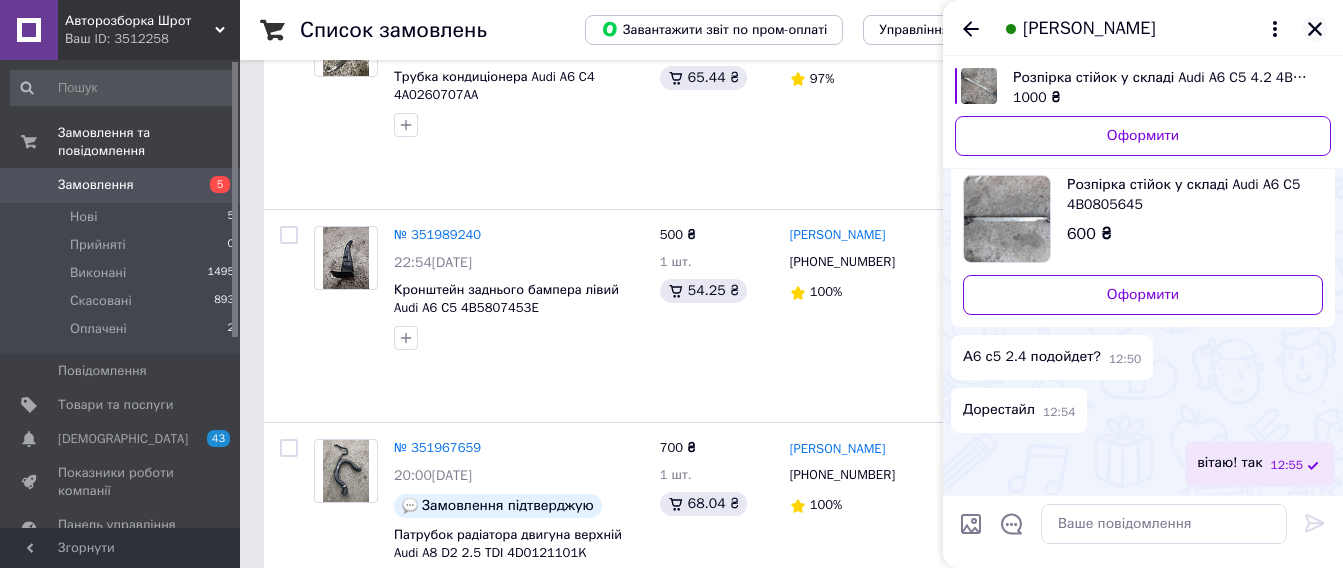 click 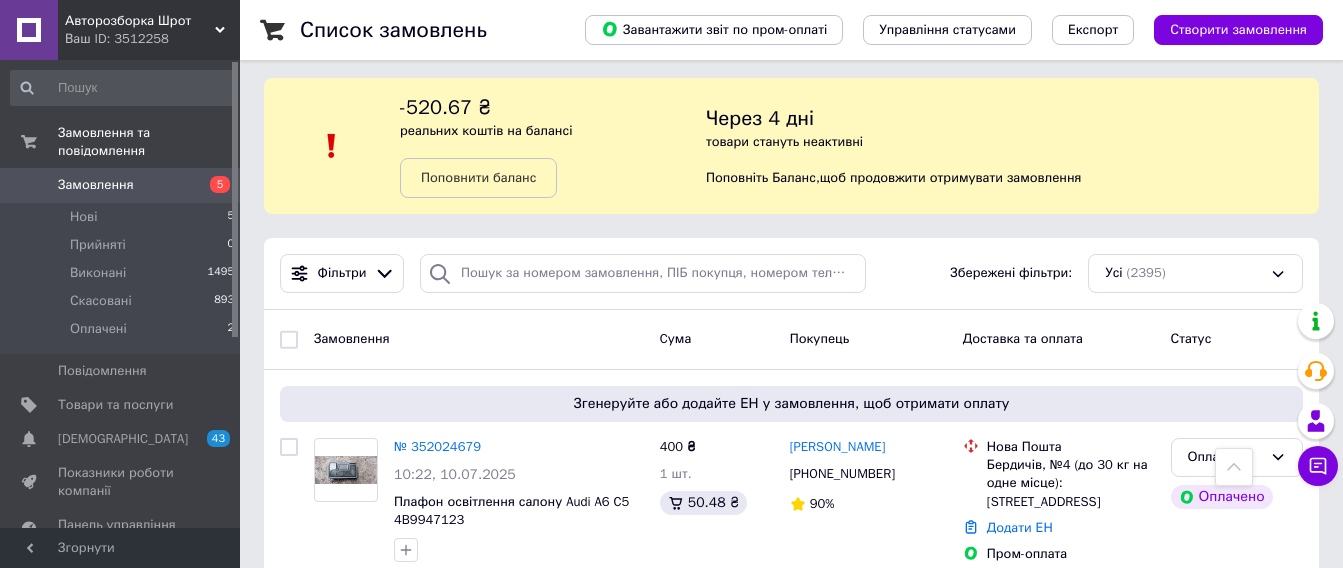 scroll, scrollTop: 0, scrollLeft: 0, axis: both 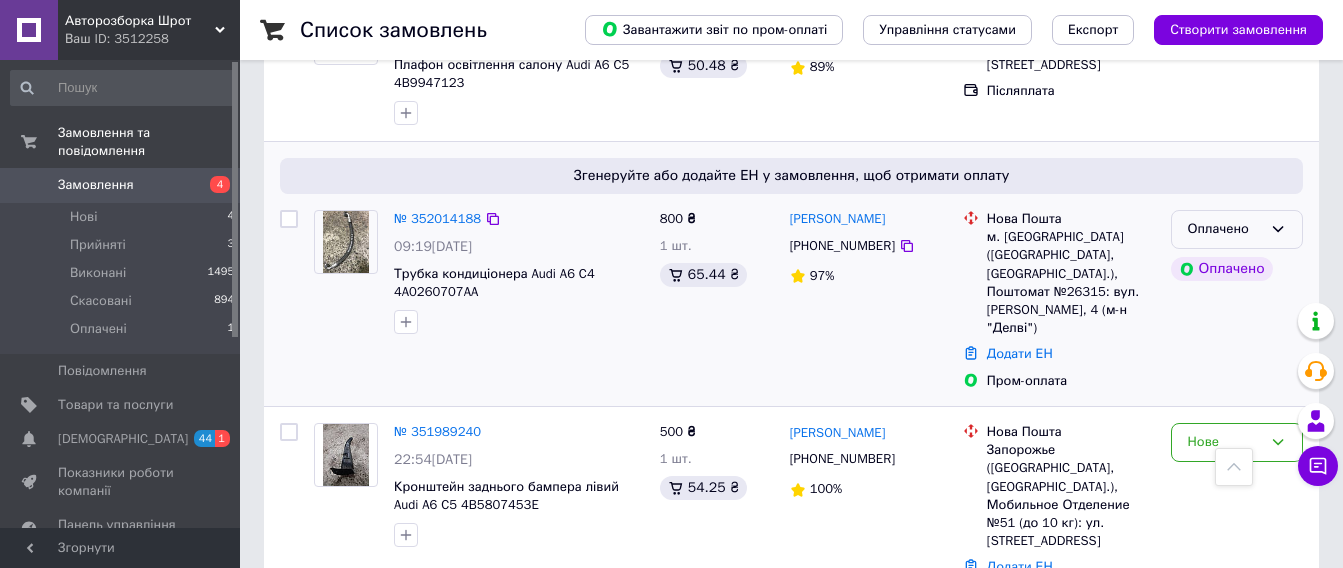 click on "Оплачено" at bounding box center (1225, 229) 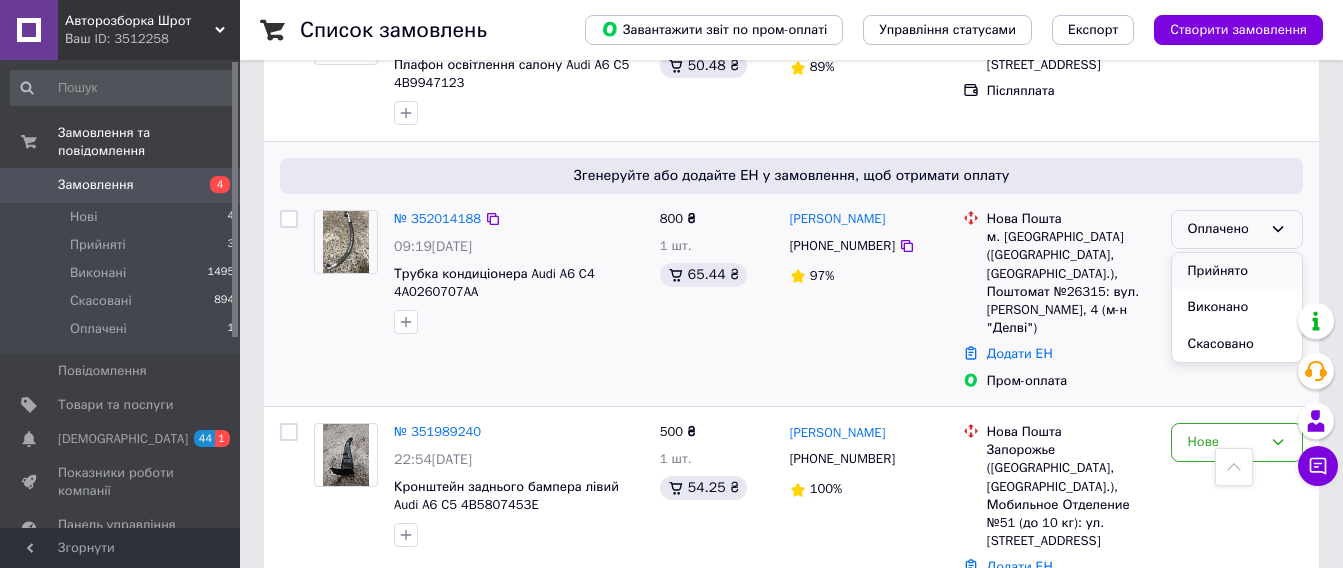 click on "Прийнято" at bounding box center [1237, 271] 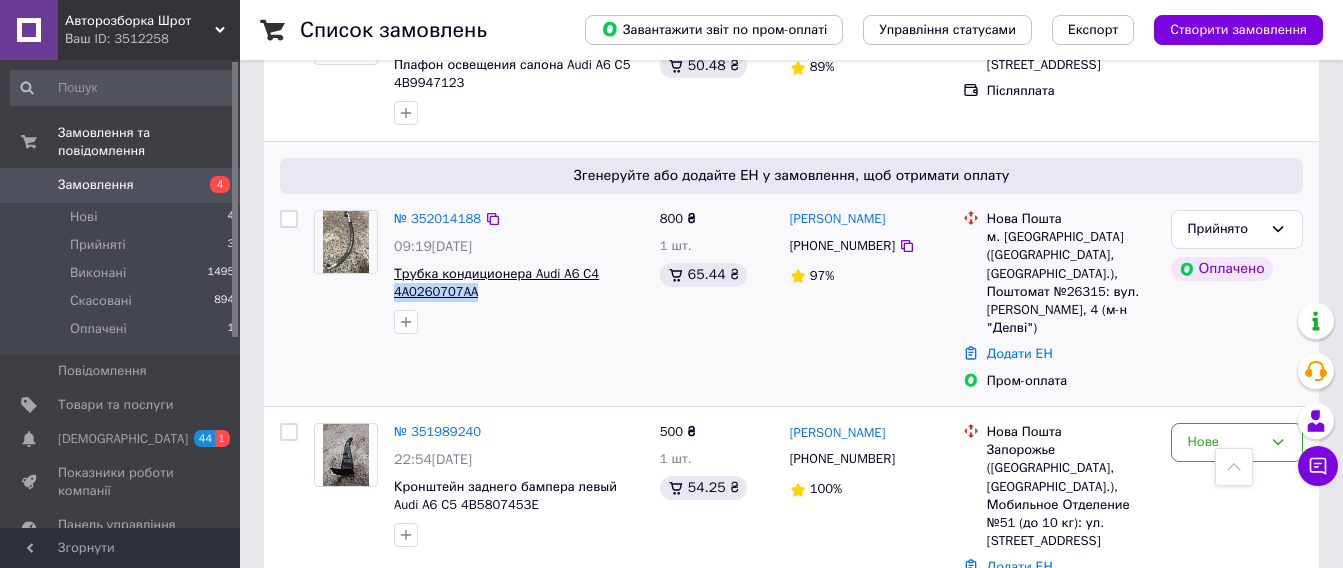 drag, startPoint x: 511, startPoint y: 292, endPoint x: 396, endPoint y: 291, distance: 115.00435 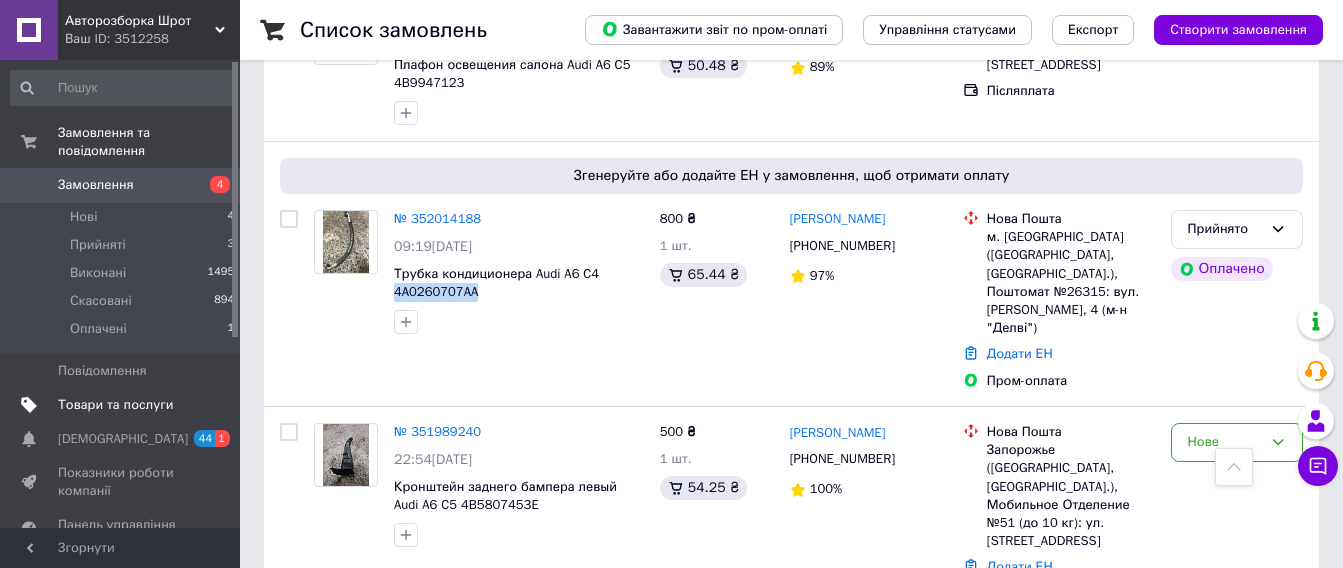 click on "Товари та послуги" at bounding box center [115, 405] 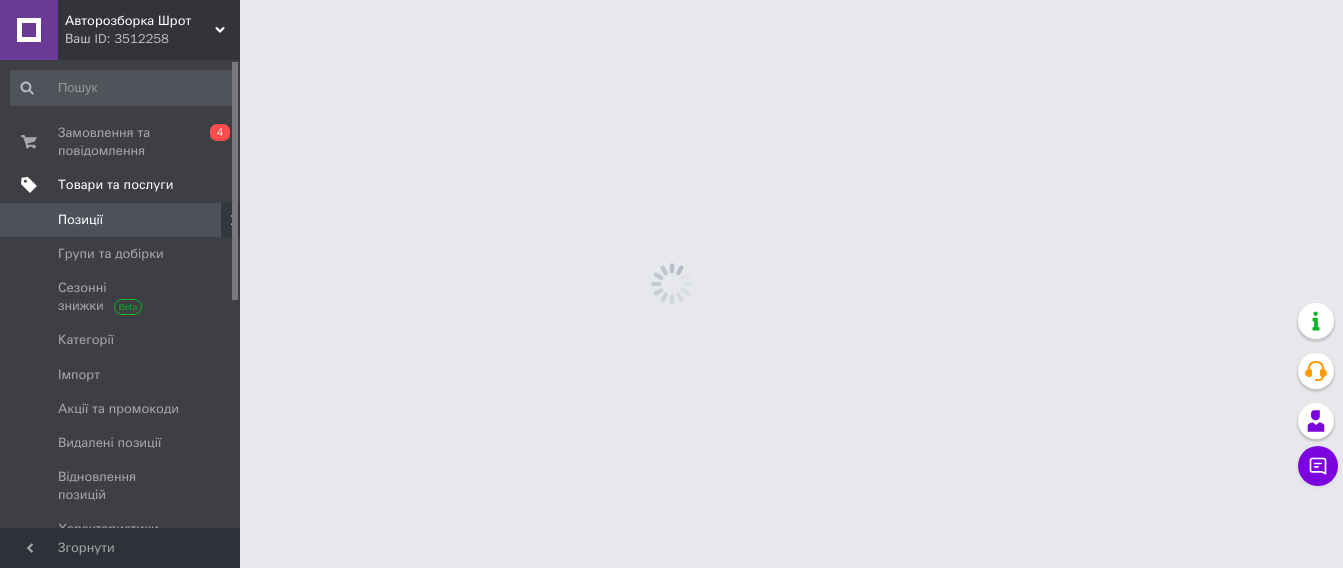 scroll, scrollTop: 0, scrollLeft: 0, axis: both 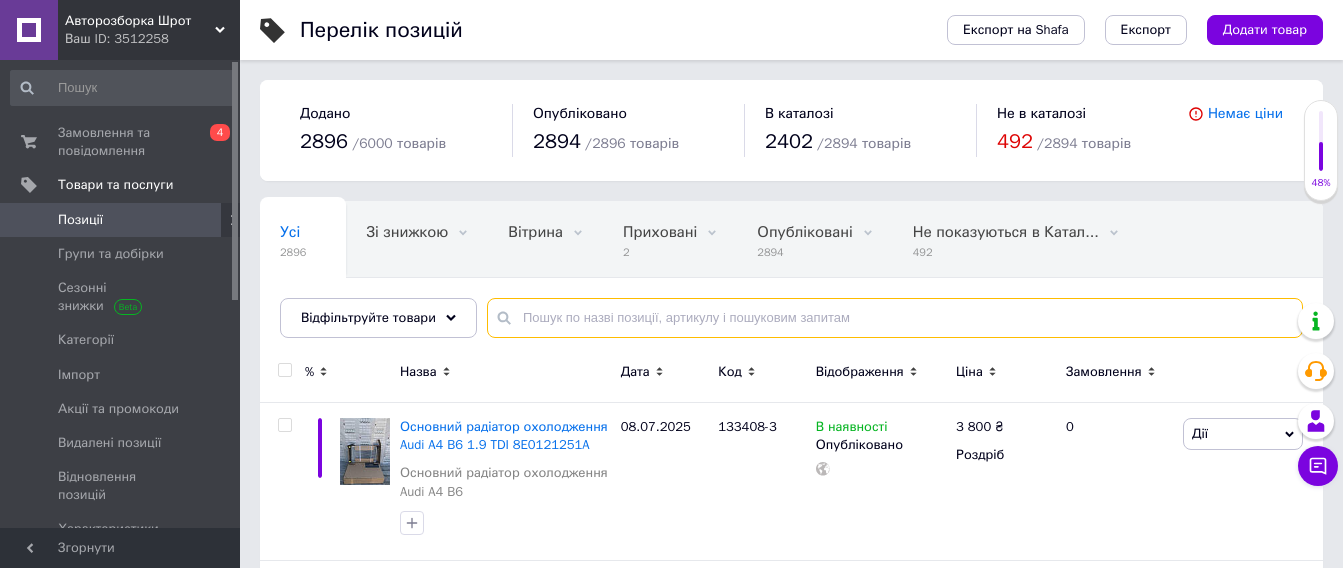 click at bounding box center [895, 318] 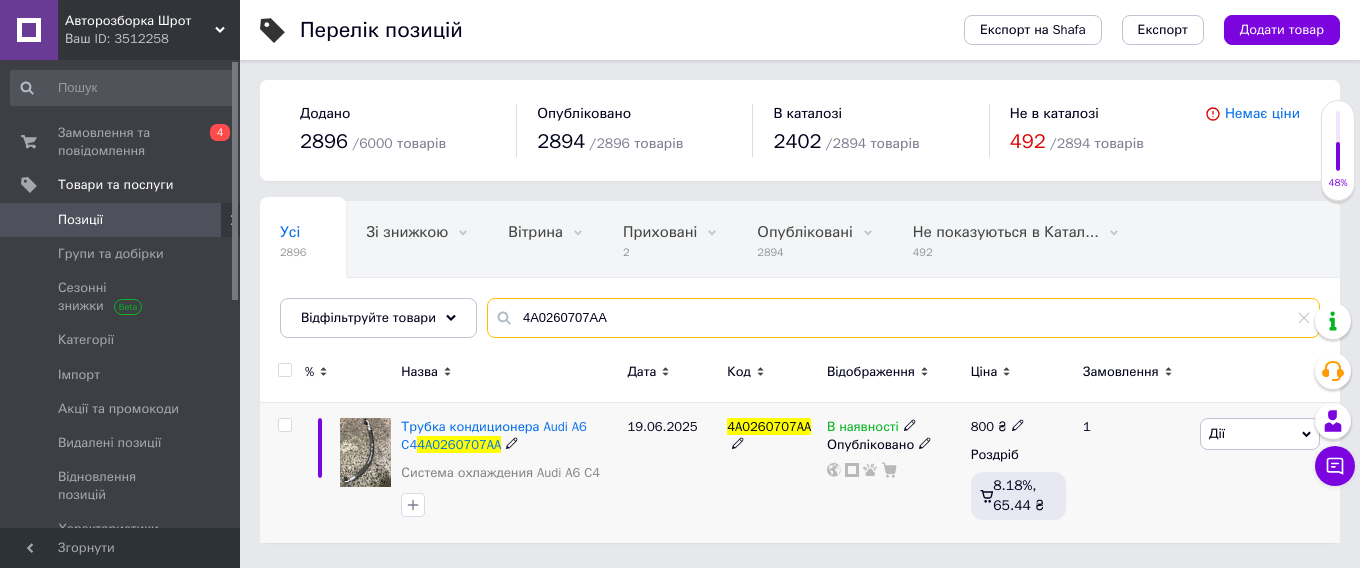 type on "4A0260707AA" 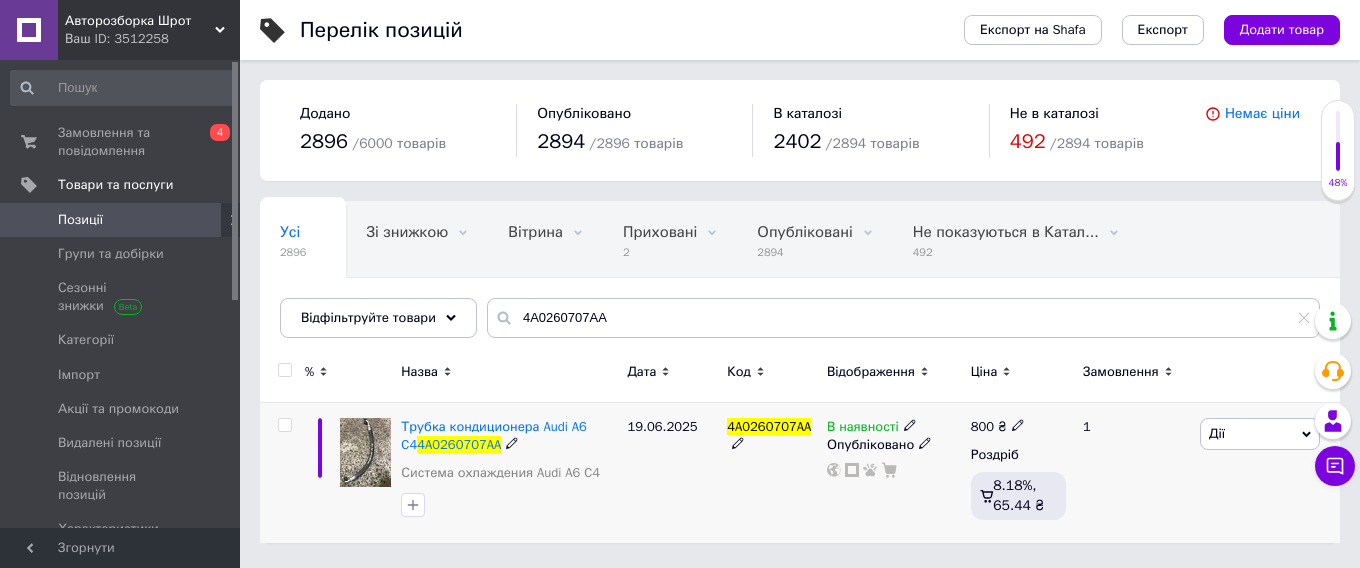 click on "В наявності" at bounding box center (863, 429) 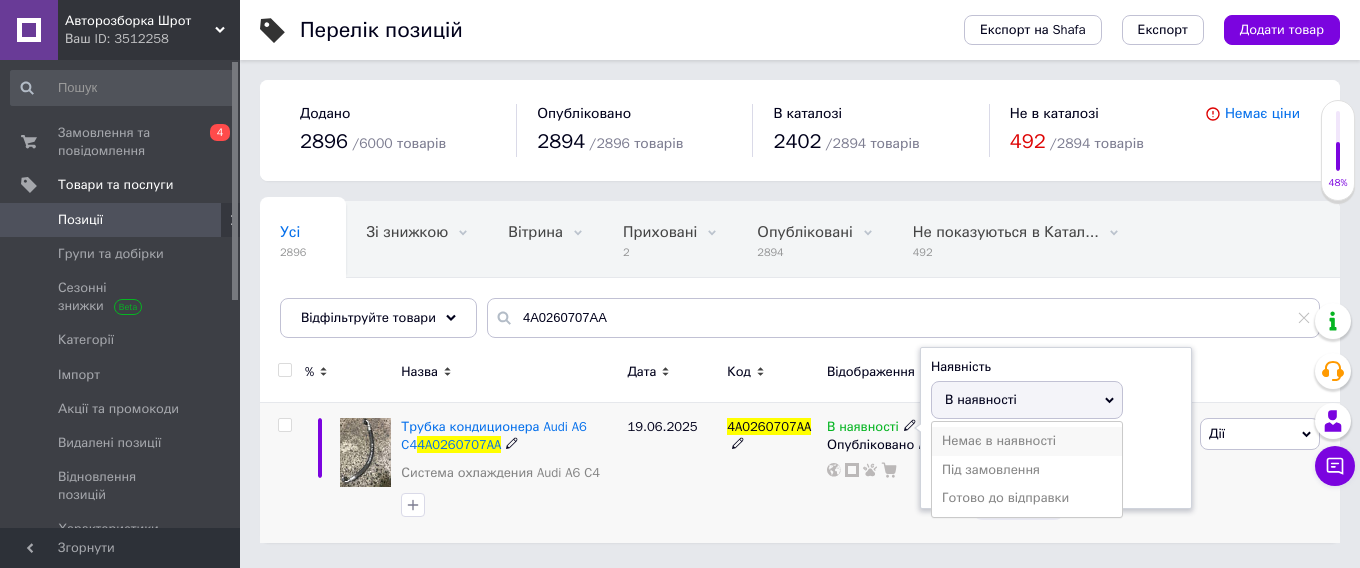 click on "Немає в наявності" at bounding box center (1027, 441) 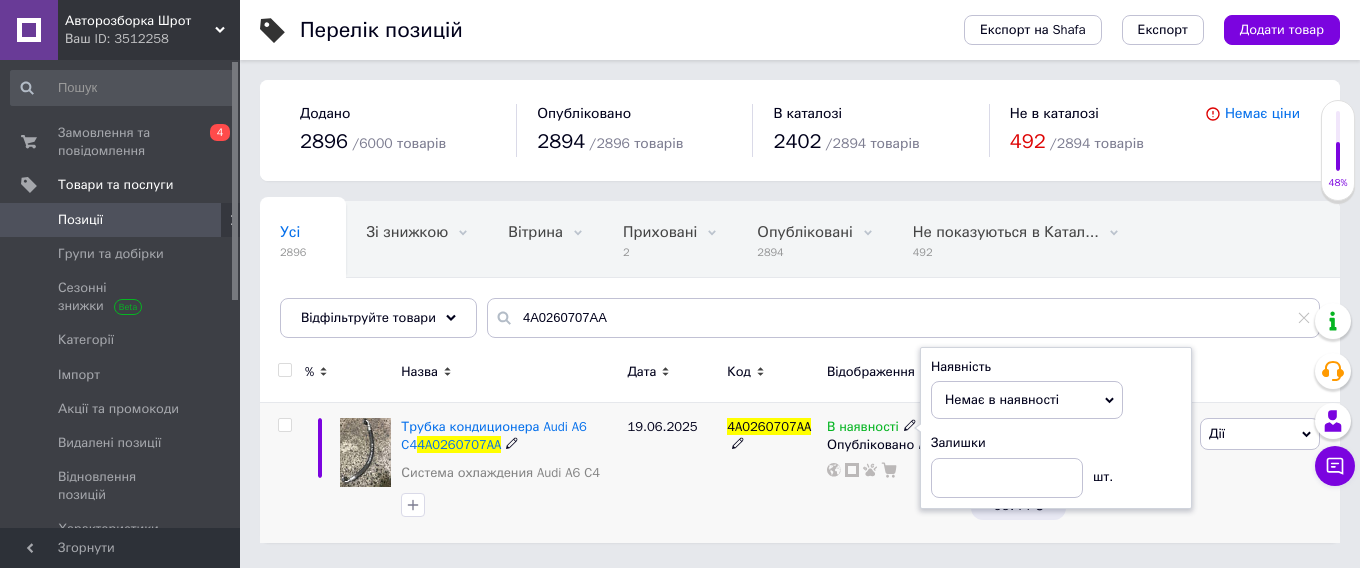 click on "4A0260707AA" at bounding box center [772, 473] 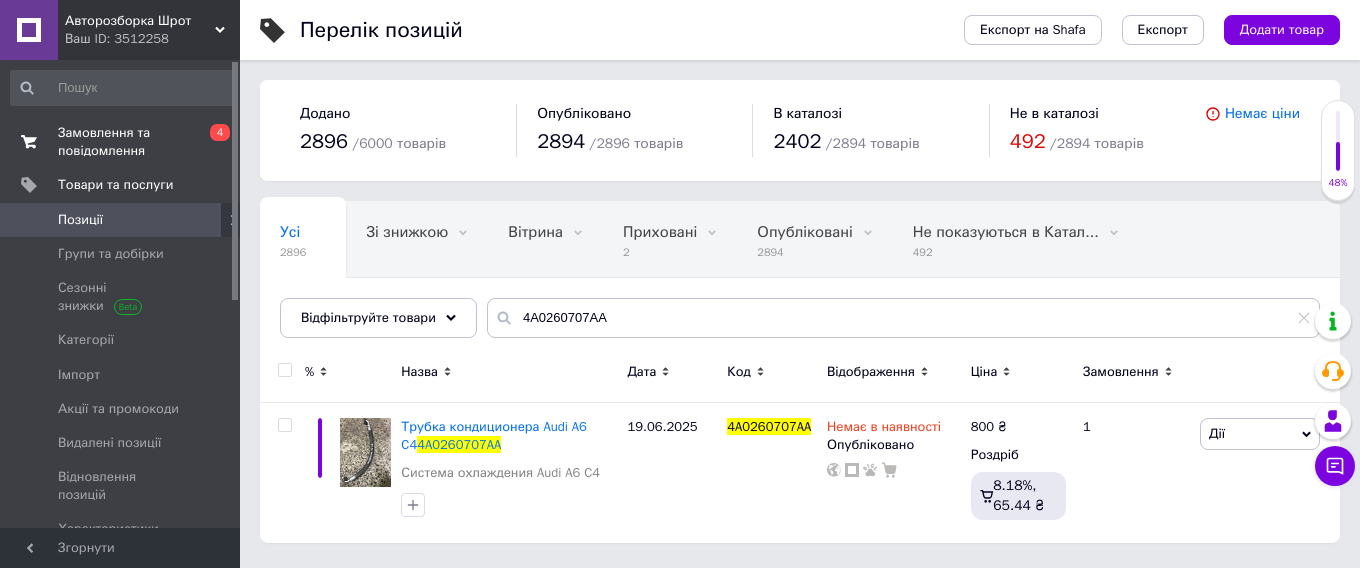click on "Замовлення та повідомлення" at bounding box center (121, 142) 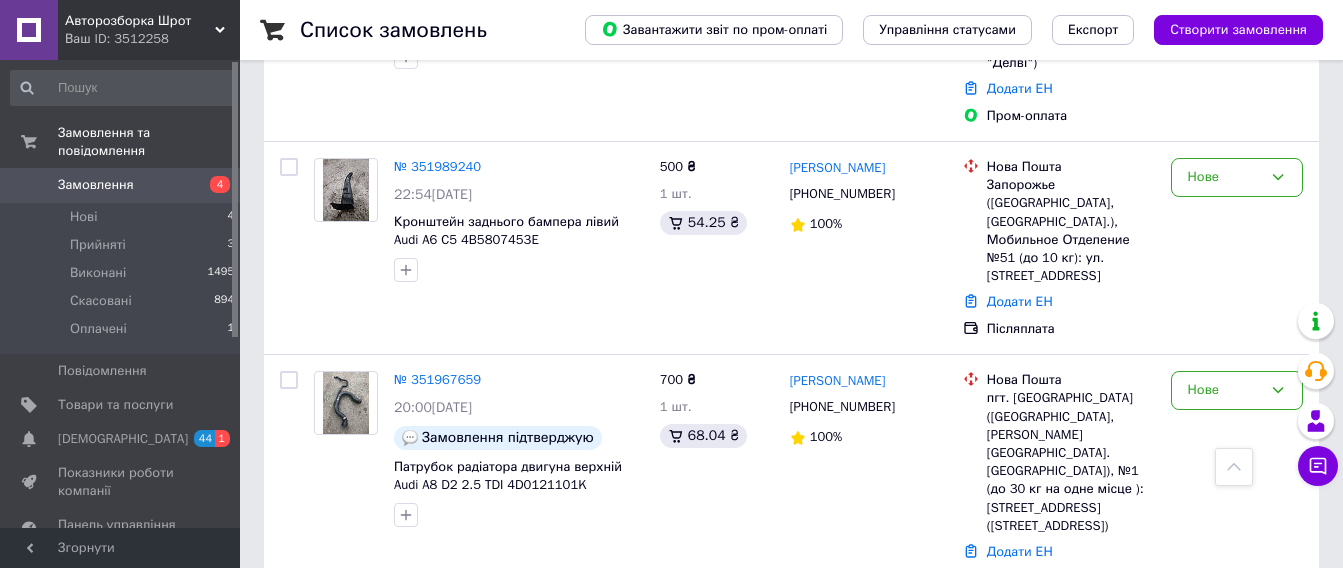 scroll, scrollTop: 1200, scrollLeft: 0, axis: vertical 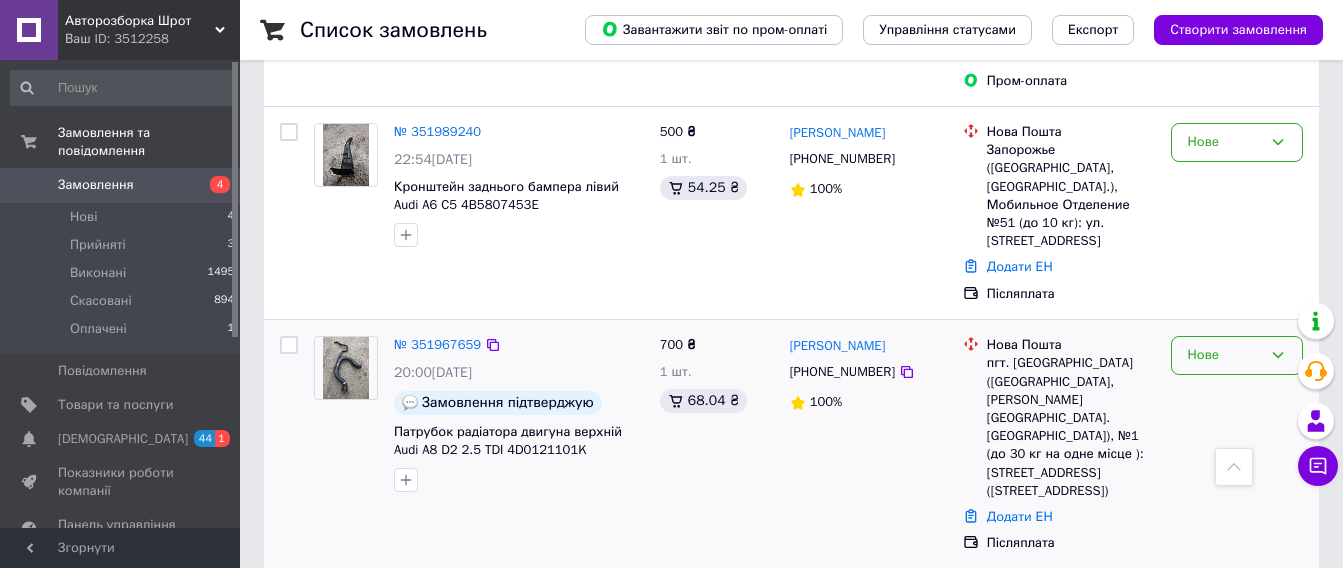 click on "Нове" at bounding box center [1225, 355] 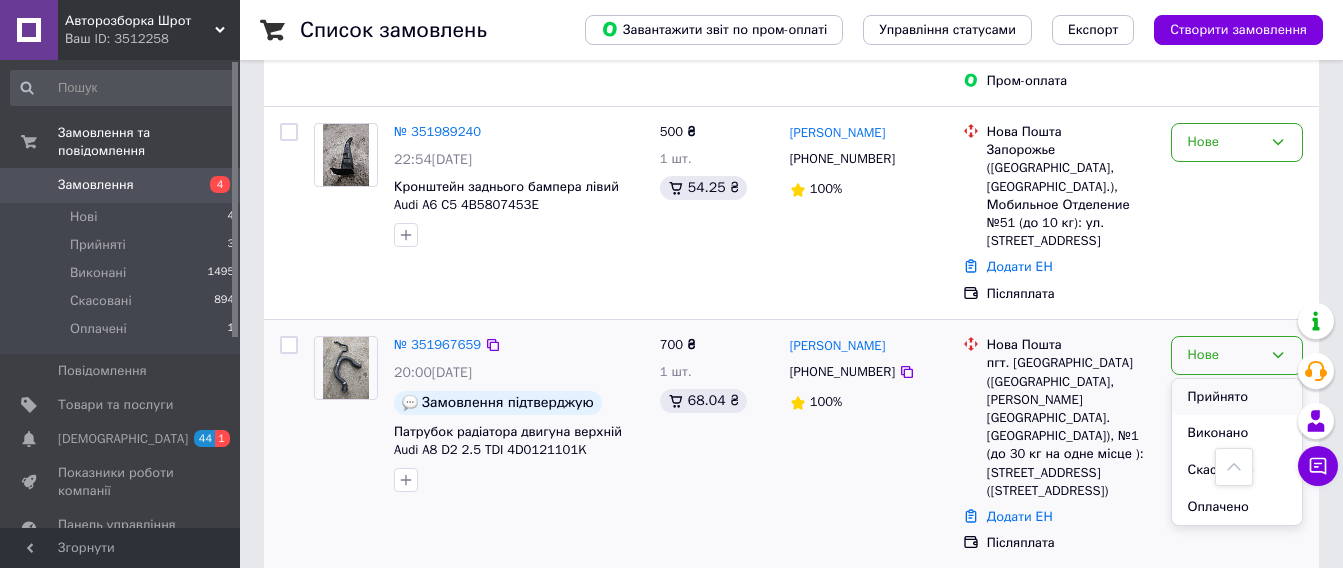 click on "Прийнято" at bounding box center (1237, 397) 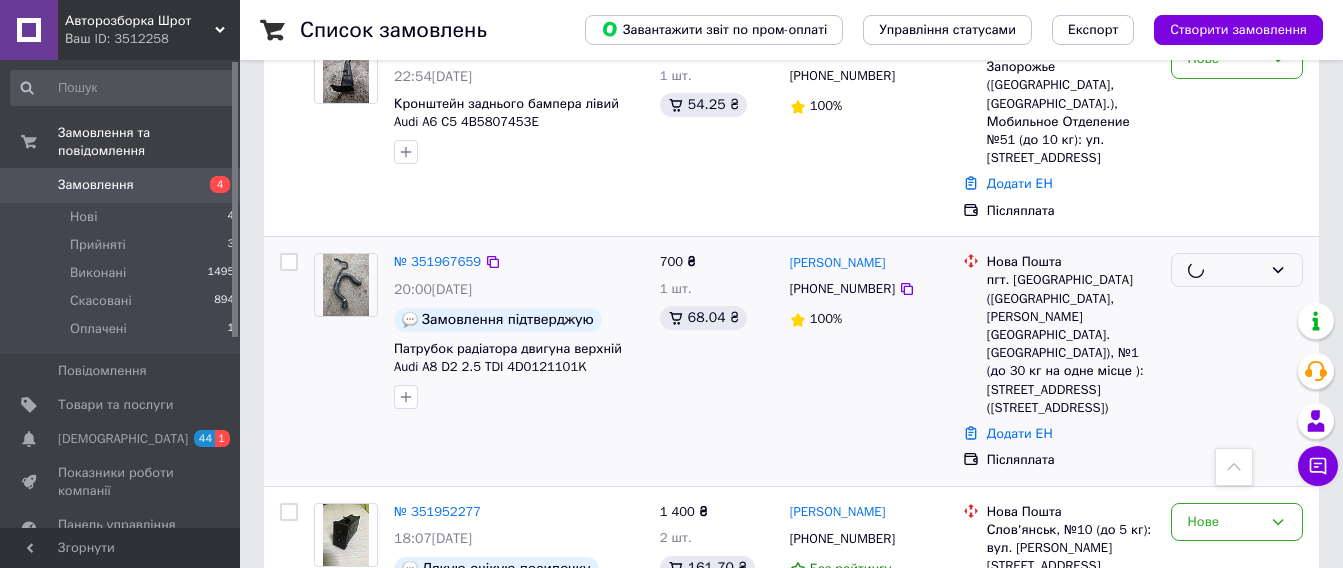 scroll, scrollTop: 1400, scrollLeft: 0, axis: vertical 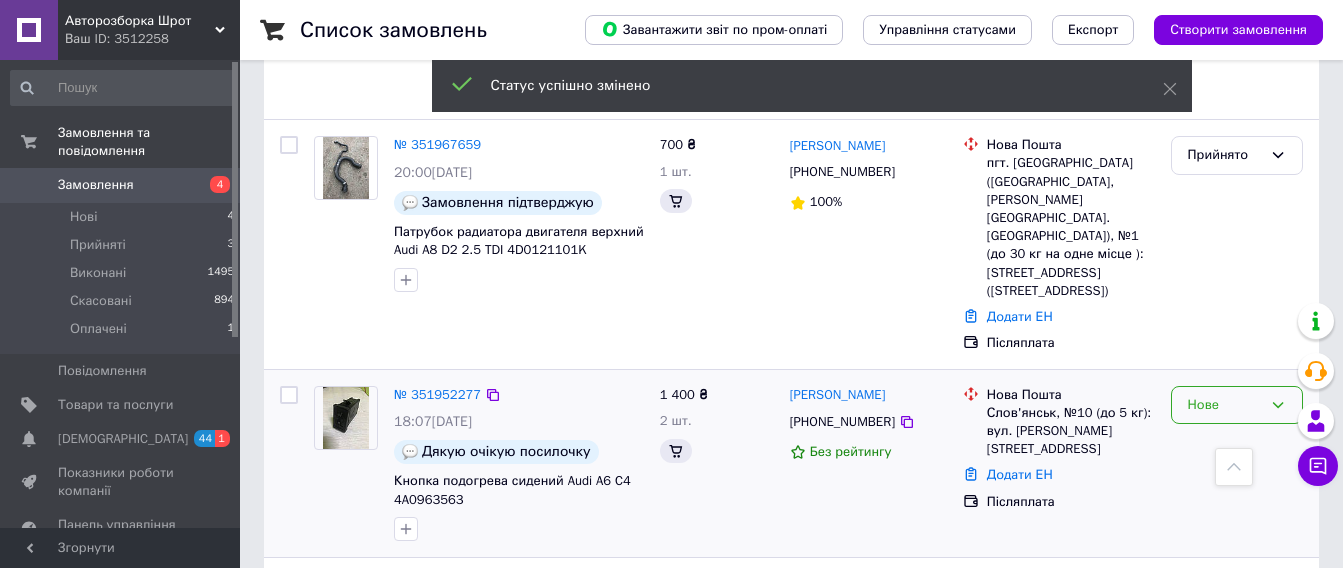 click on "Нове" at bounding box center (1225, 405) 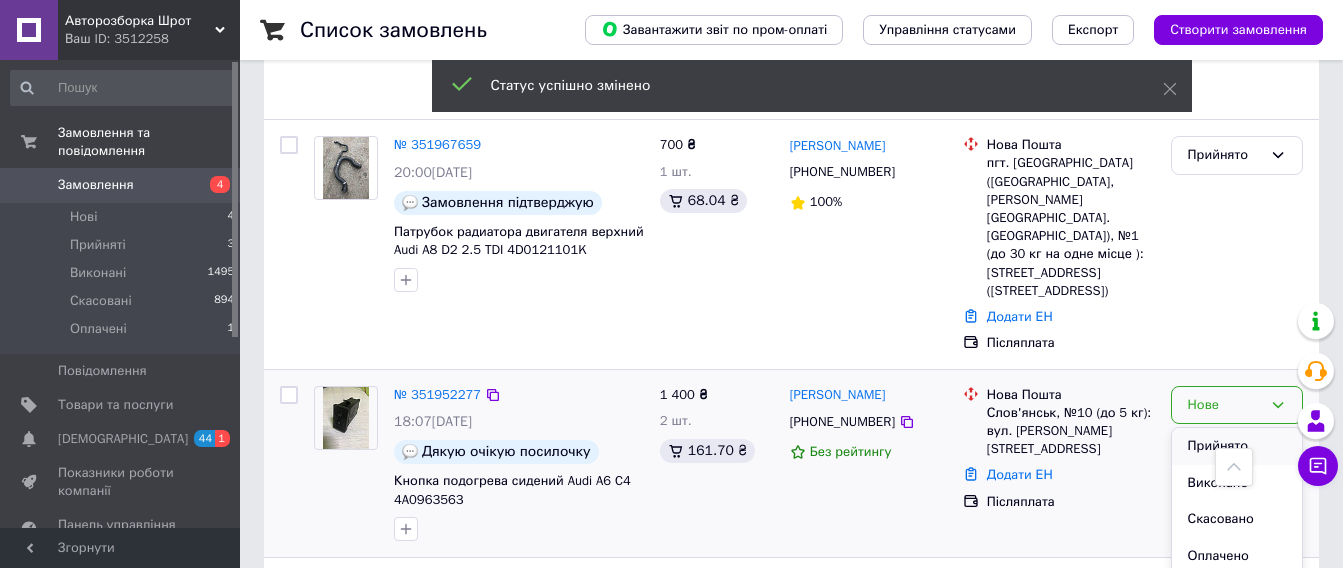 click on "Прийнято" at bounding box center (1237, 446) 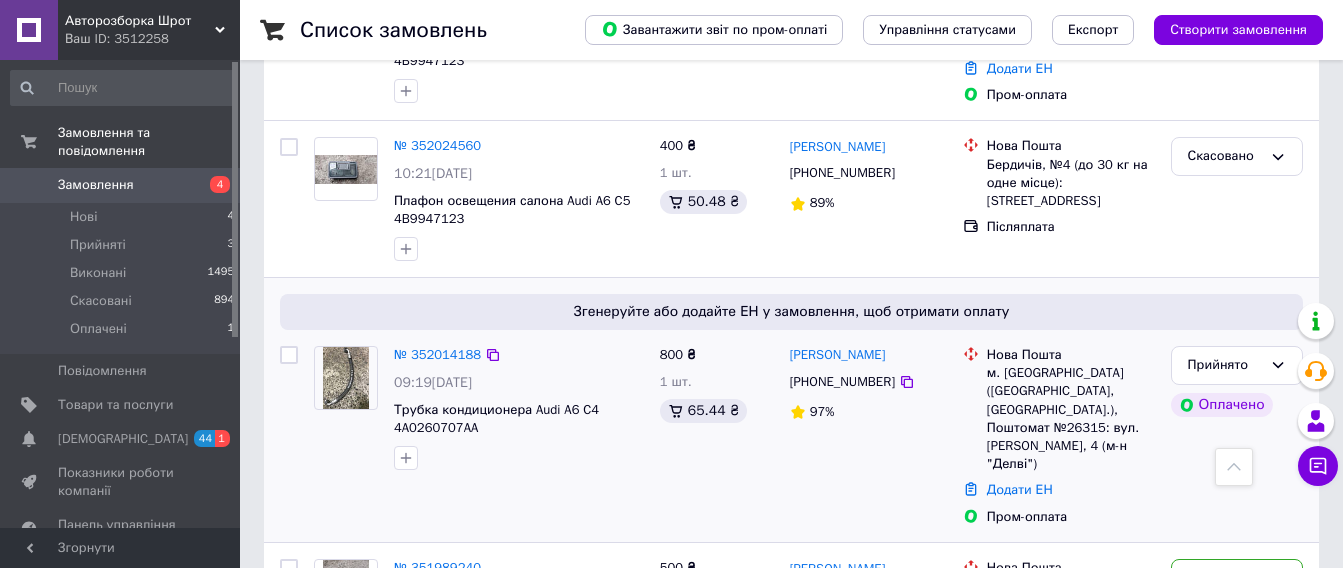 scroll, scrollTop: 800, scrollLeft: 0, axis: vertical 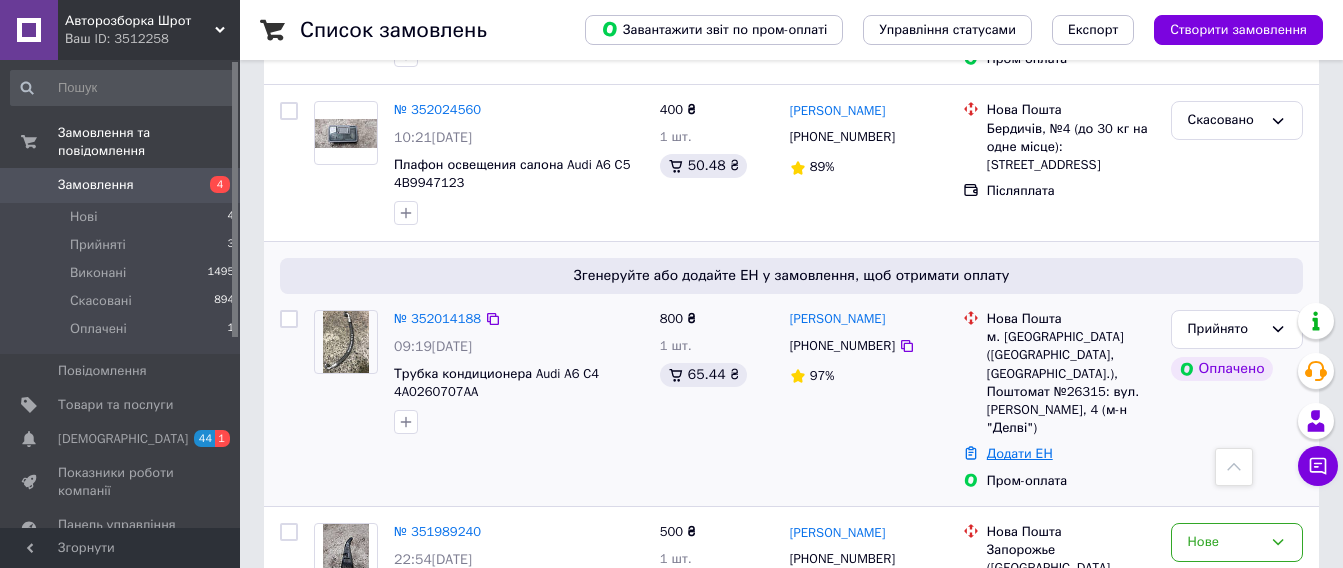 click on "Додати ЕН" at bounding box center [1020, 453] 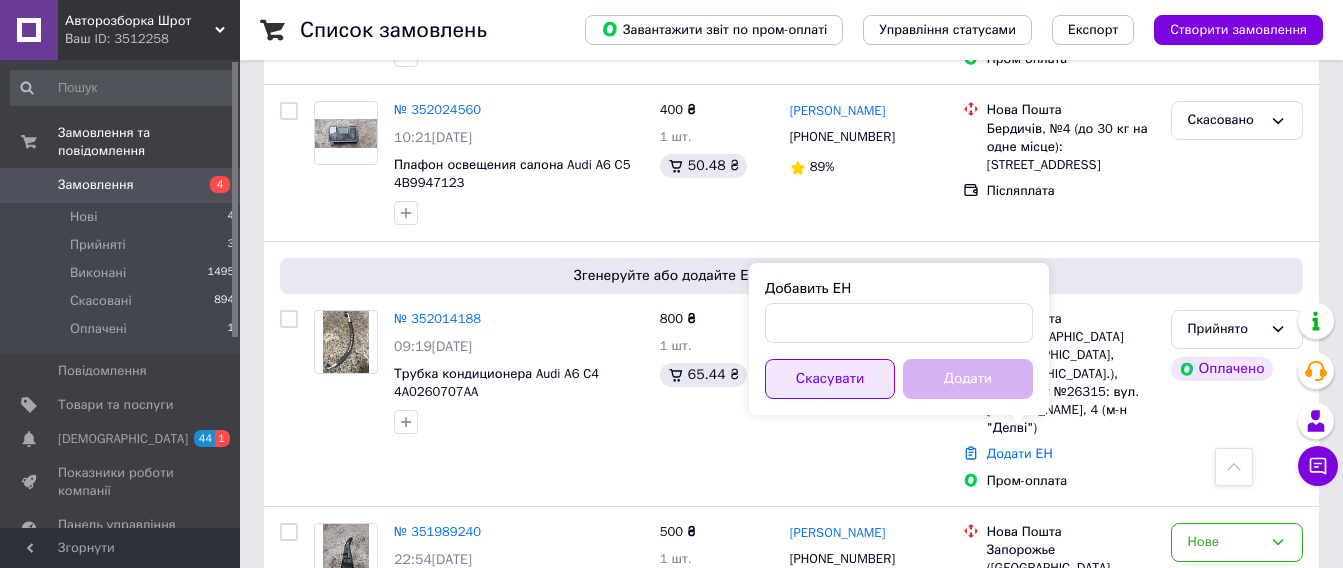 click on "Скасувати" at bounding box center (830, 379) 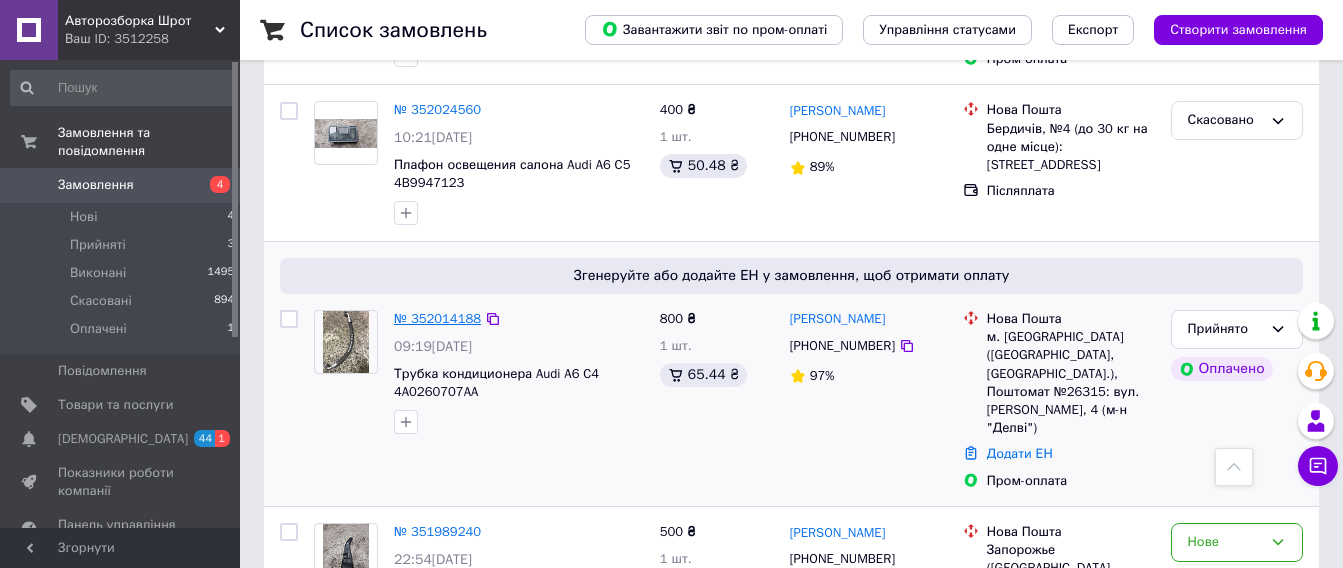 click on "№ 352014188" at bounding box center [437, 318] 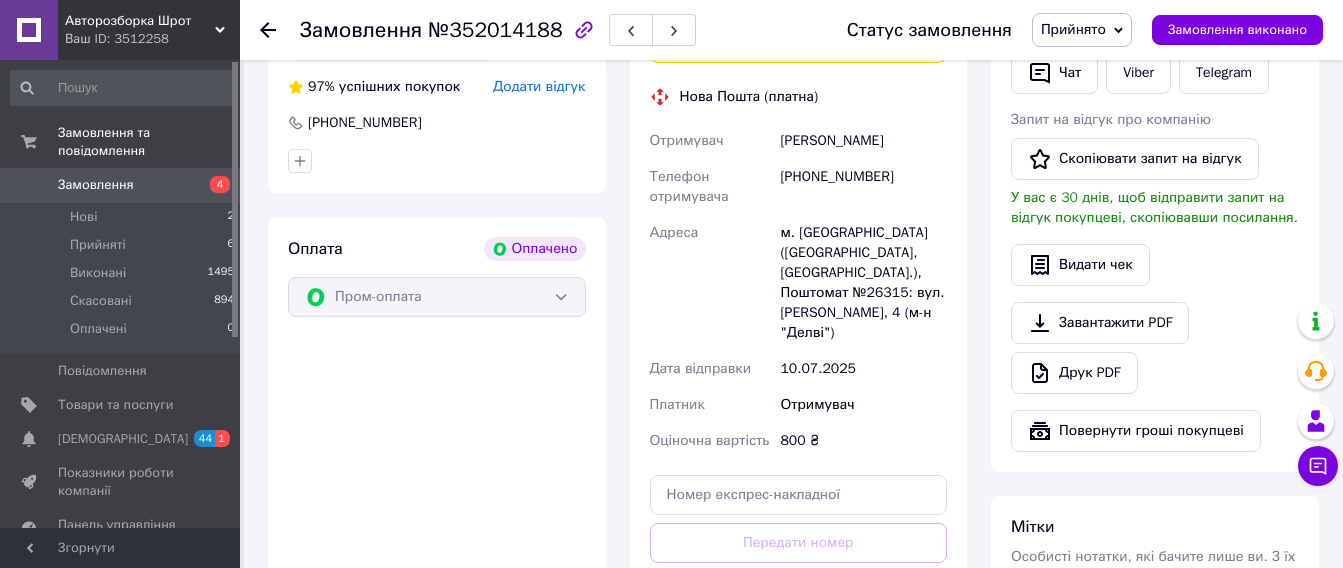scroll, scrollTop: 600, scrollLeft: 0, axis: vertical 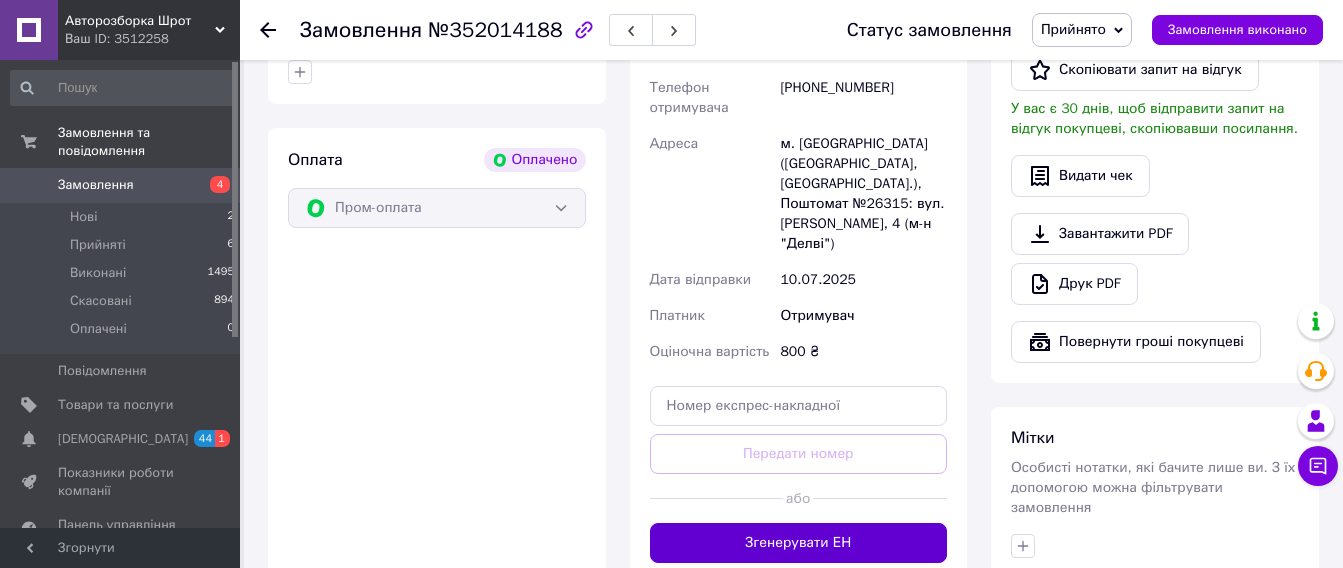 click on "Згенерувати ЕН" at bounding box center [799, 543] 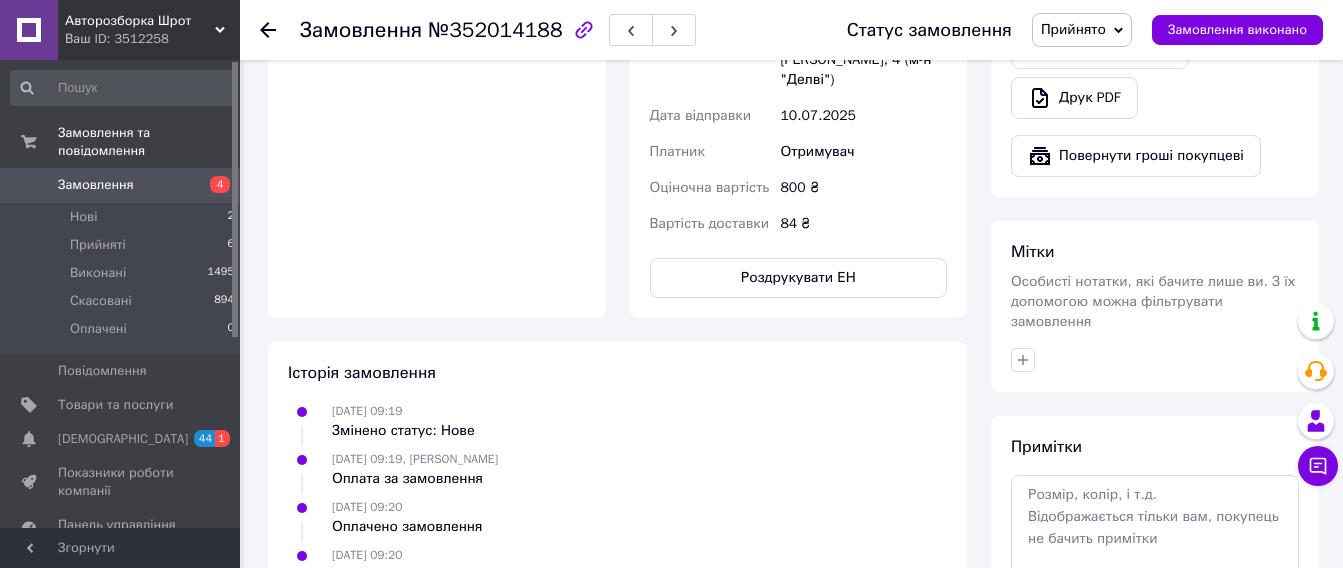 scroll, scrollTop: 500, scrollLeft: 0, axis: vertical 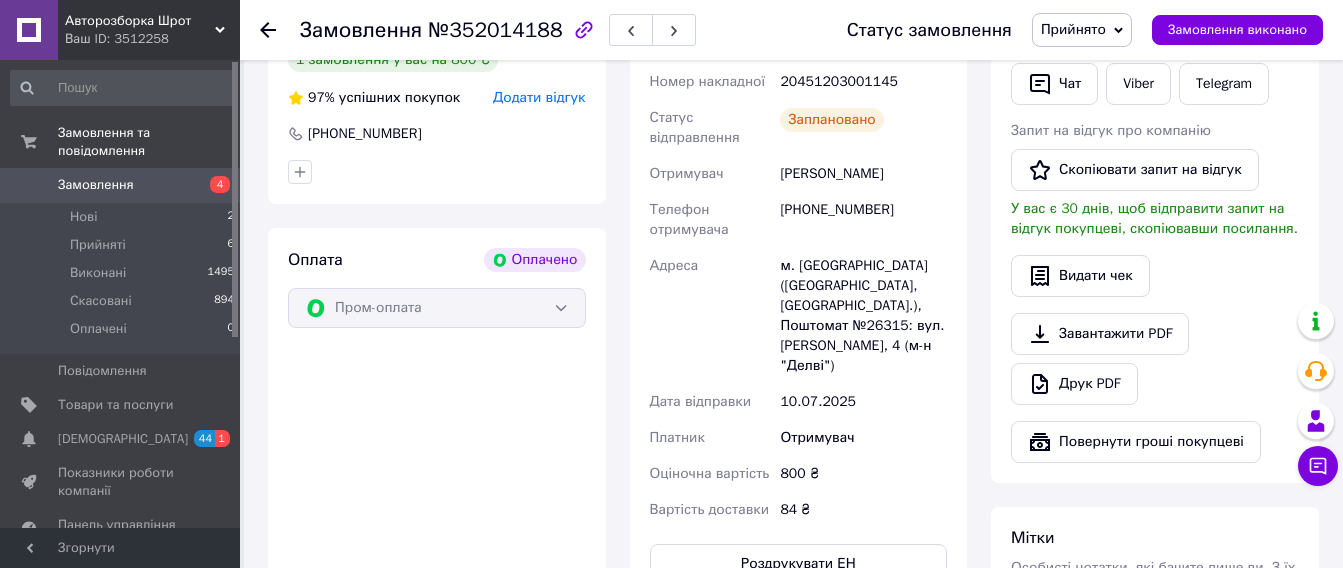 click on "20451203001145" at bounding box center [863, 82] 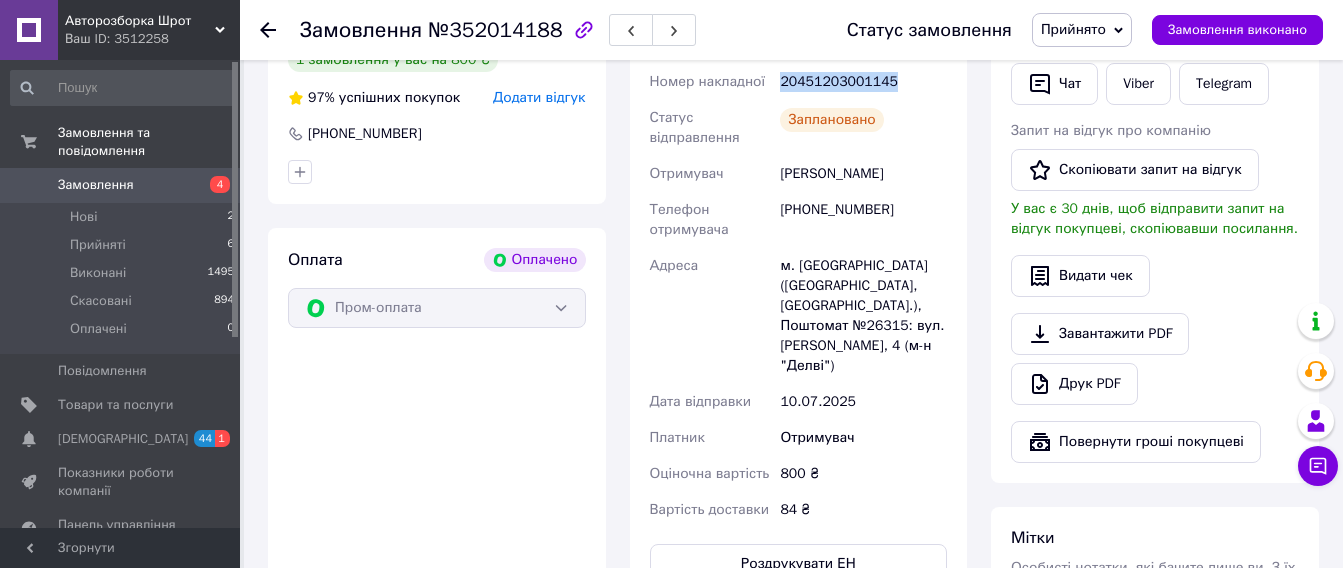 click on "20451203001145" at bounding box center [863, 82] 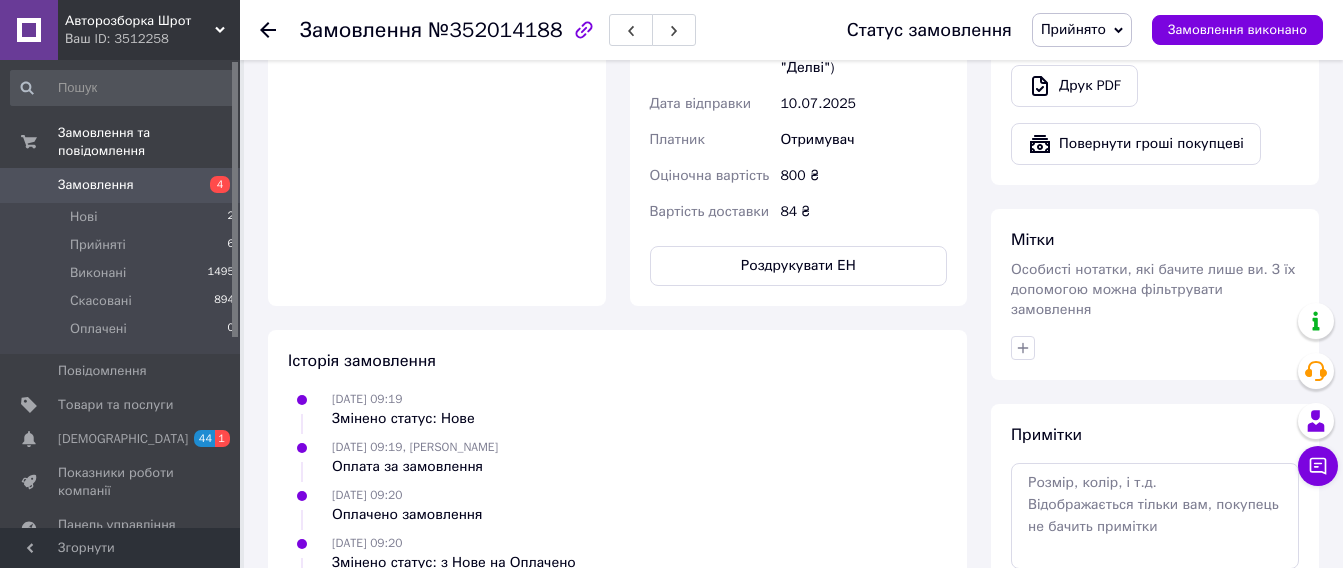 scroll, scrollTop: 800, scrollLeft: 0, axis: vertical 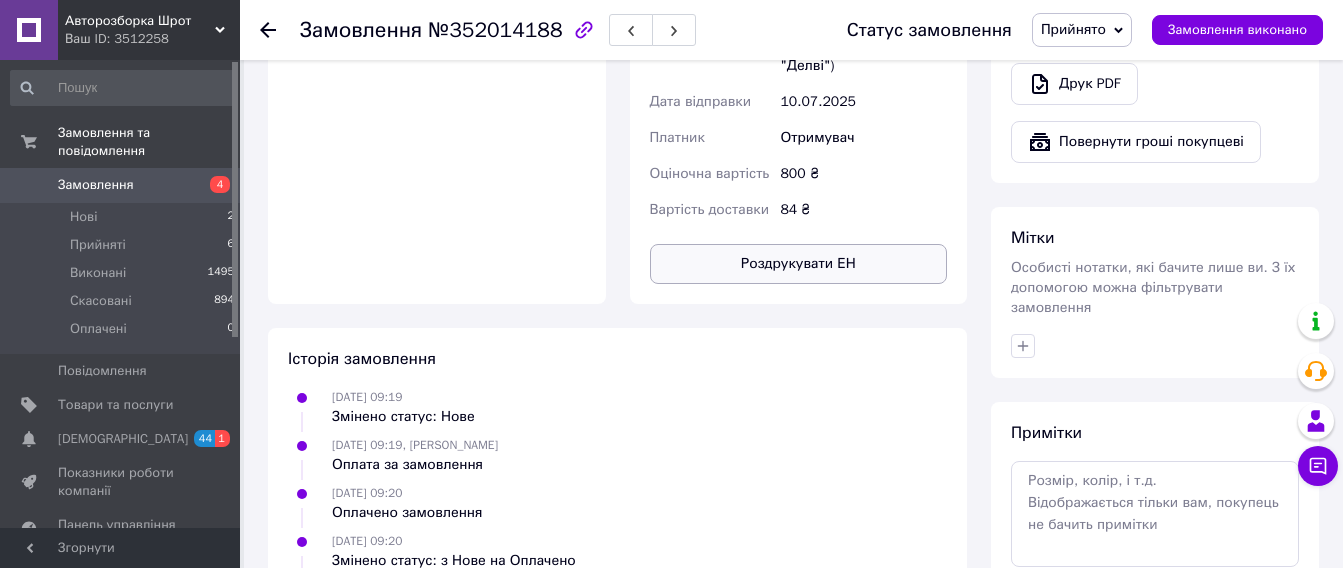 click on "Роздрукувати ЕН" at bounding box center [799, 264] 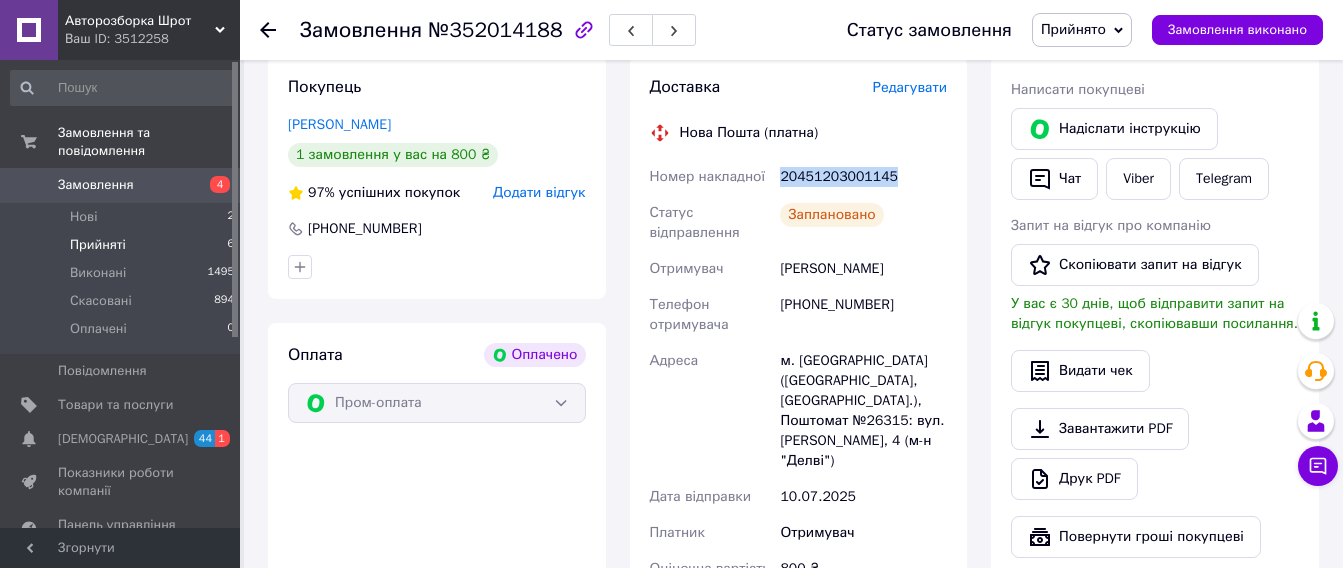 scroll, scrollTop: 400, scrollLeft: 0, axis: vertical 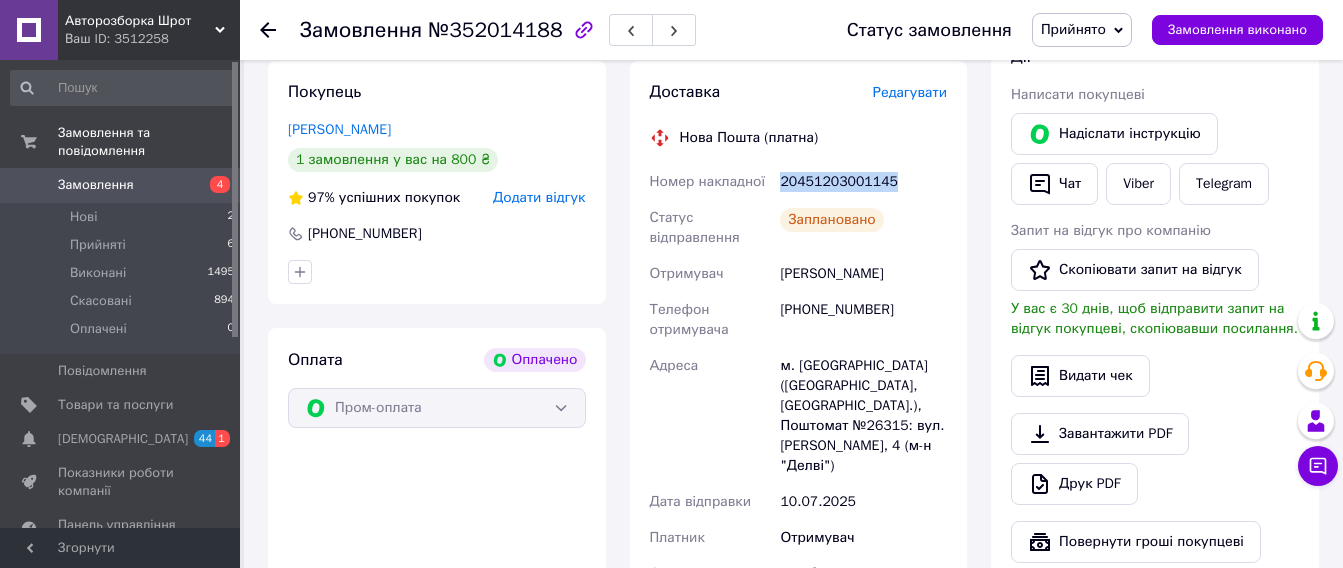 click on "Замовлення" at bounding box center (96, 185) 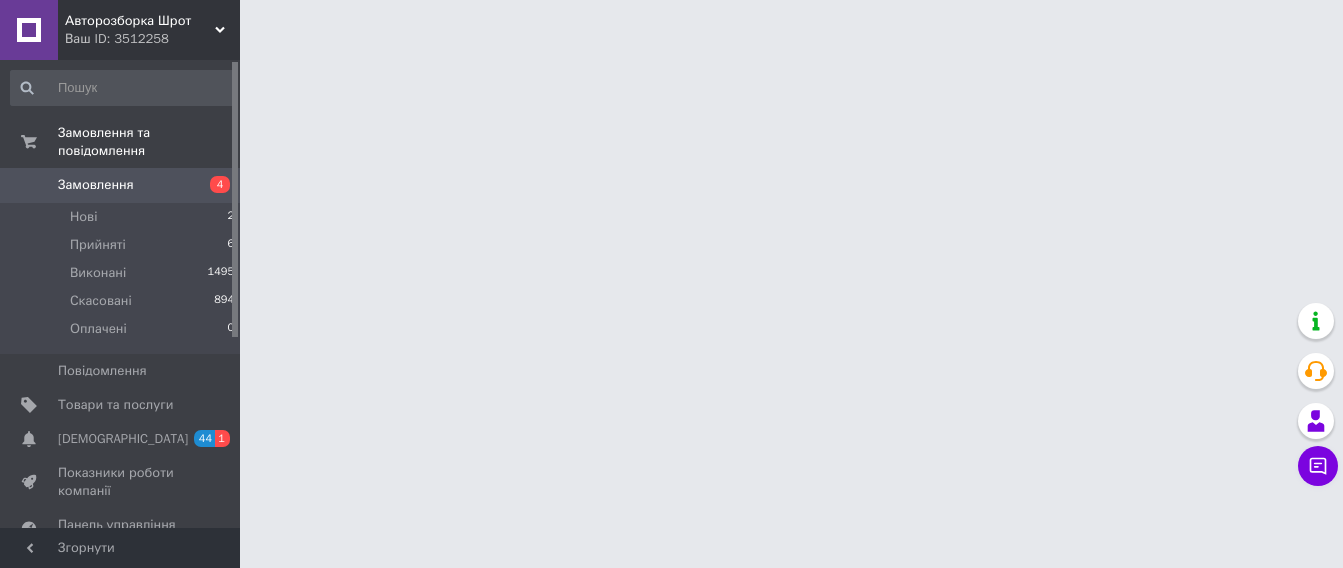 scroll, scrollTop: 0, scrollLeft: 0, axis: both 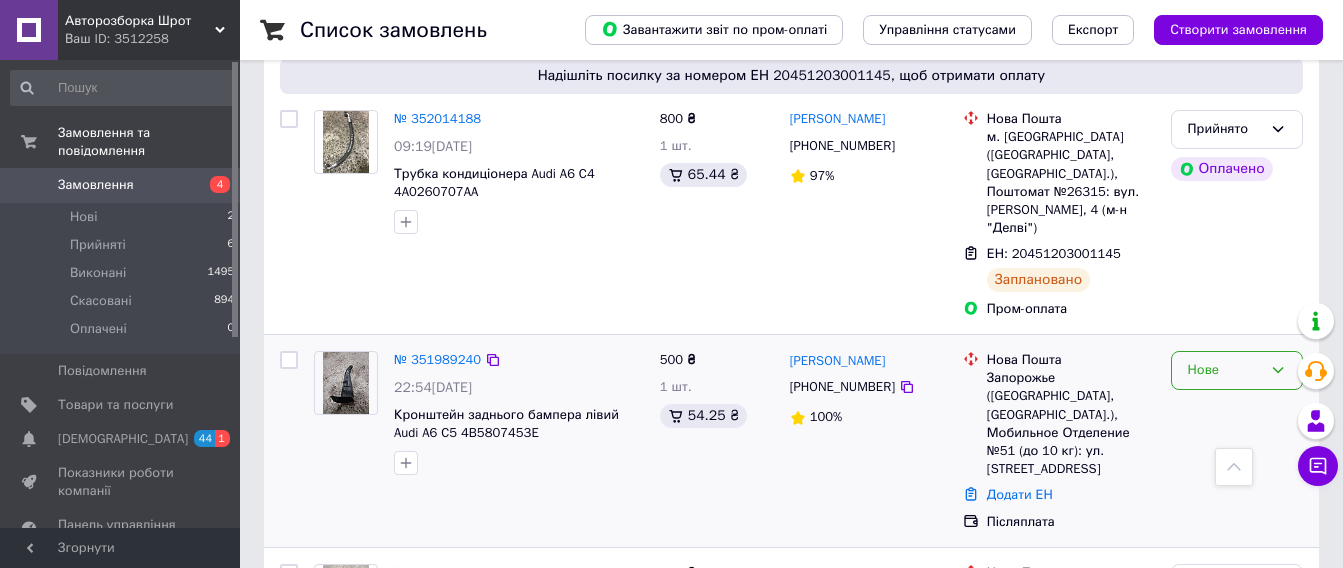 click on "Нове" at bounding box center (1225, 370) 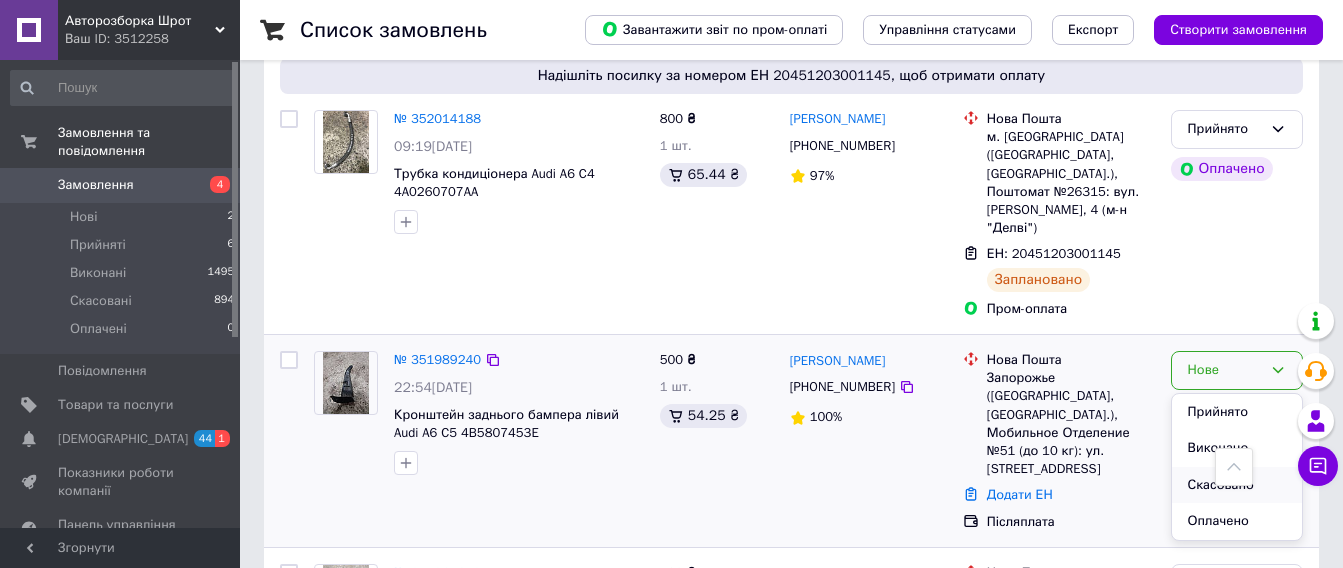 click on "Скасовано" at bounding box center (1237, 485) 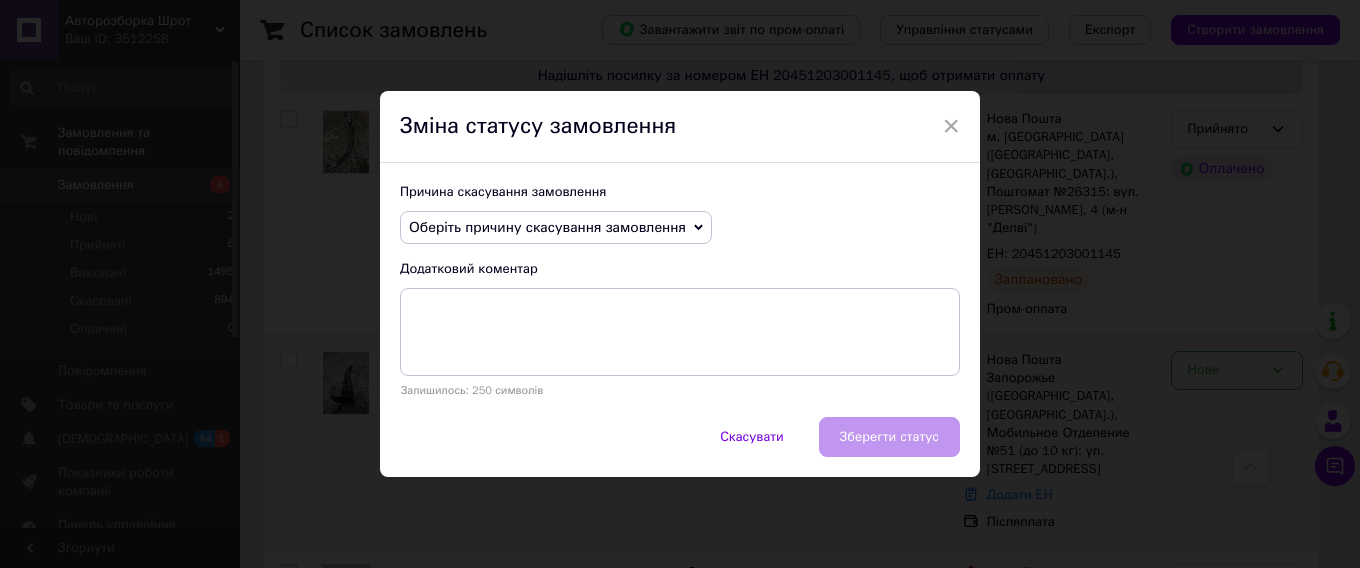 click on "Оберіть причину скасування замовлення" at bounding box center [547, 227] 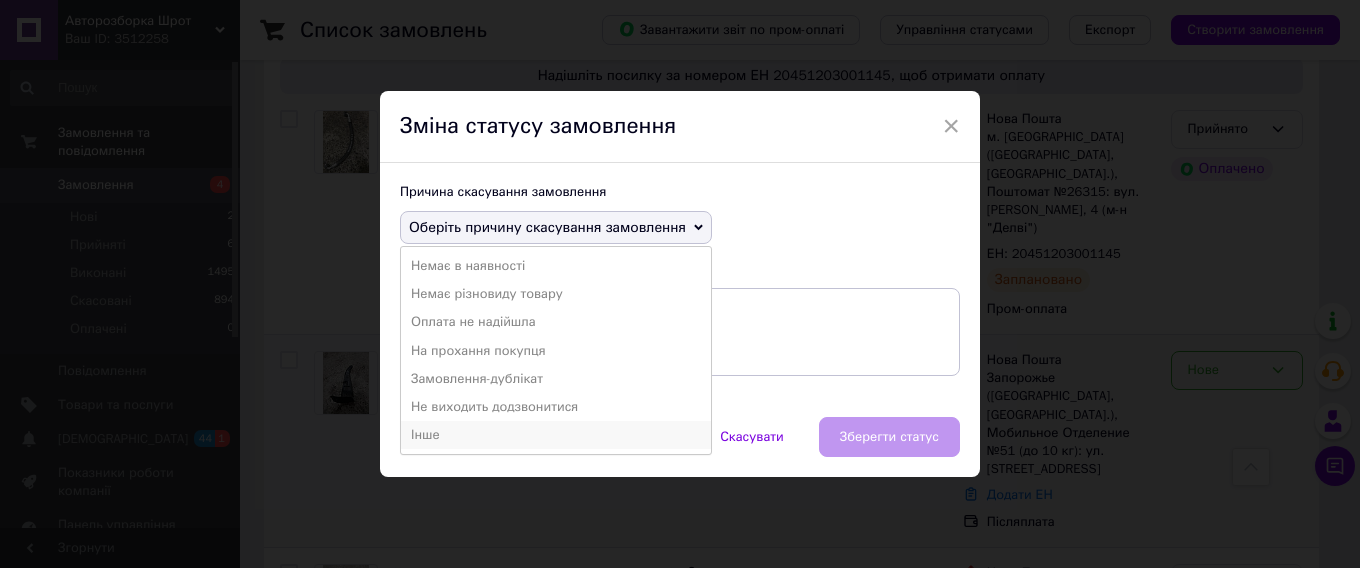 click on "Інше" at bounding box center [556, 435] 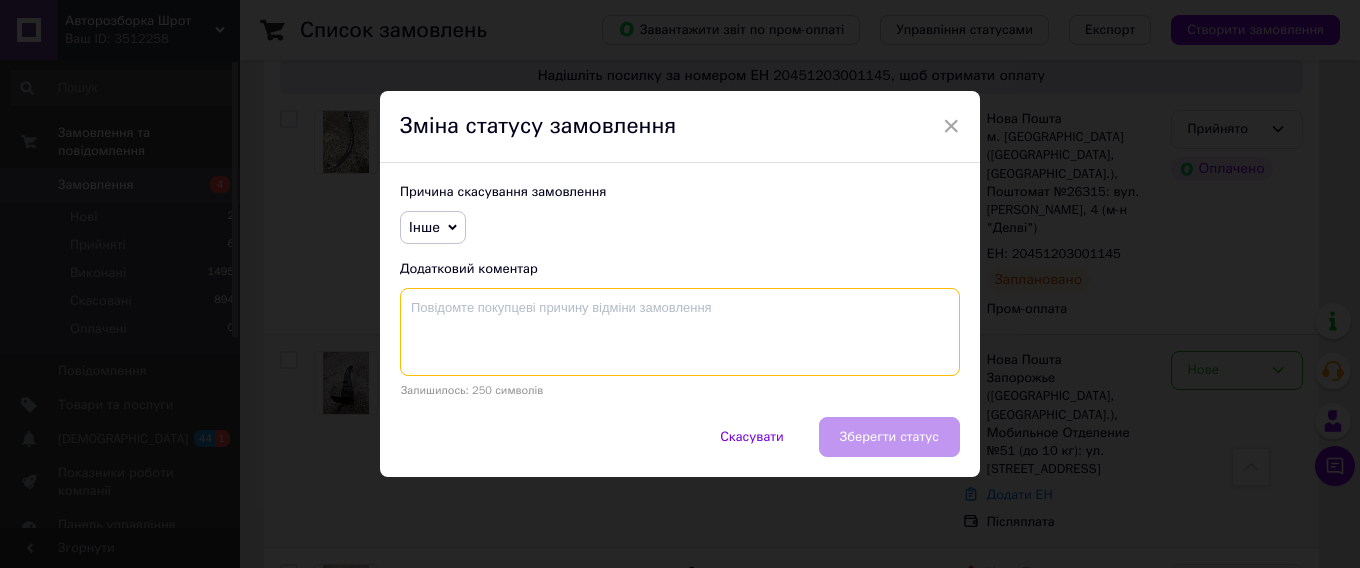 click at bounding box center [680, 332] 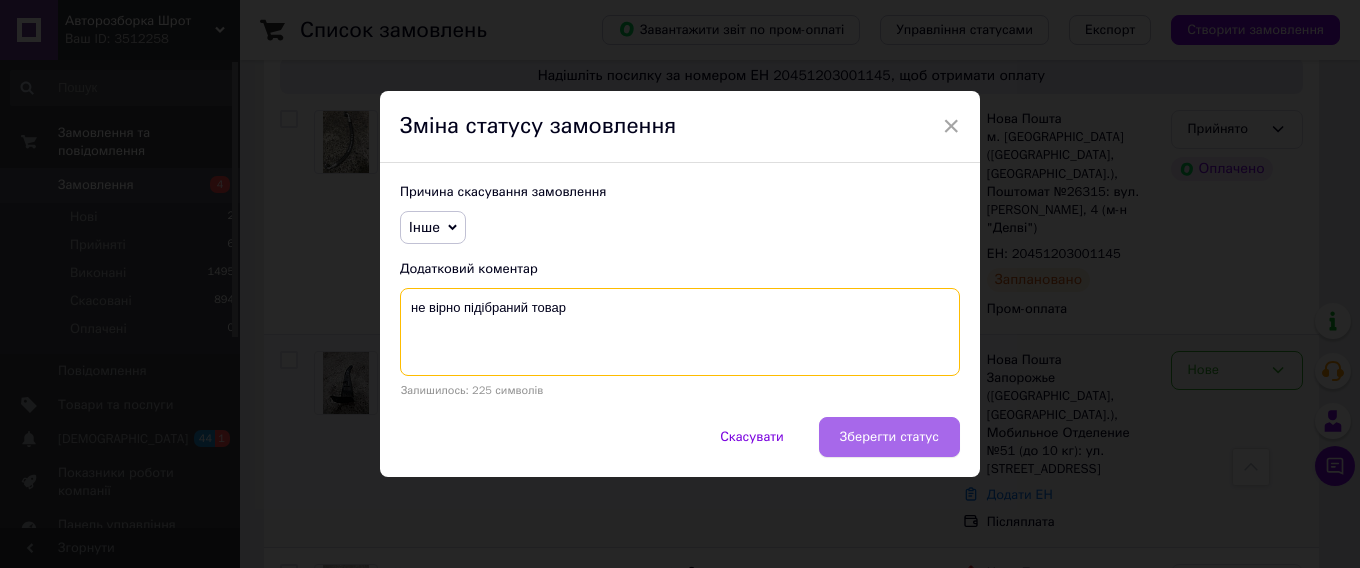 type on "не вірно підібраний товар" 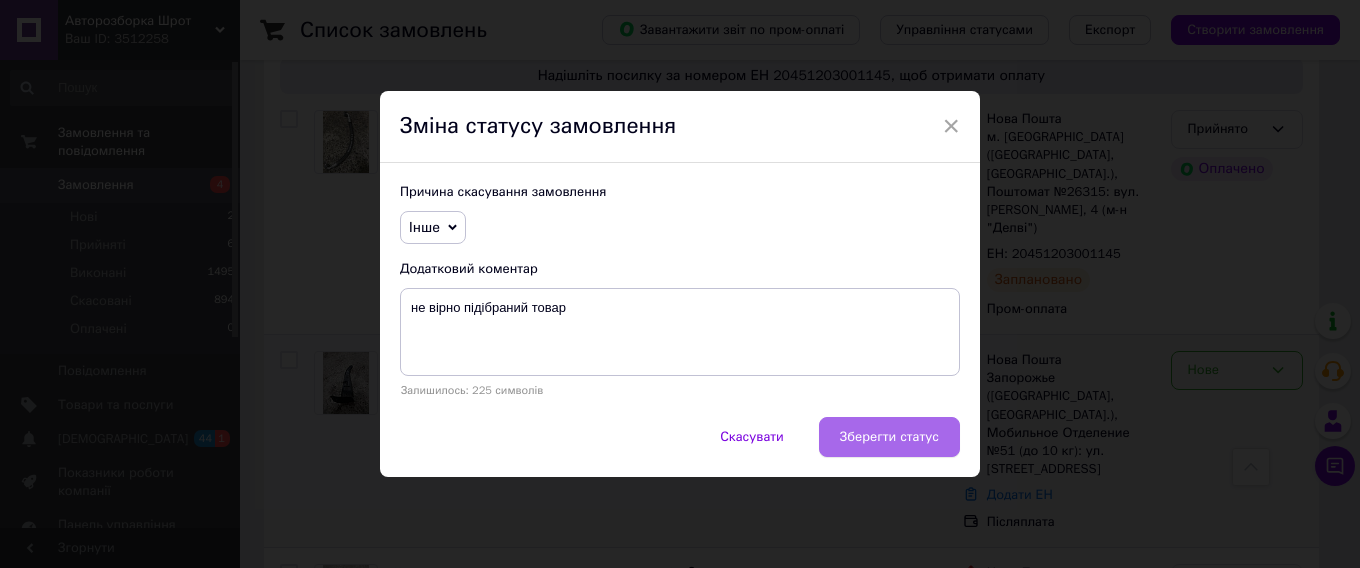 click on "Зберегти статус" at bounding box center (889, 437) 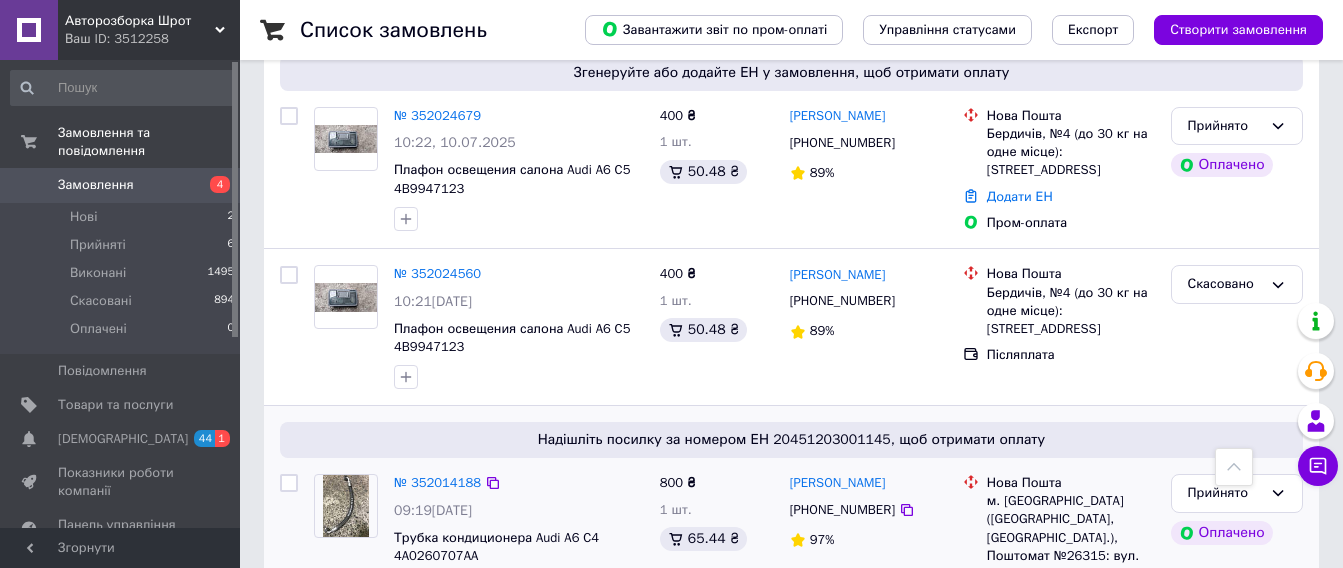 scroll, scrollTop: 600, scrollLeft: 0, axis: vertical 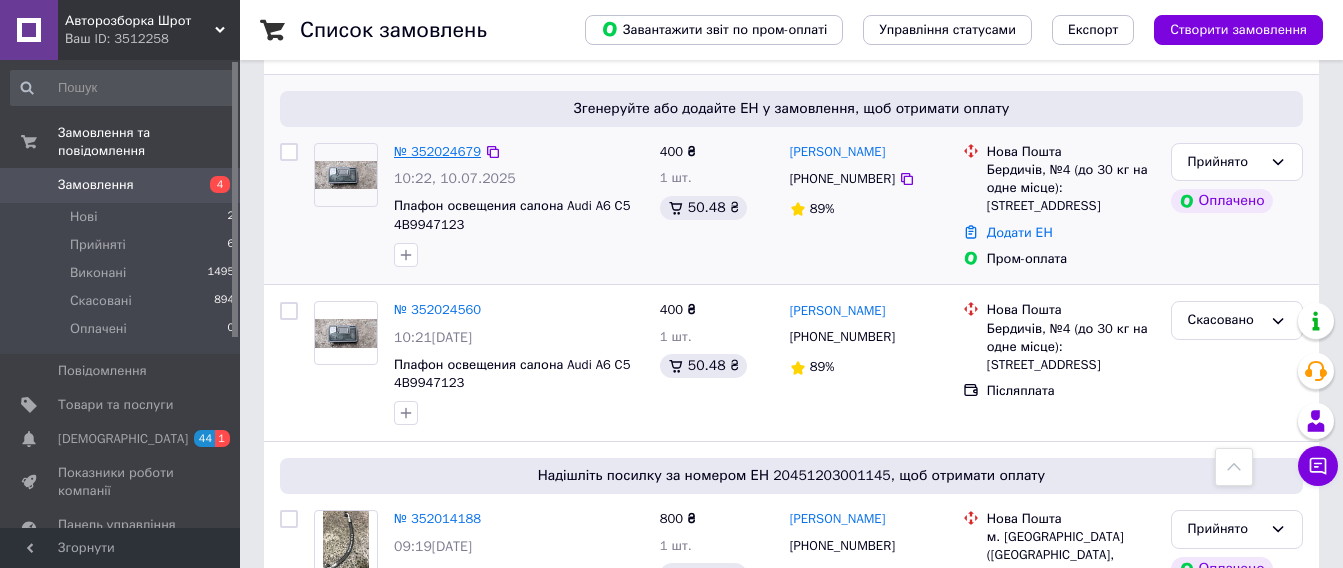 click on "№ 352024679" at bounding box center [437, 151] 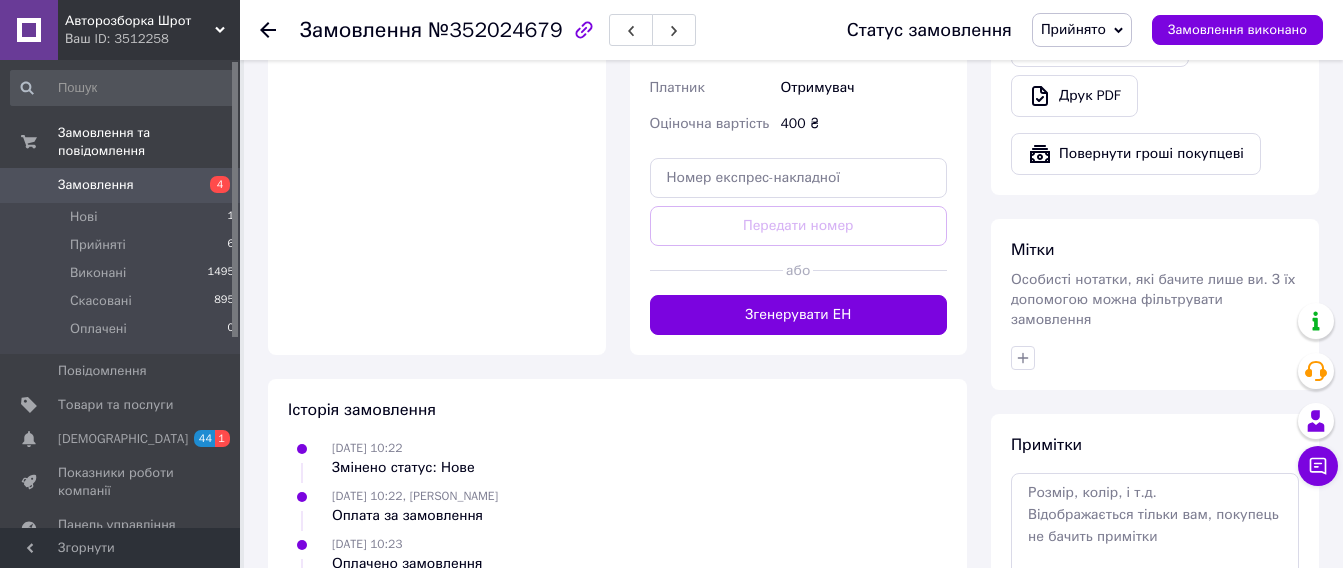scroll, scrollTop: 700, scrollLeft: 0, axis: vertical 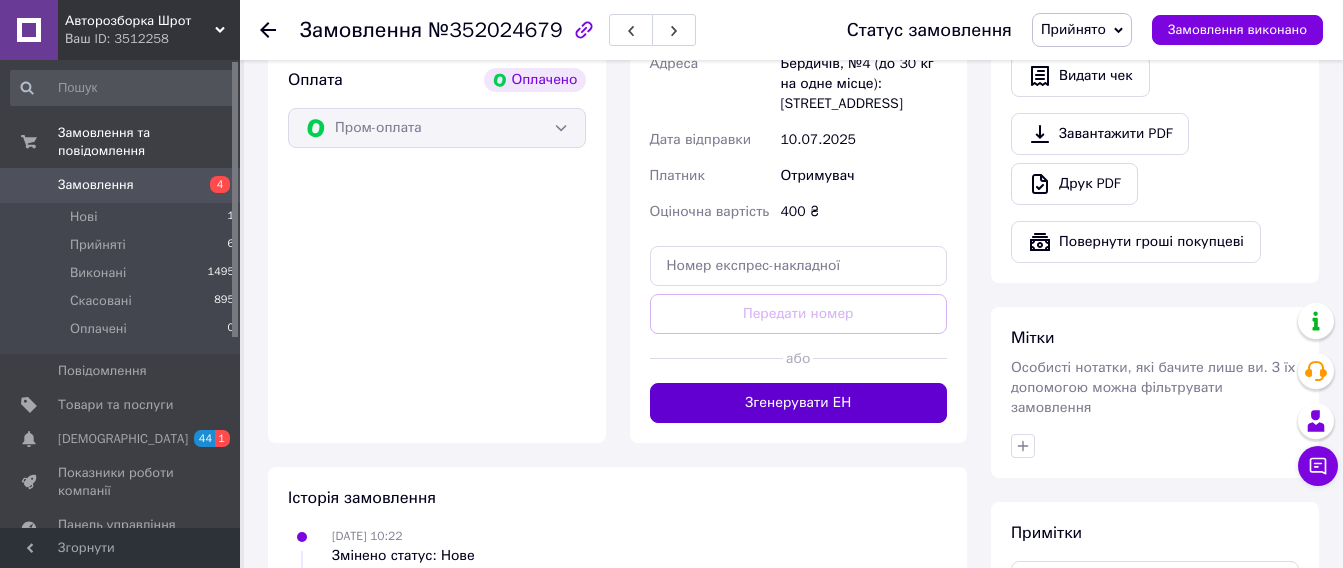 click on "Згенерувати ЕН" at bounding box center (799, 403) 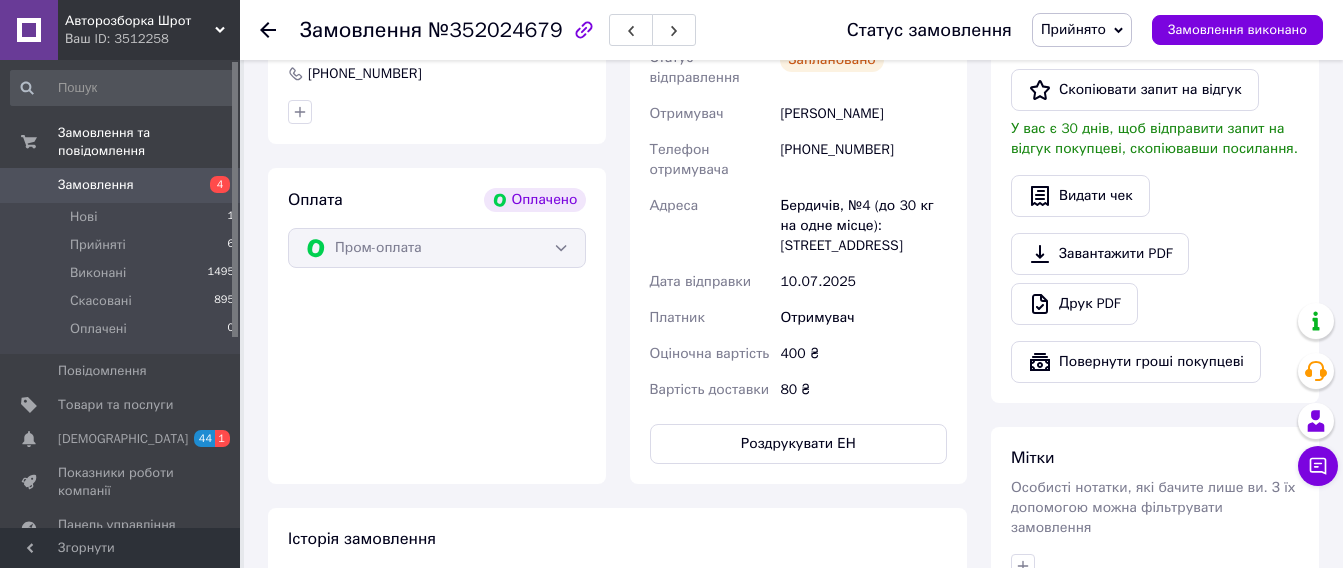 scroll, scrollTop: 400, scrollLeft: 0, axis: vertical 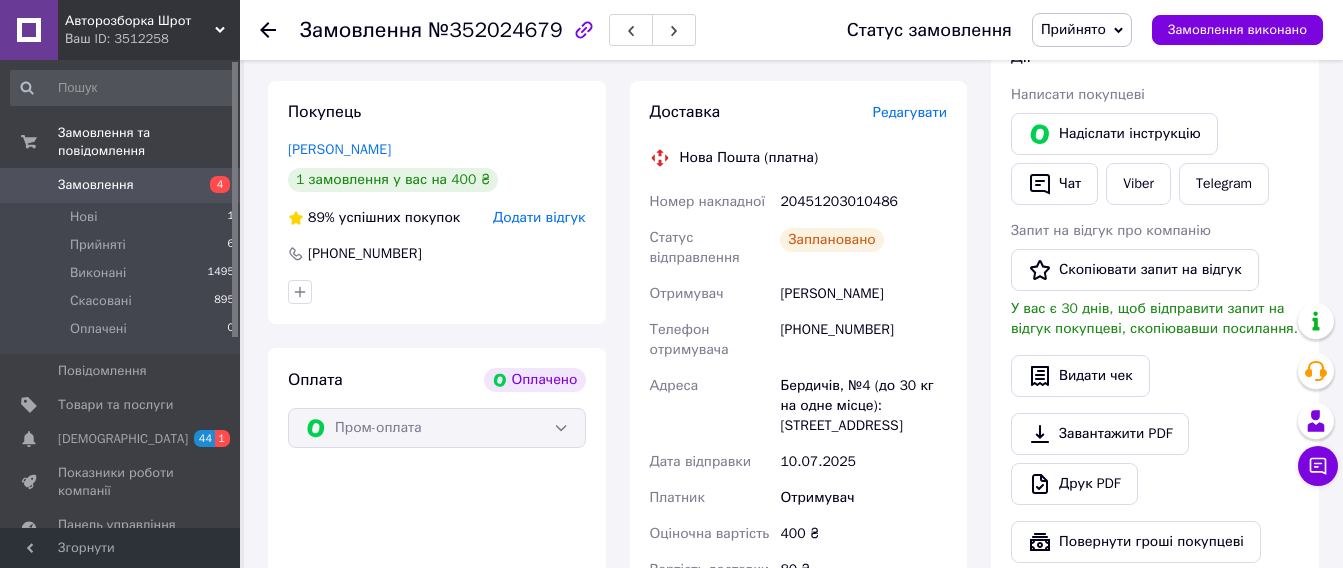 click on "20451203010486" at bounding box center (863, 202) 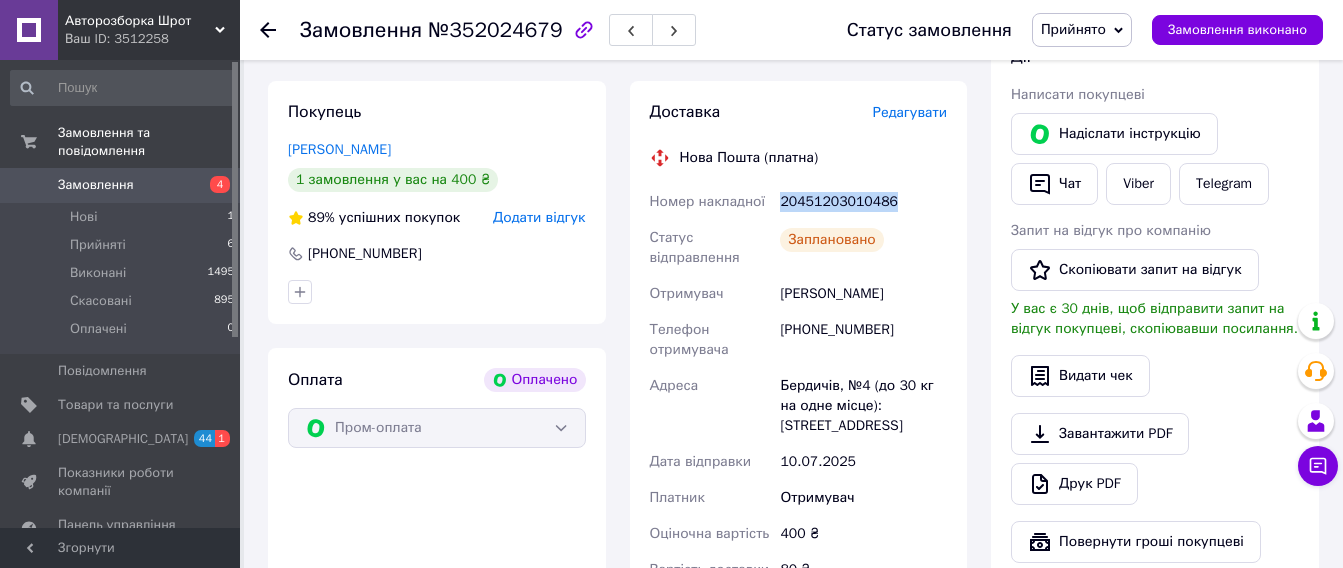 click on "20451203010486" at bounding box center [863, 202] 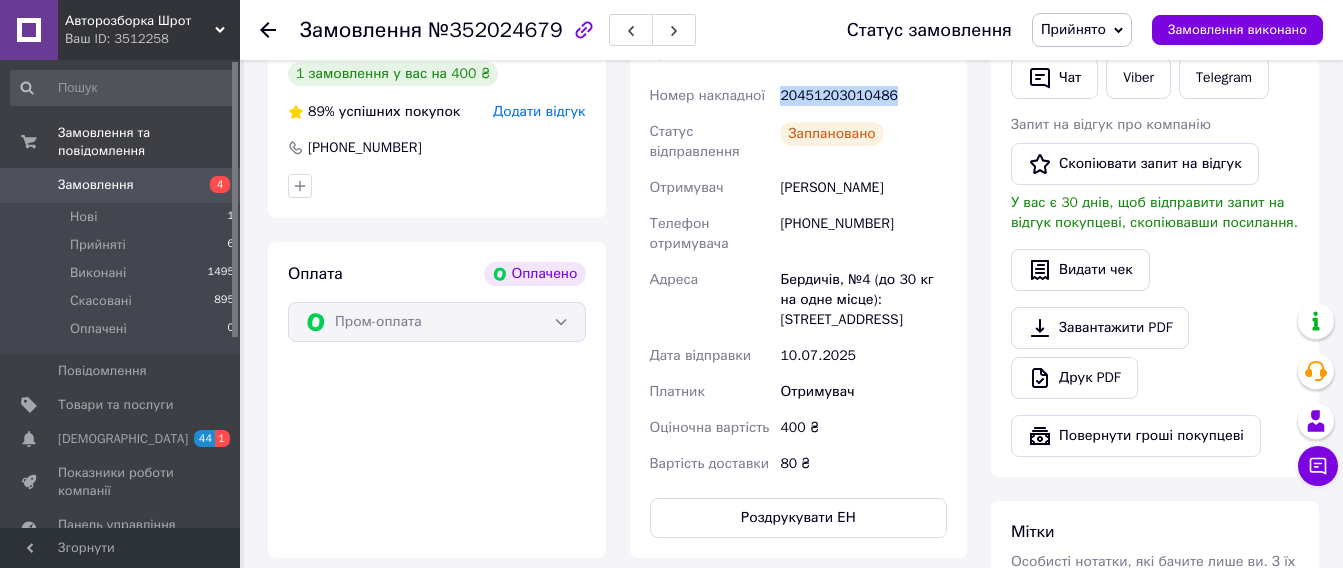 scroll, scrollTop: 600, scrollLeft: 0, axis: vertical 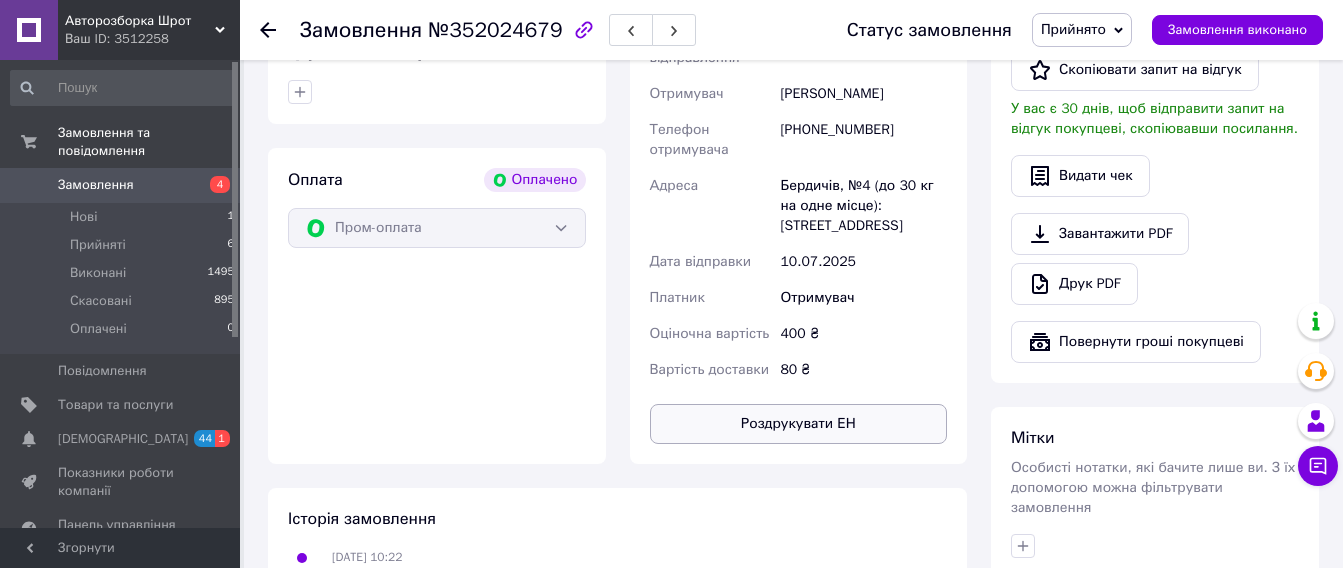 click on "Роздрукувати ЕН" at bounding box center (799, 424) 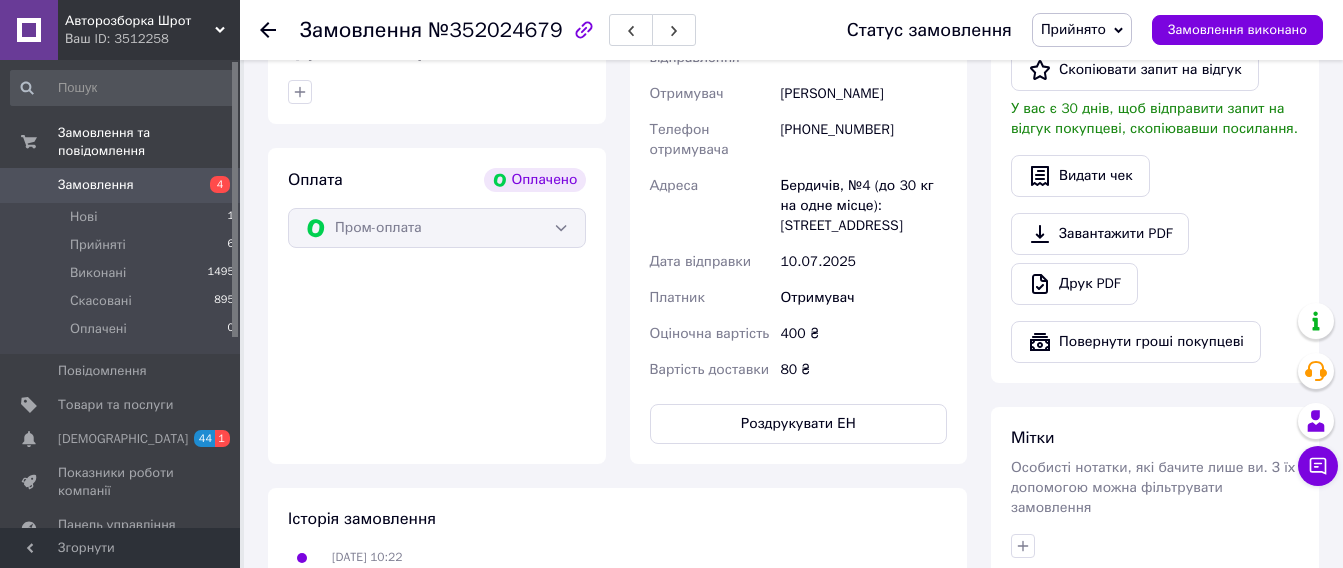 click 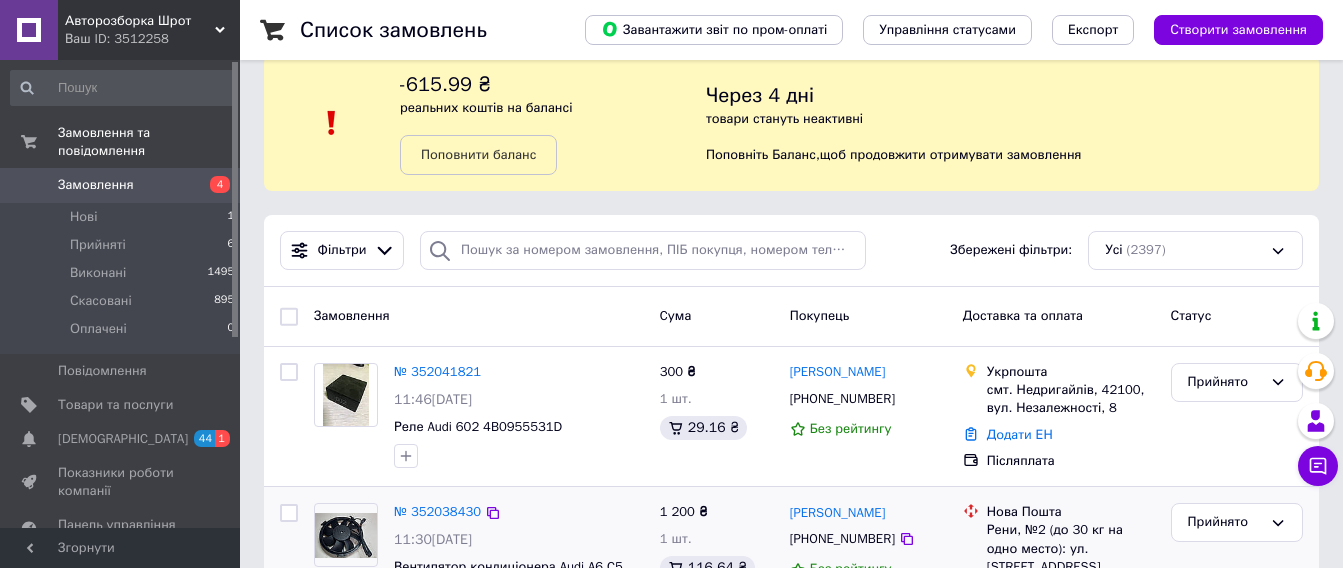 scroll, scrollTop: 0, scrollLeft: 0, axis: both 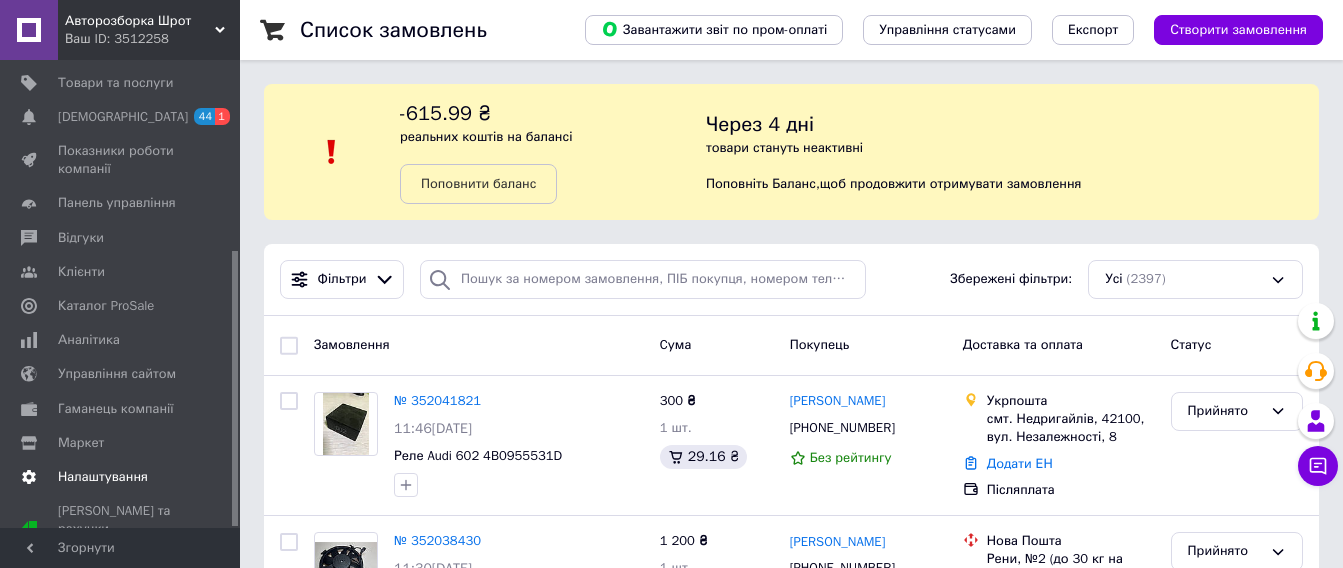 click on "Налаштування" at bounding box center [103, 477] 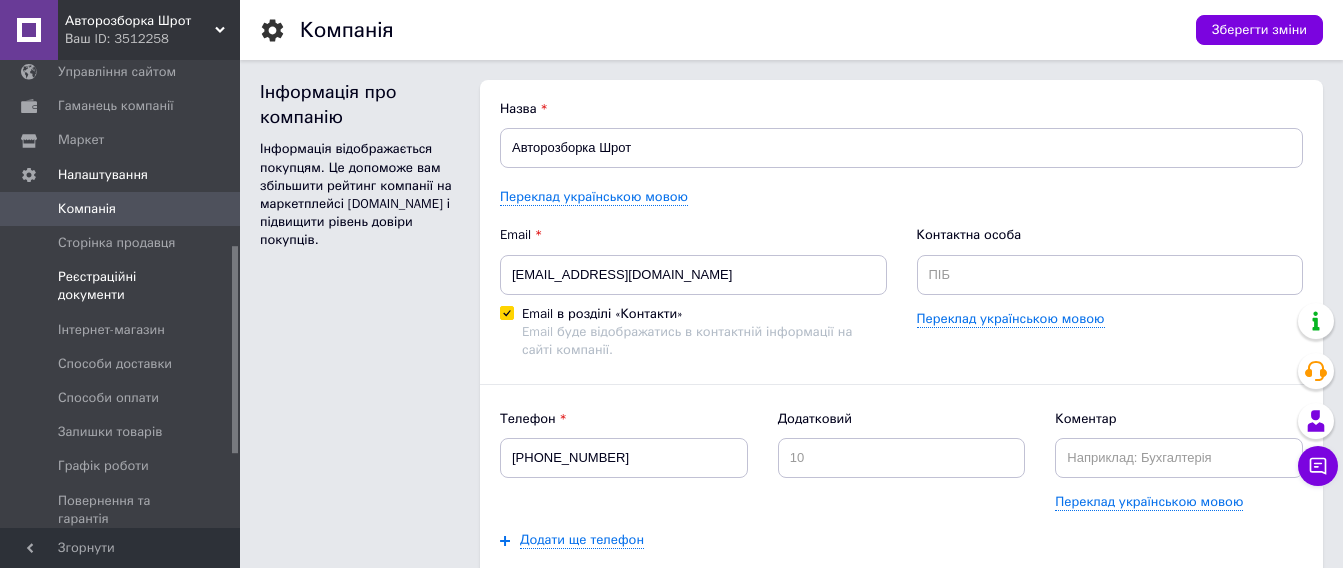 scroll, scrollTop: 420, scrollLeft: 0, axis: vertical 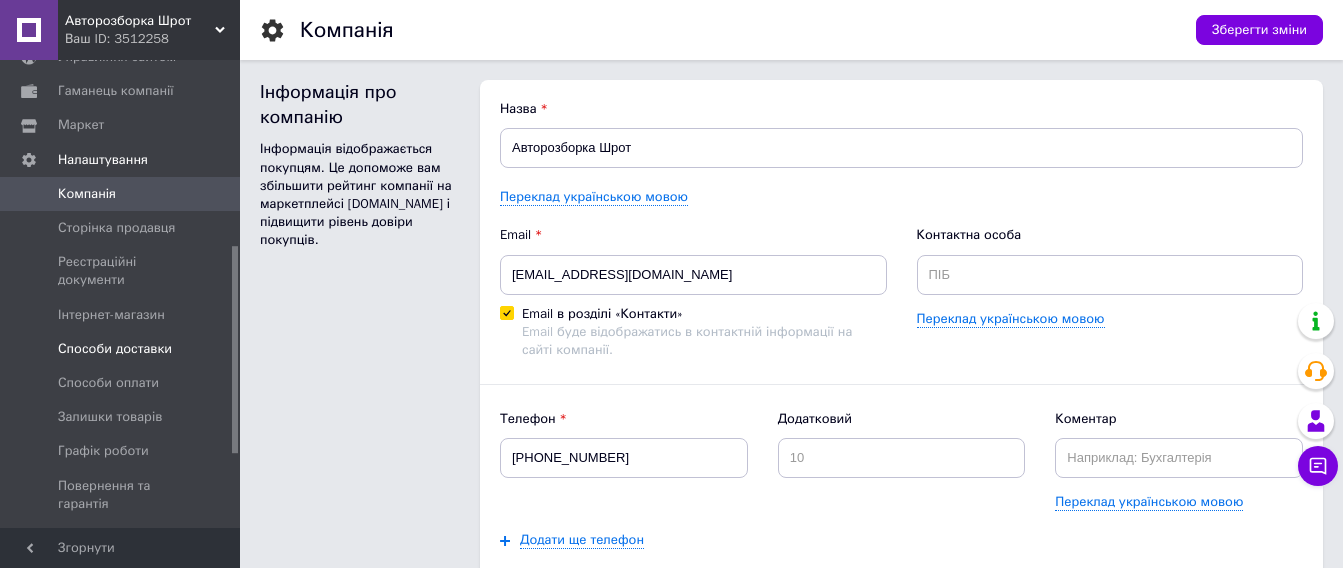 click on "Способи доставки" at bounding box center (115, 349) 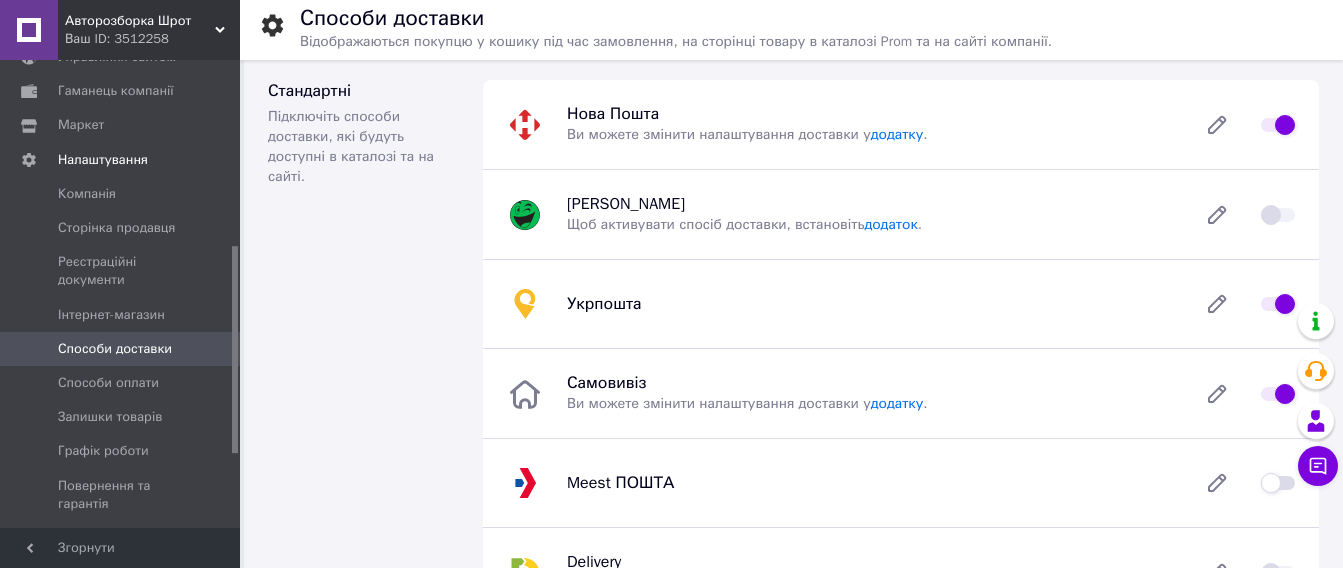 click at bounding box center [1278, 304] 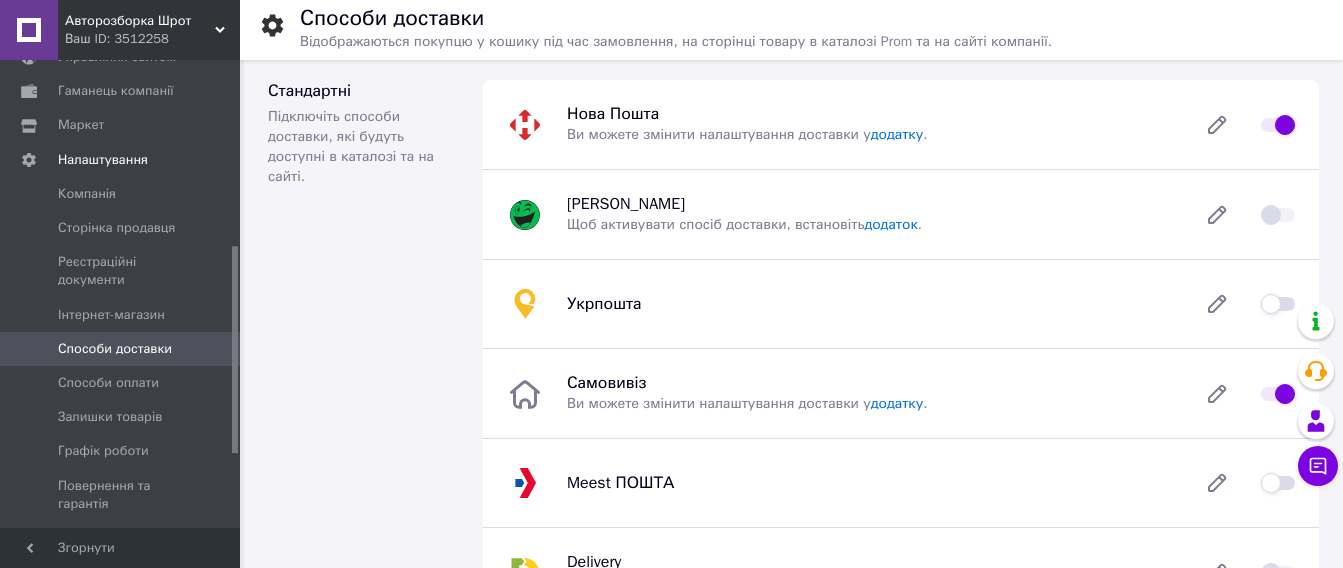 checkbox on "false" 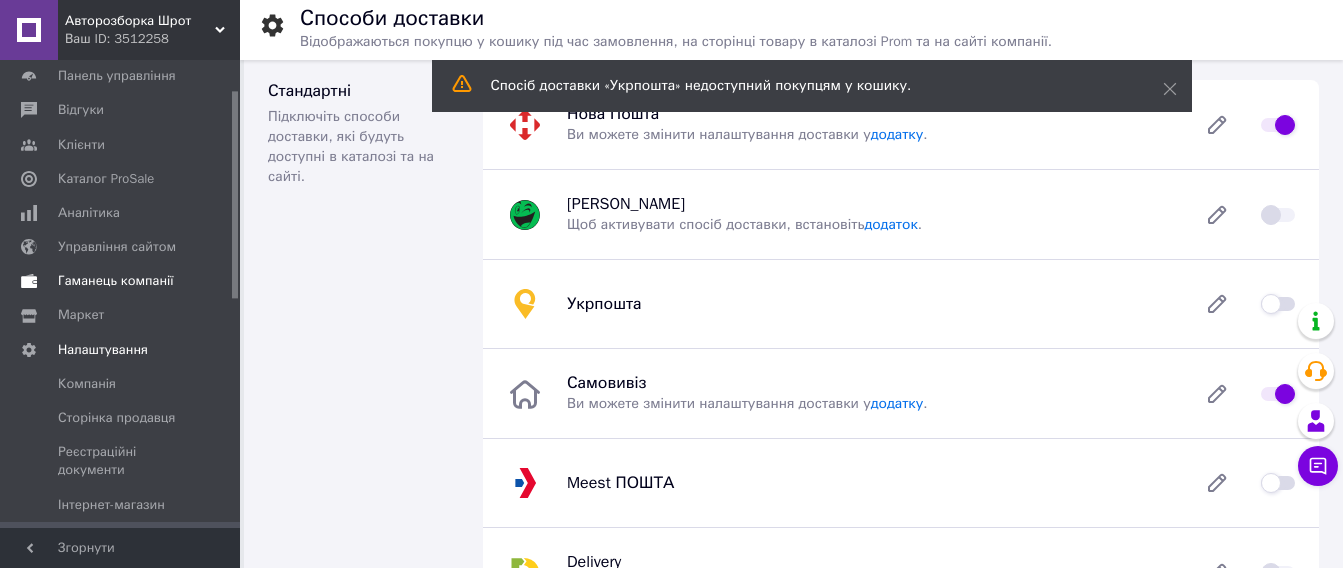 scroll, scrollTop: 20, scrollLeft: 0, axis: vertical 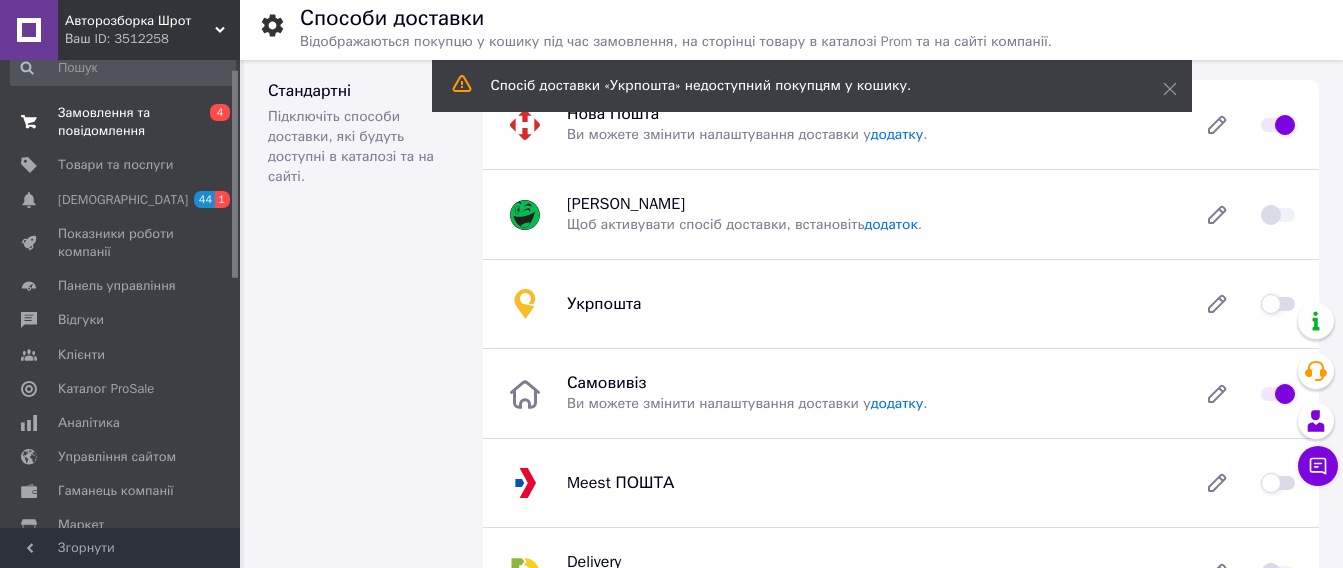 click on "Замовлення та повідомлення" at bounding box center (121, 122) 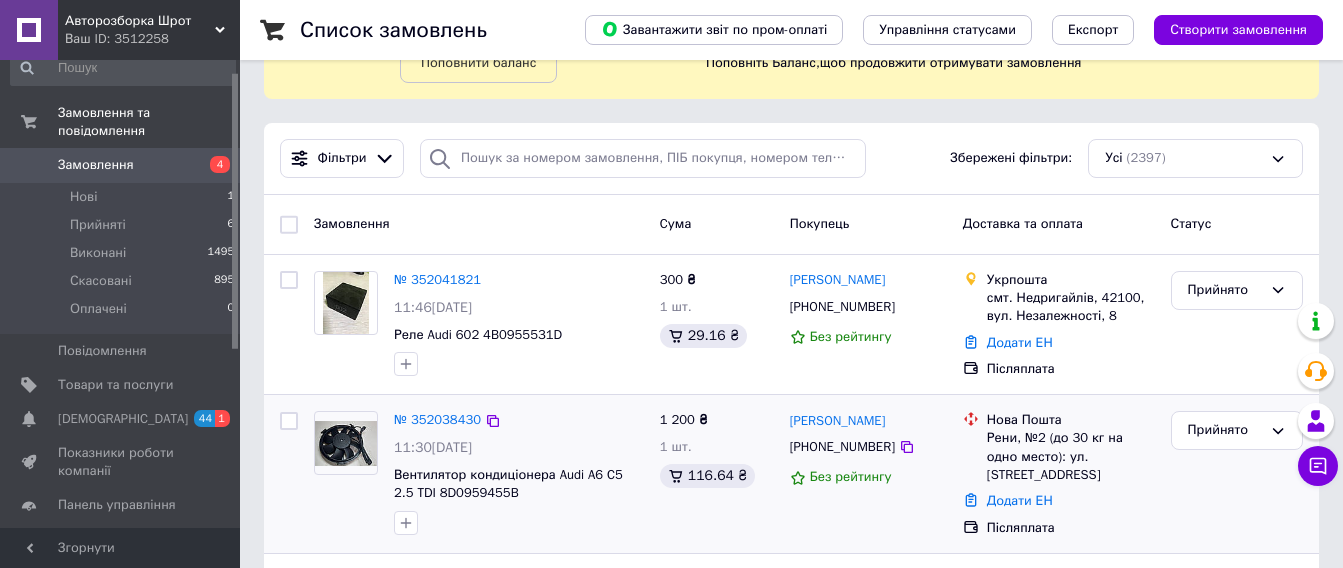 scroll, scrollTop: 0, scrollLeft: 0, axis: both 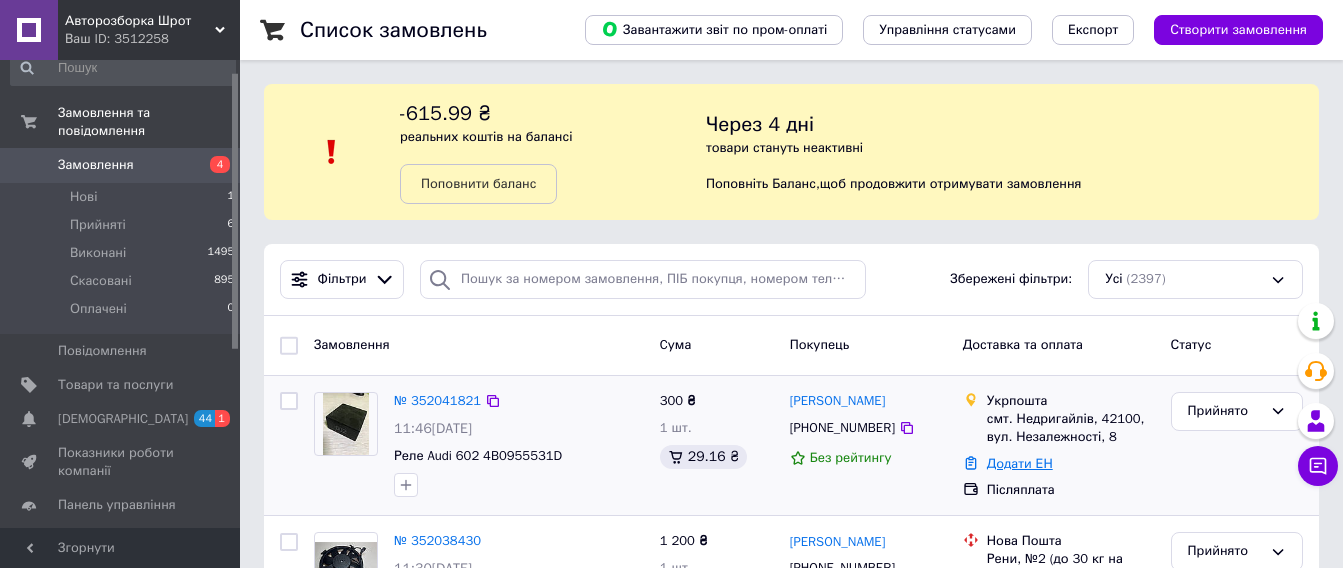 click on "Додати ЕН" at bounding box center [1020, 463] 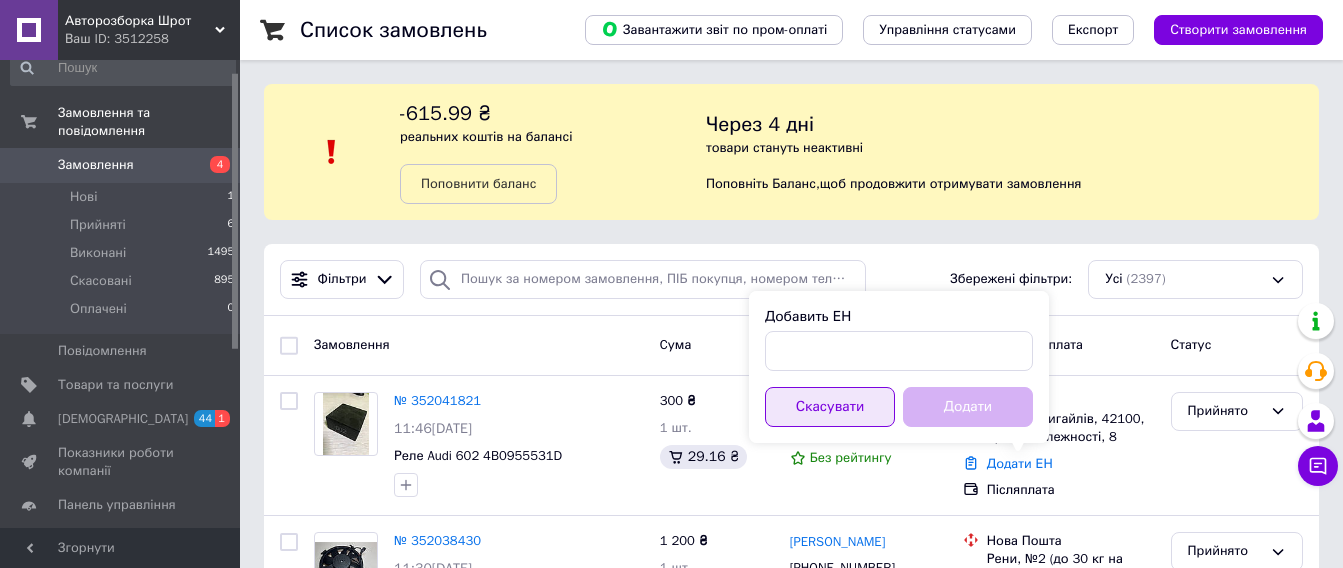 click on "Скасувати" at bounding box center (830, 407) 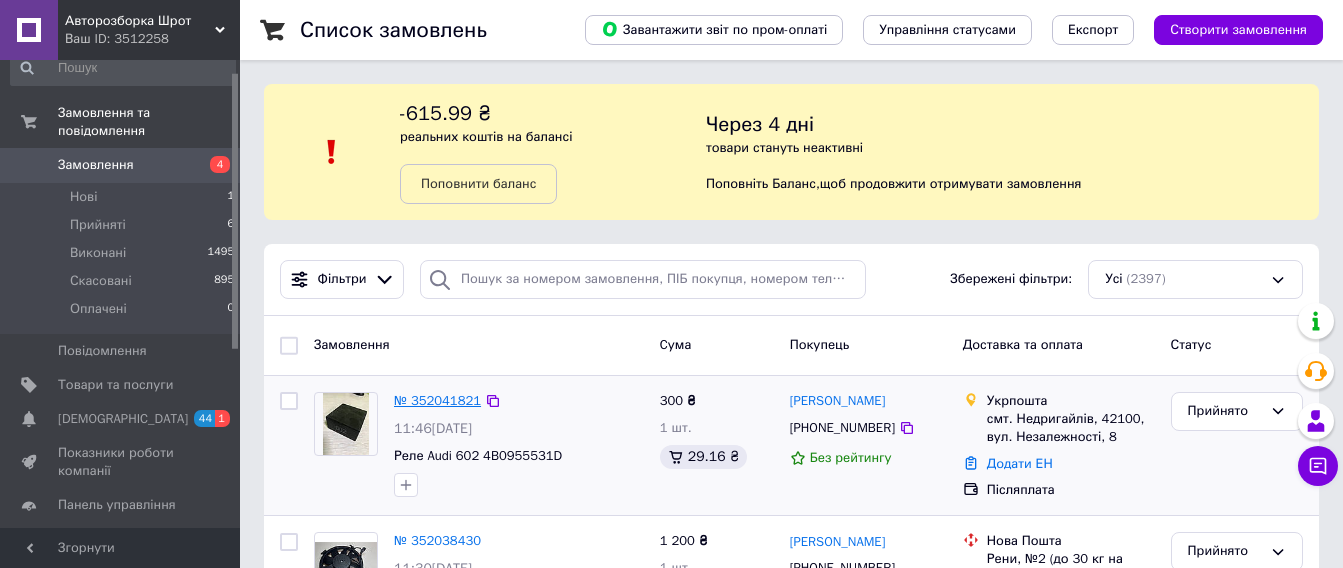 click on "№ 352041821" at bounding box center [437, 400] 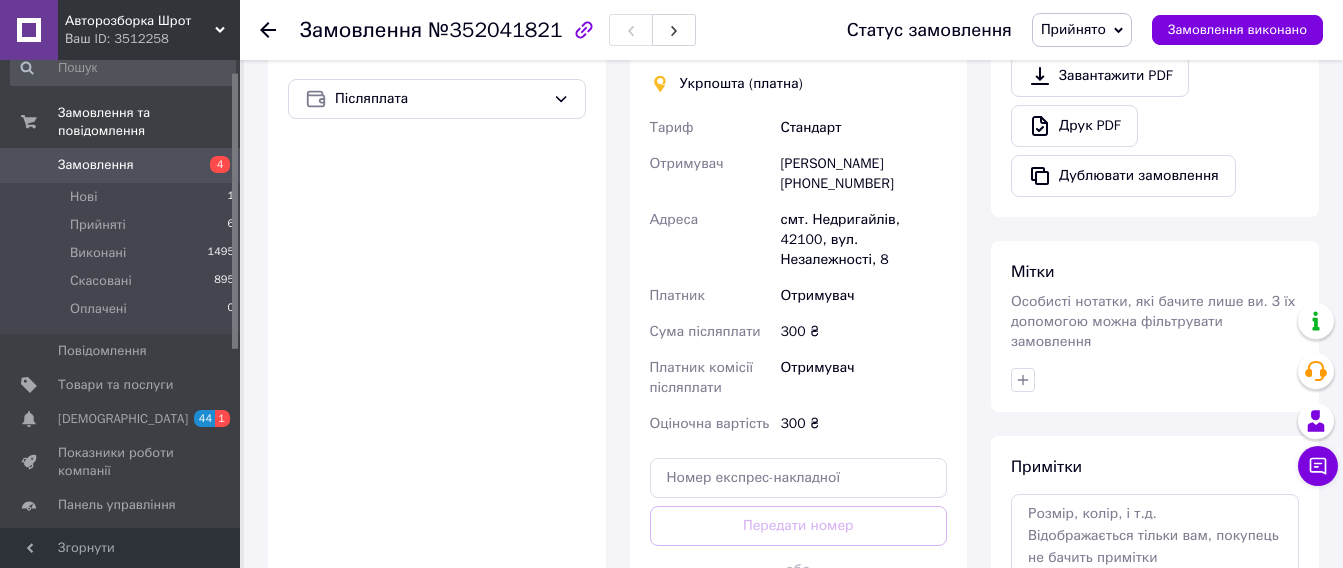 scroll, scrollTop: 800, scrollLeft: 0, axis: vertical 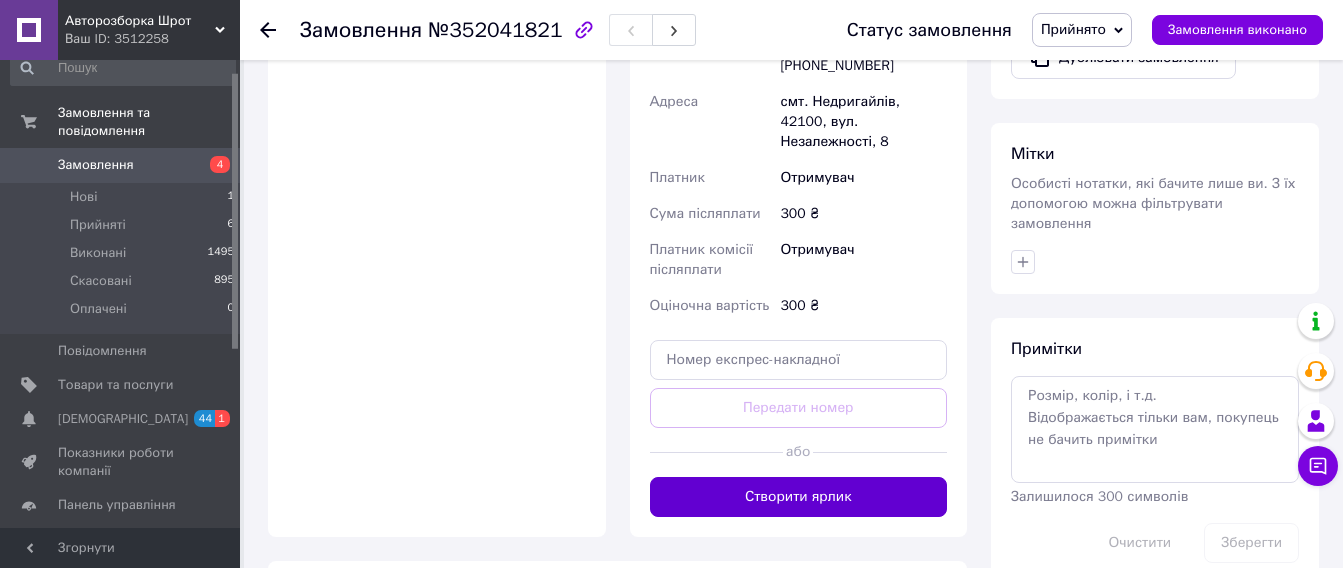 click on "Створити ярлик" at bounding box center (799, 497) 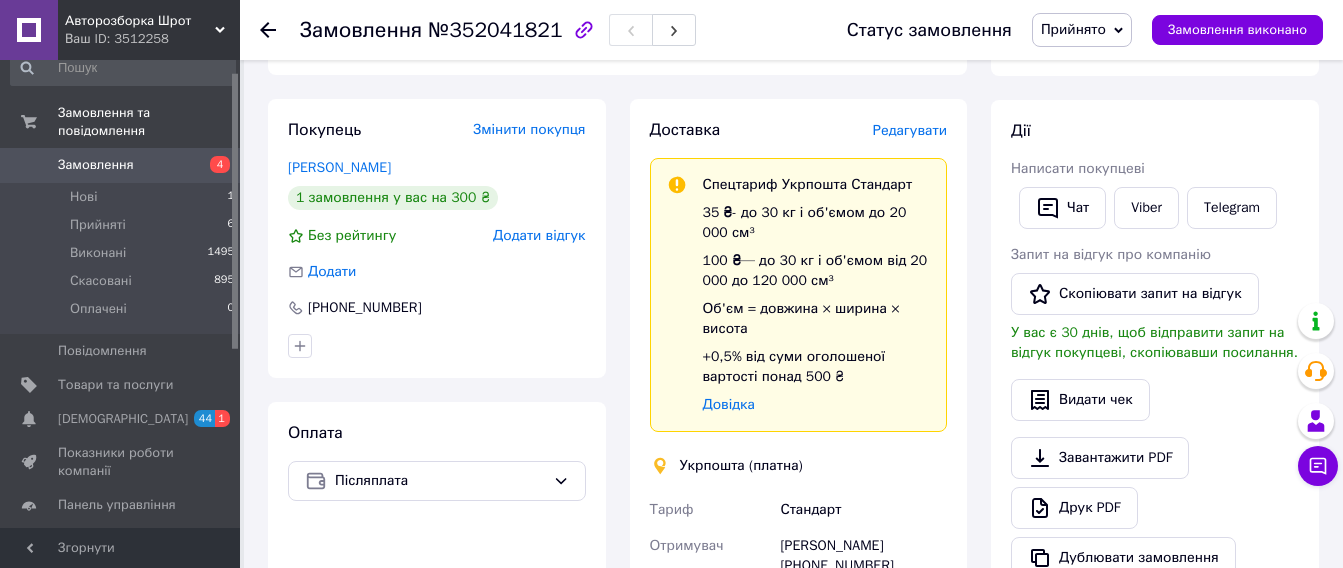 scroll, scrollTop: 500, scrollLeft: 0, axis: vertical 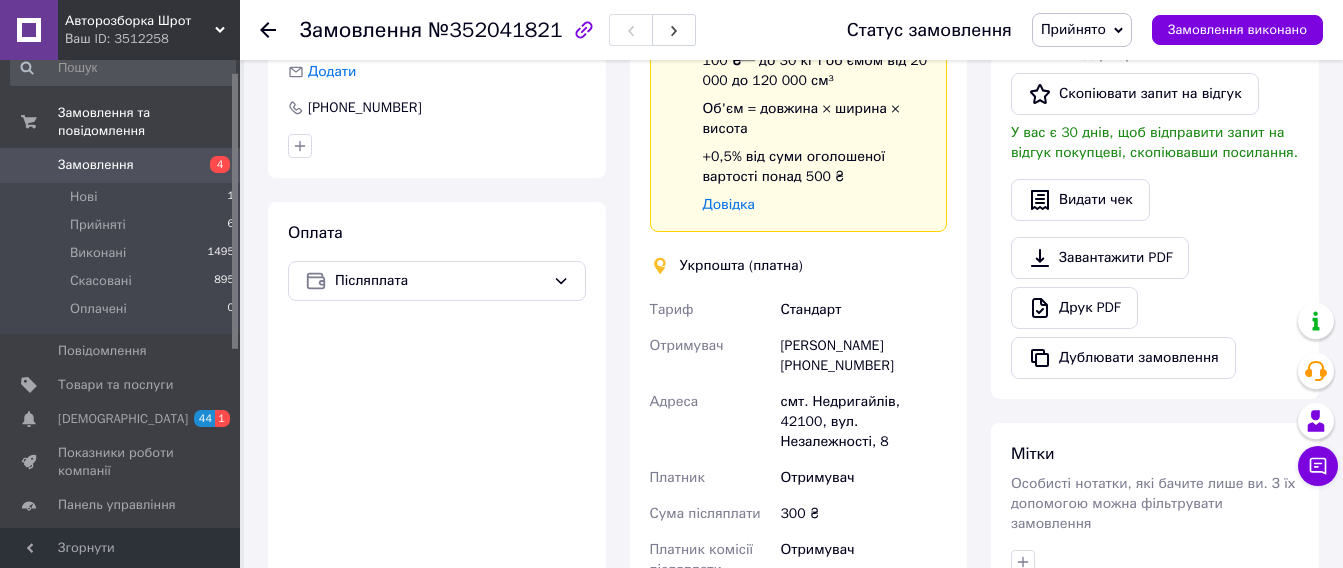 drag, startPoint x: 887, startPoint y: 340, endPoint x: 778, endPoint y: 329, distance: 109.55364 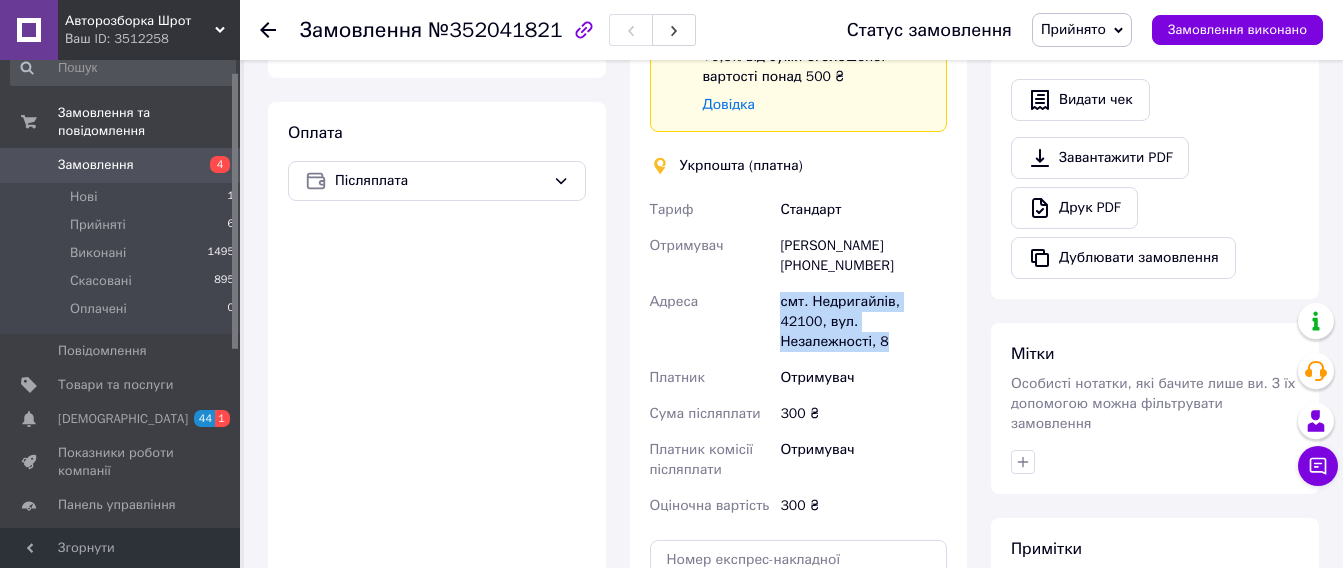drag, startPoint x: 915, startPoint y: 300, endPoint x: 777, endPoint y: 281, distance: 139.30183 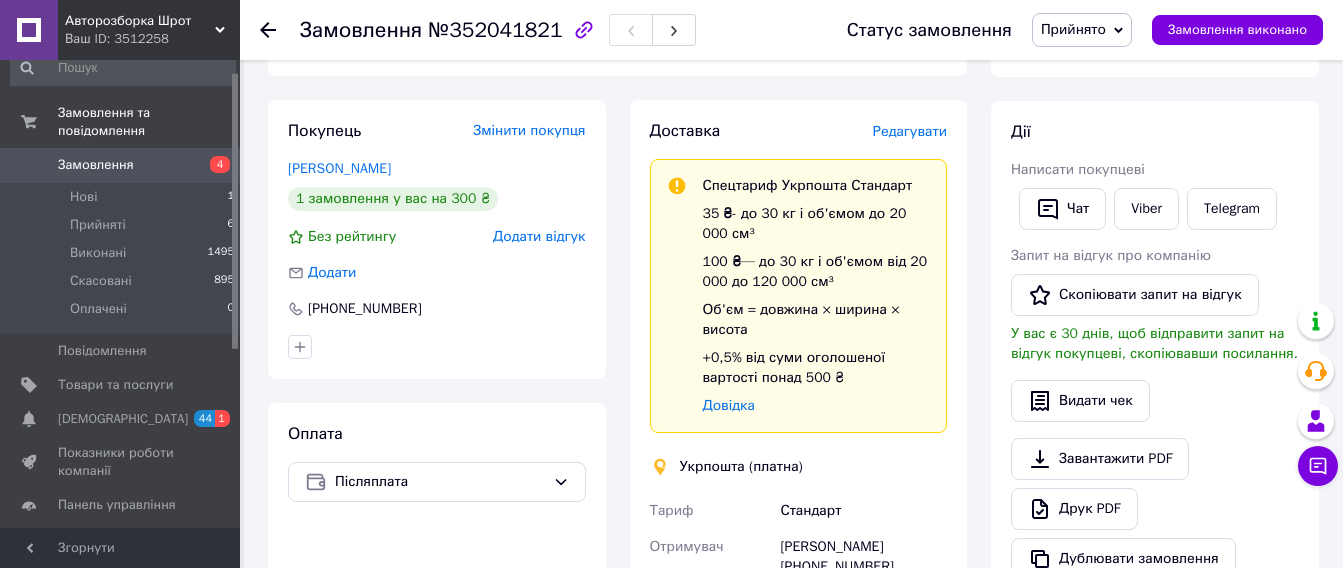 scroll, scrollTop: 100, scrollLeft: 0, axis: vertical 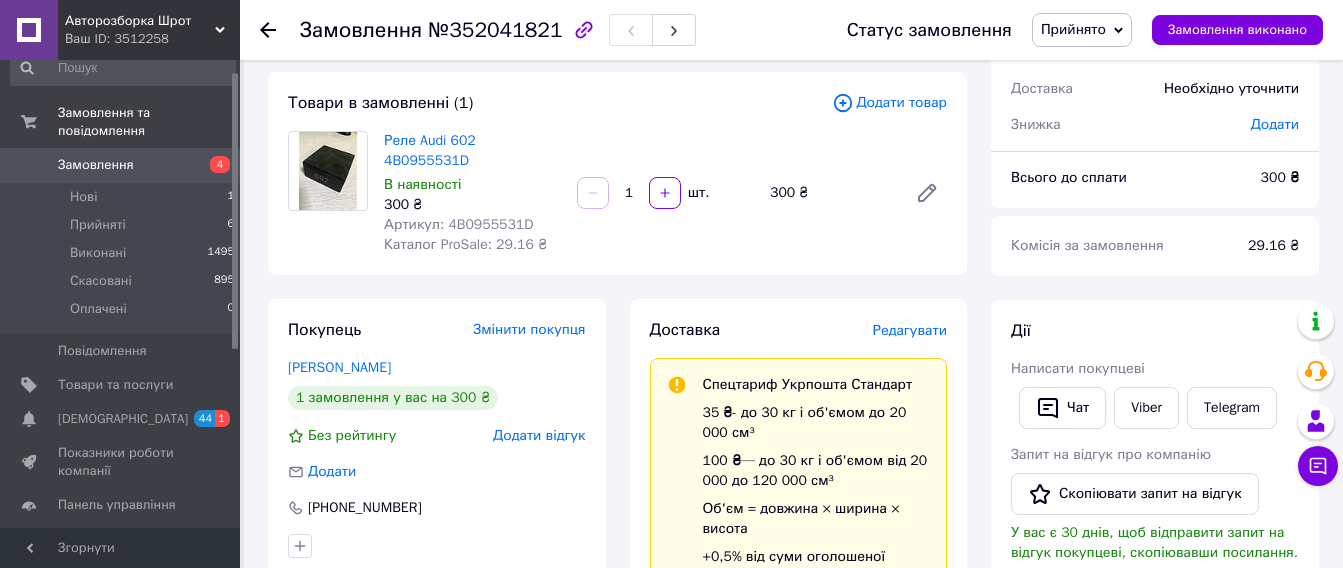 click on "Замовлення" at bounding box center (96, 165) 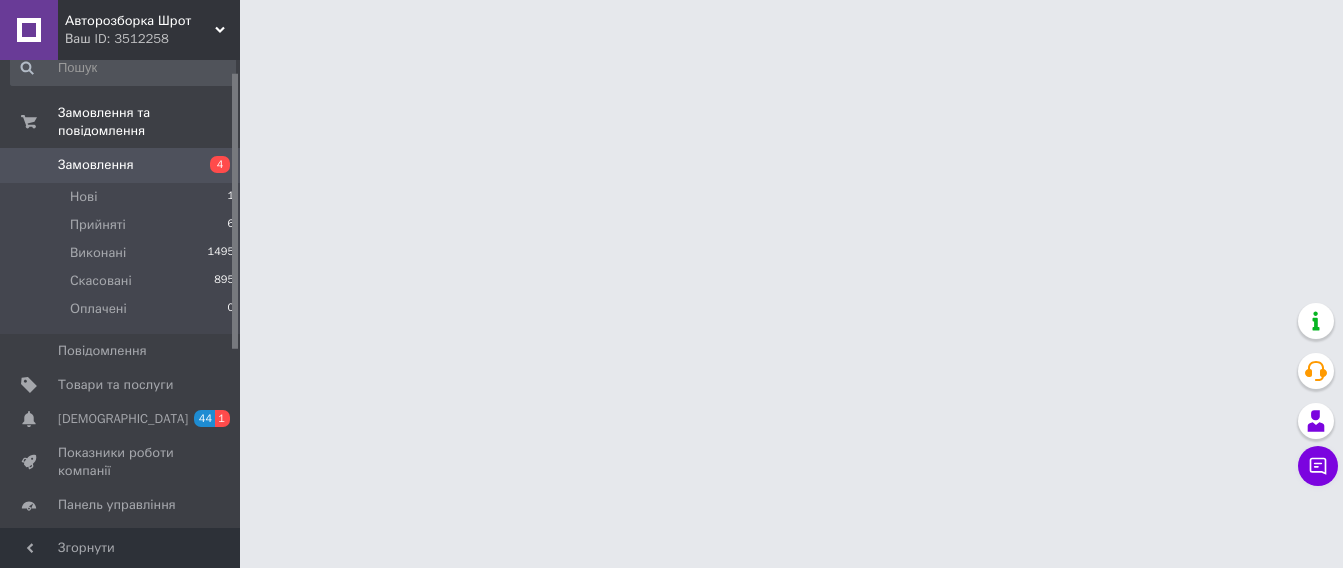 scroll, scrollTop: 0, scrollLeft: 0, axis: both 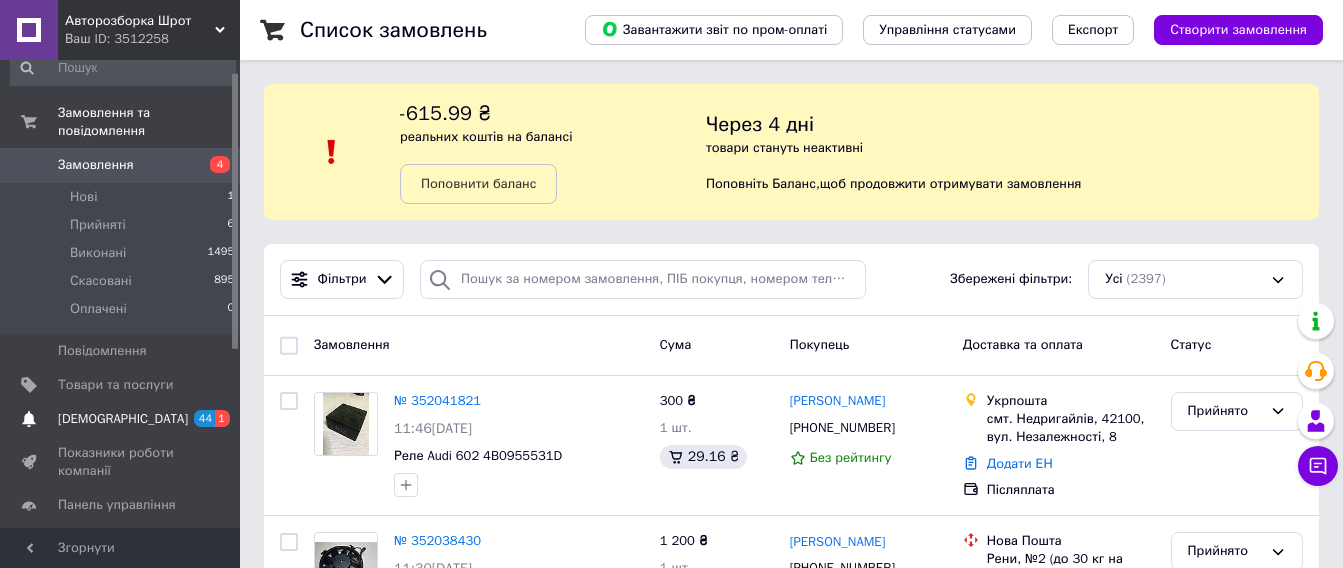 click on "[DEMOGRAPHIC_DATA]" at bounding box center [123, 419] 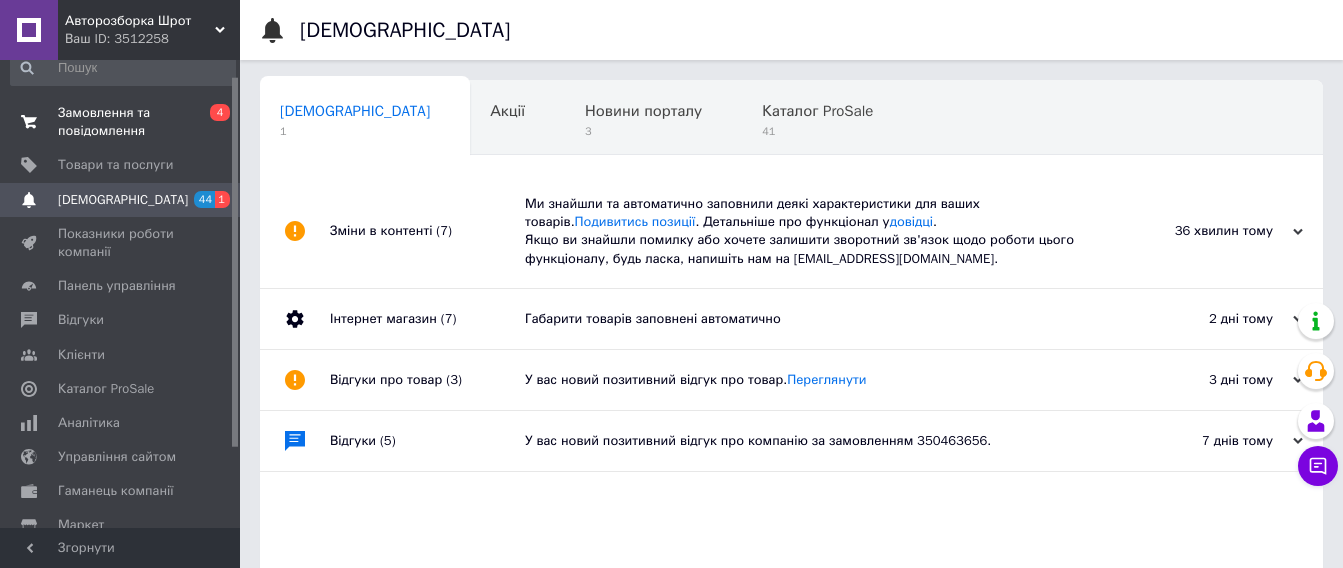 click on "Замовлення та повідомлення" at bounding box center [121, 122] 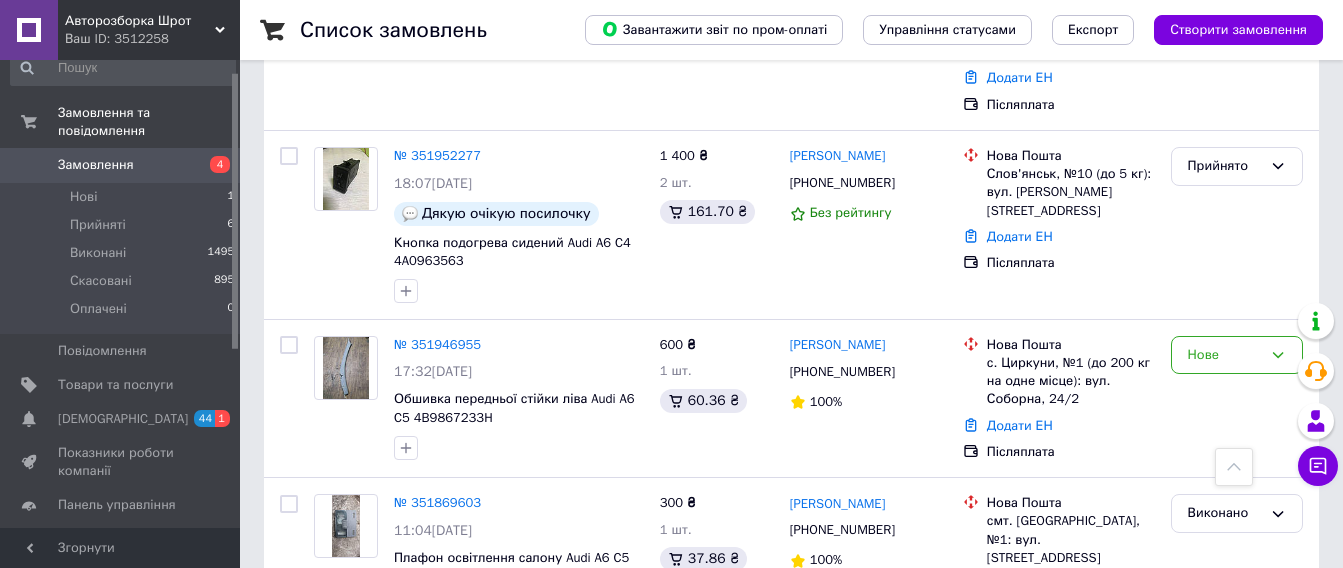 scroll, scrollTop: 1700, scrollLeft: 0, axis: vertical 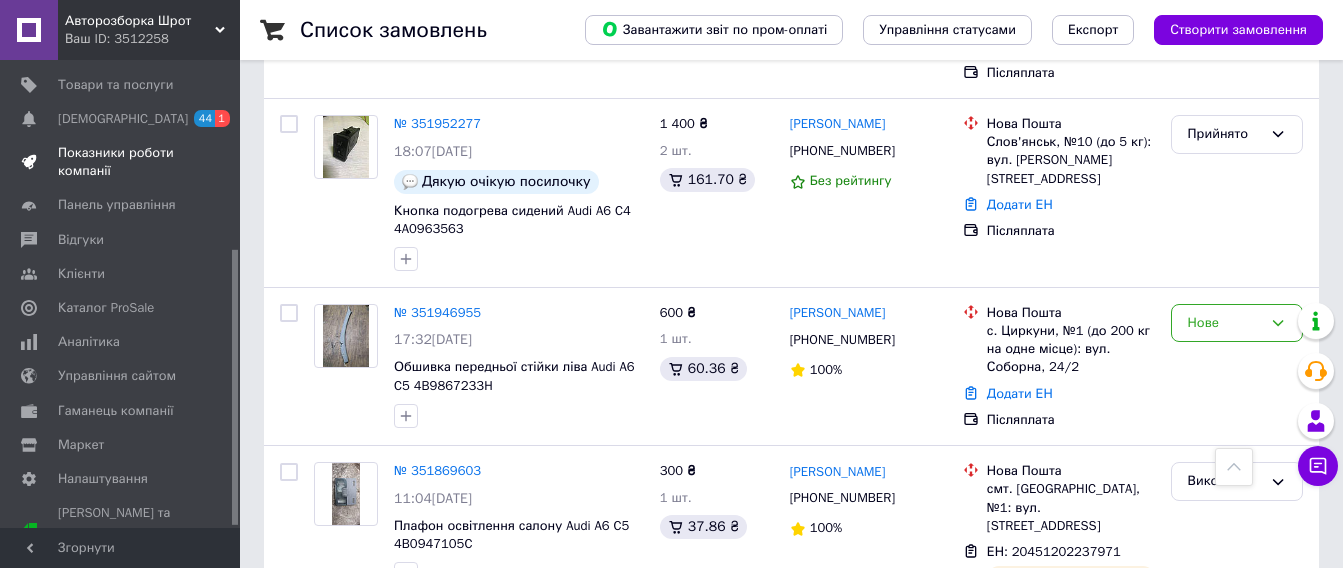 click on "Показники роботи компанії" at bounding box center [121, 162] 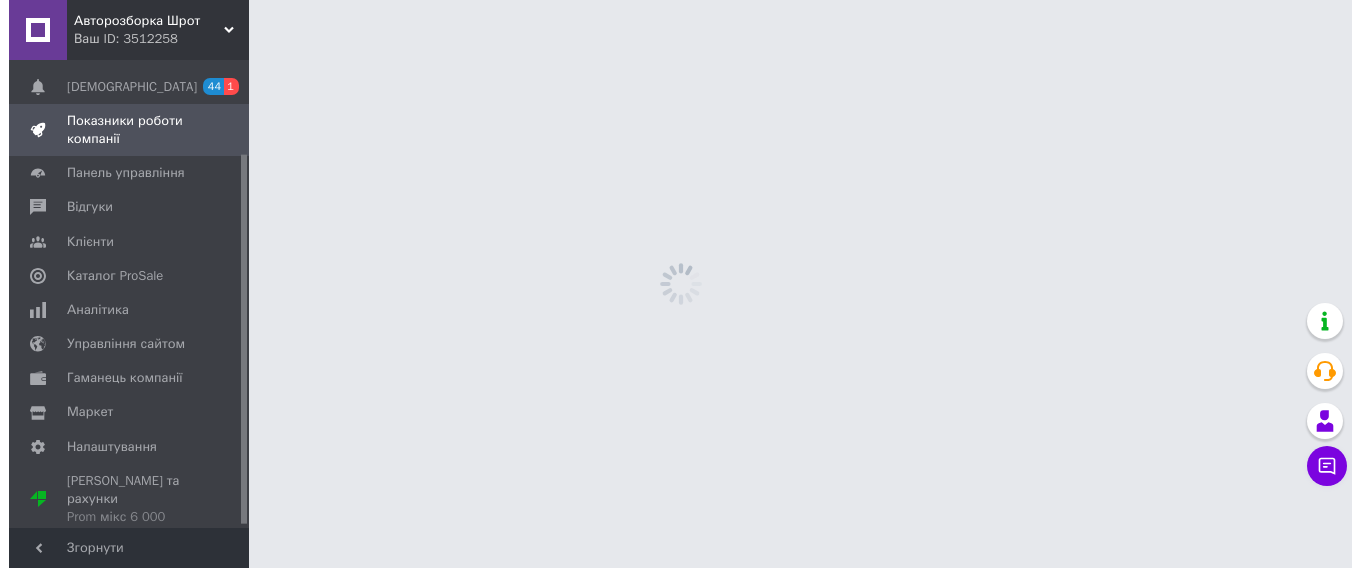 scroll, scrollTop: 0, scrollLeft: 0, axis: both 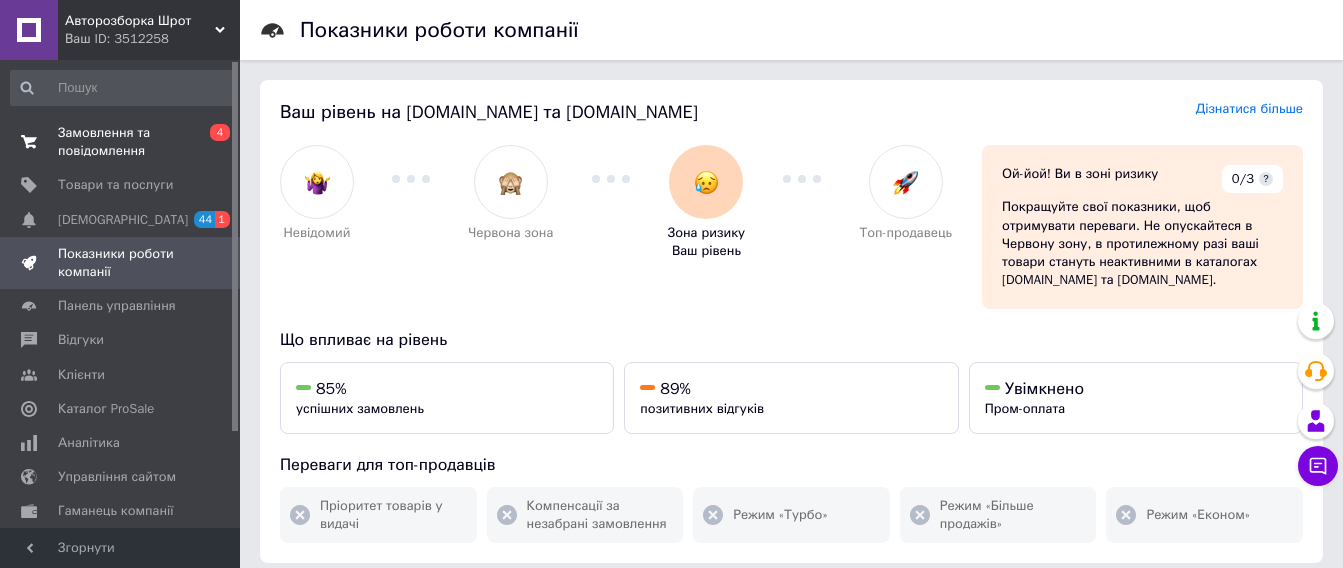 click on "Замовлення та повідомлення" at bounding box center [121, 142] 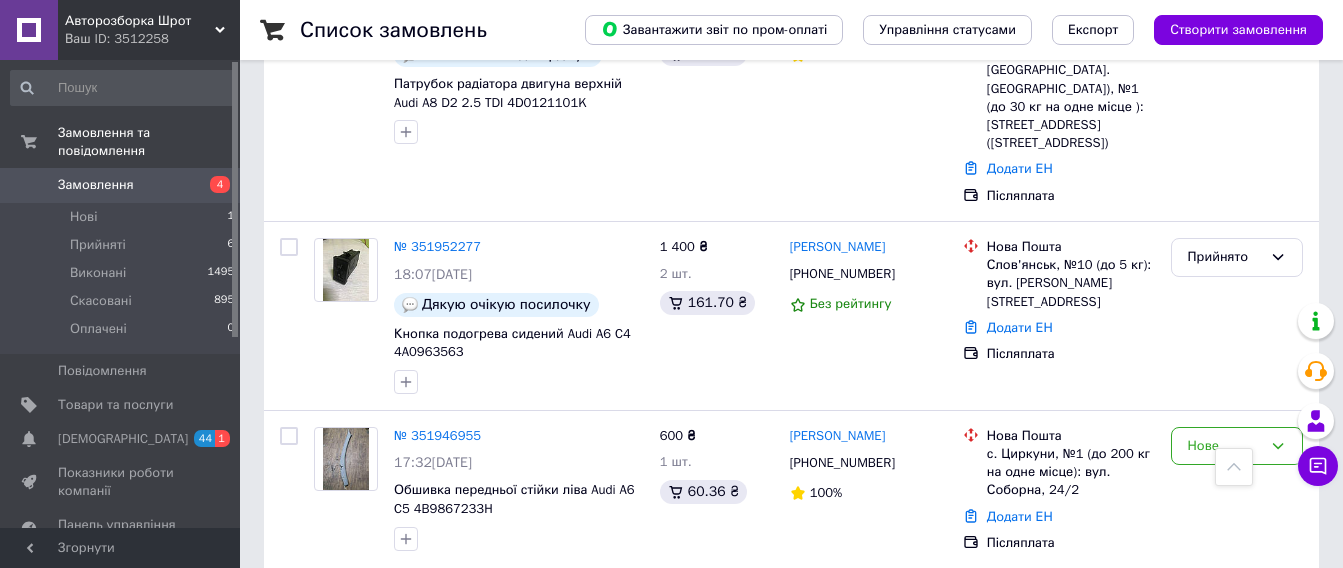 scroll, scrollTop: 1600, scrollLeft: 0, axis: vertical 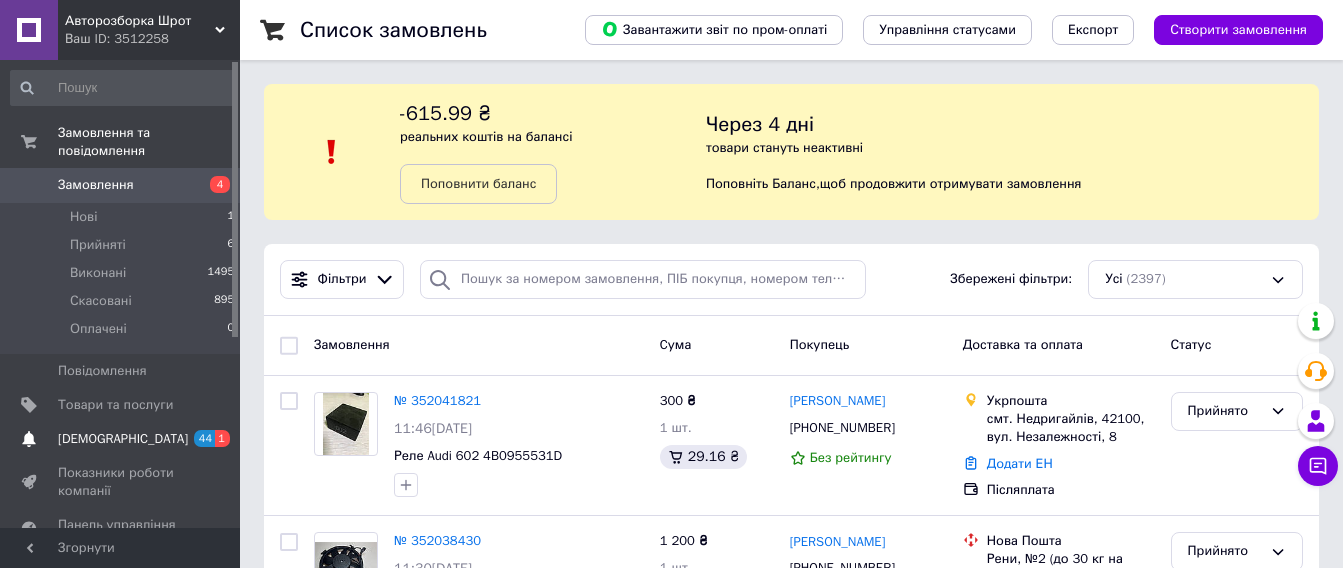 click on "[DEMOGRAPHIC_DATA]" at bounding box center [123, 439] 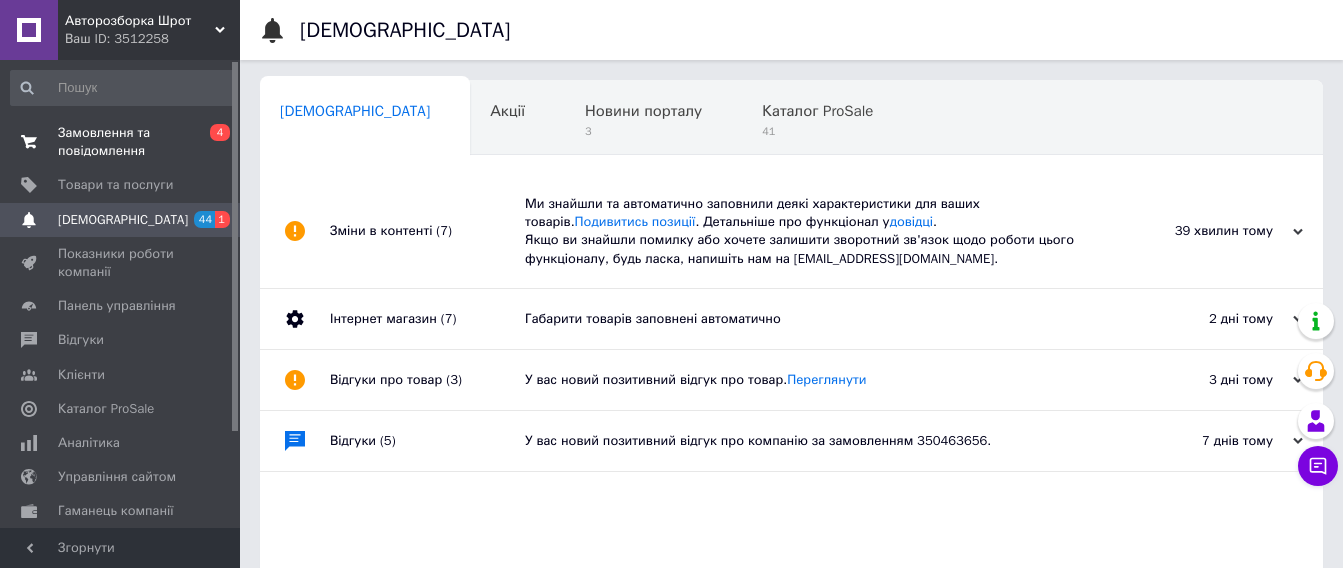 click on "Замовлення та повідомлення" at bounding box center (121, 142) 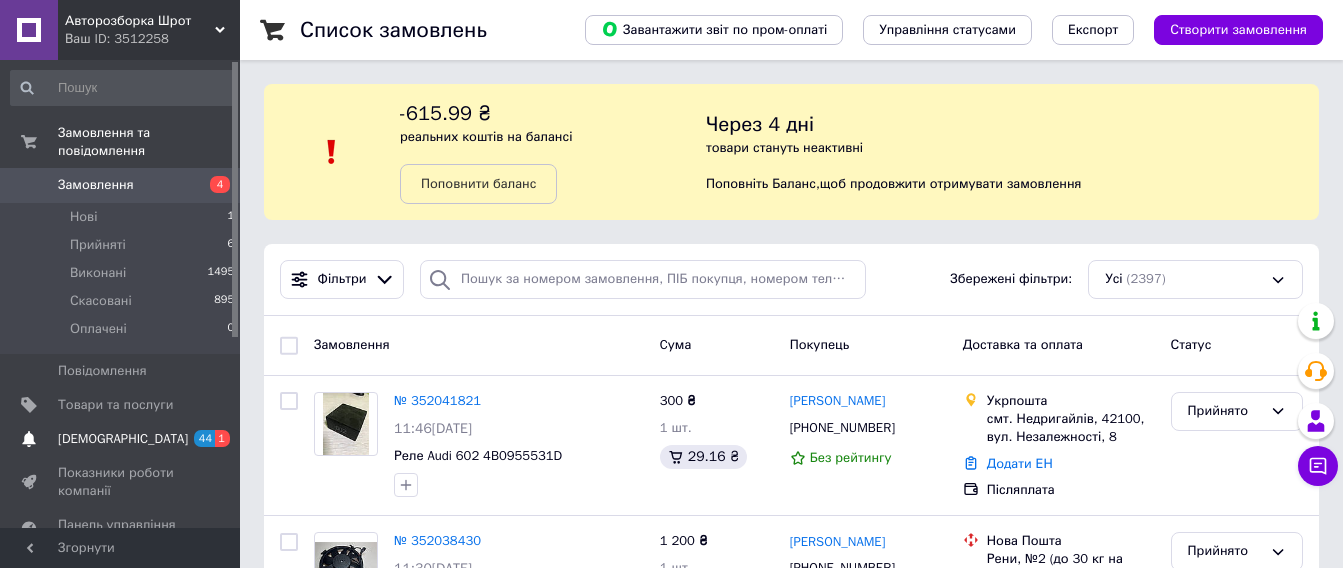 click on "Сповіщення 44 1" at bounding box center (123, 439) 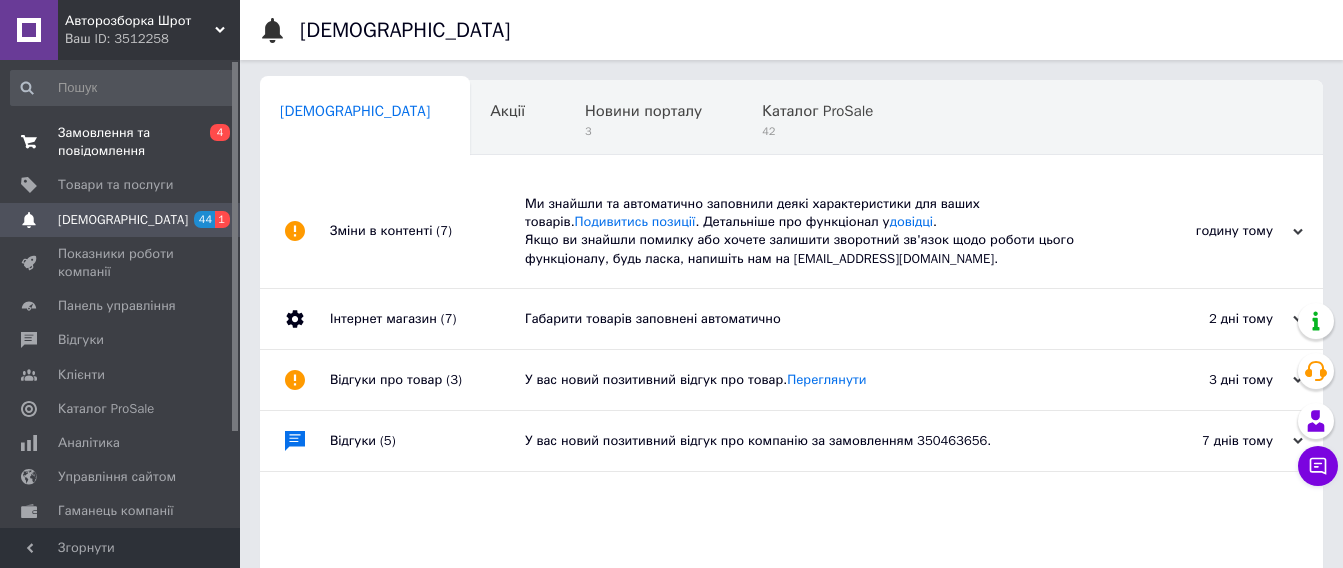 click on "Замовлення та повідомлення" at bounding box center [121, 142] 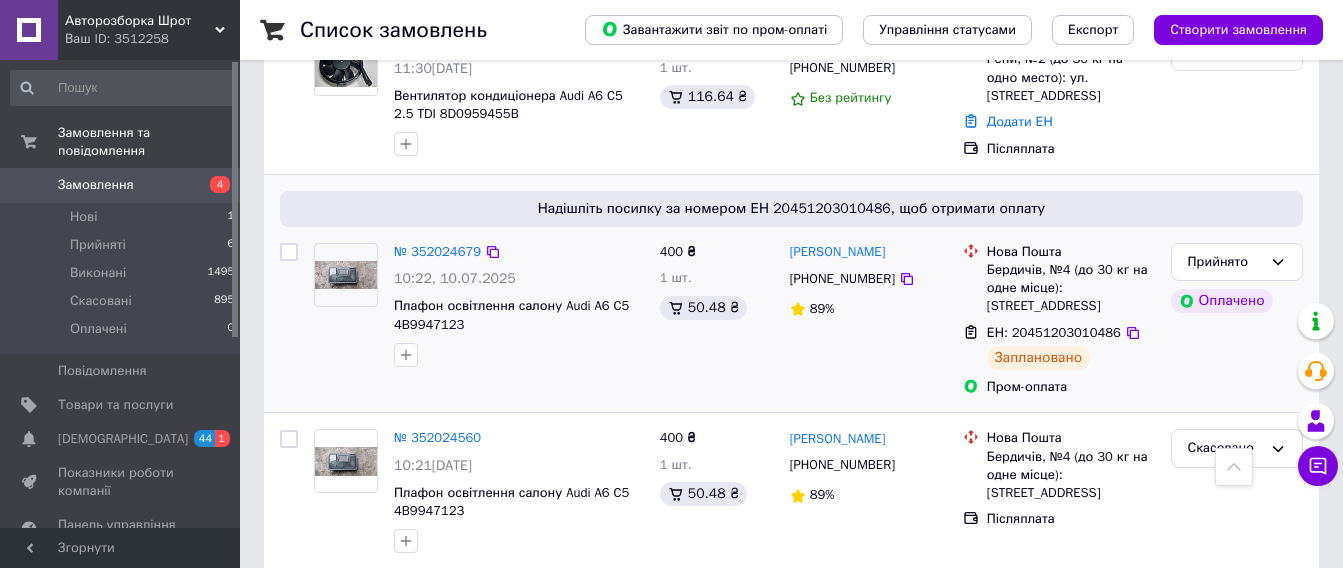 scroll, scrollTop: 600, scrollLeft: 0, axis: vertical 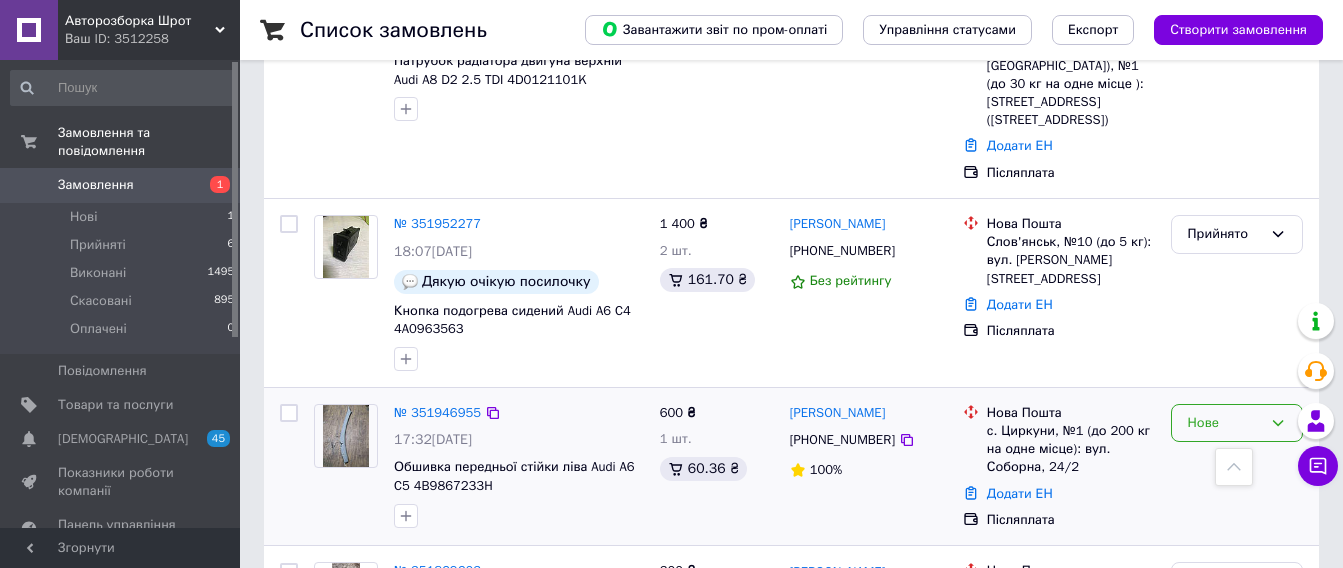 click on "Нове" at bounding box center (1237, 423) 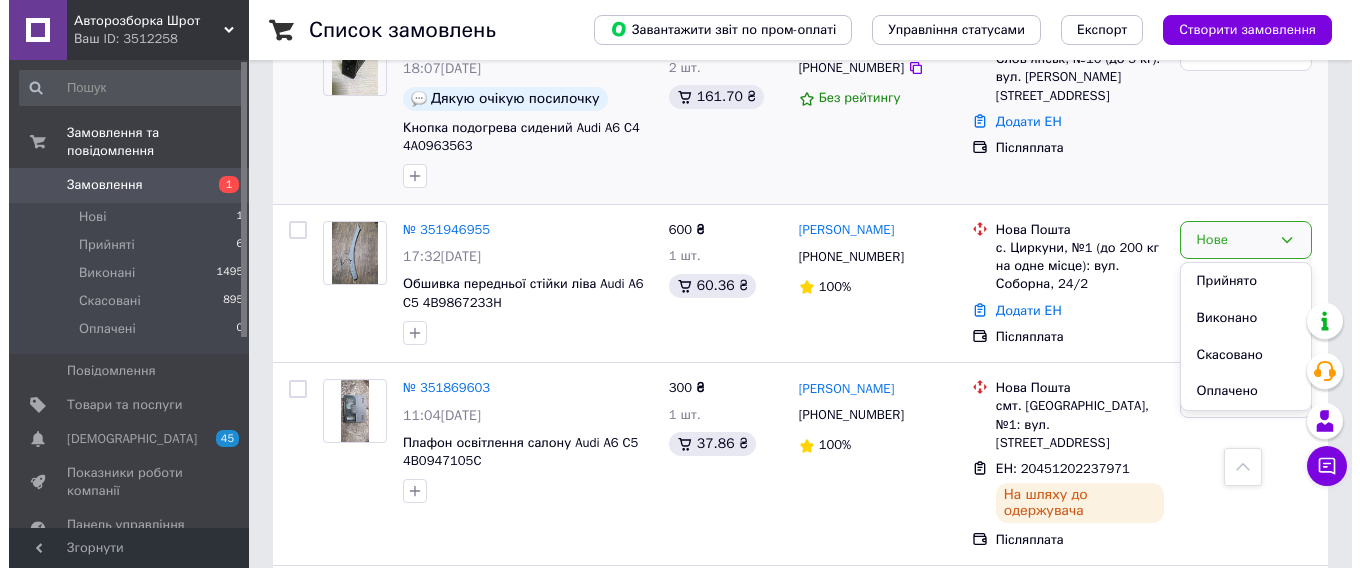 scroll, scrollTop: 1800, scrollLeft: 0, axis: vertical 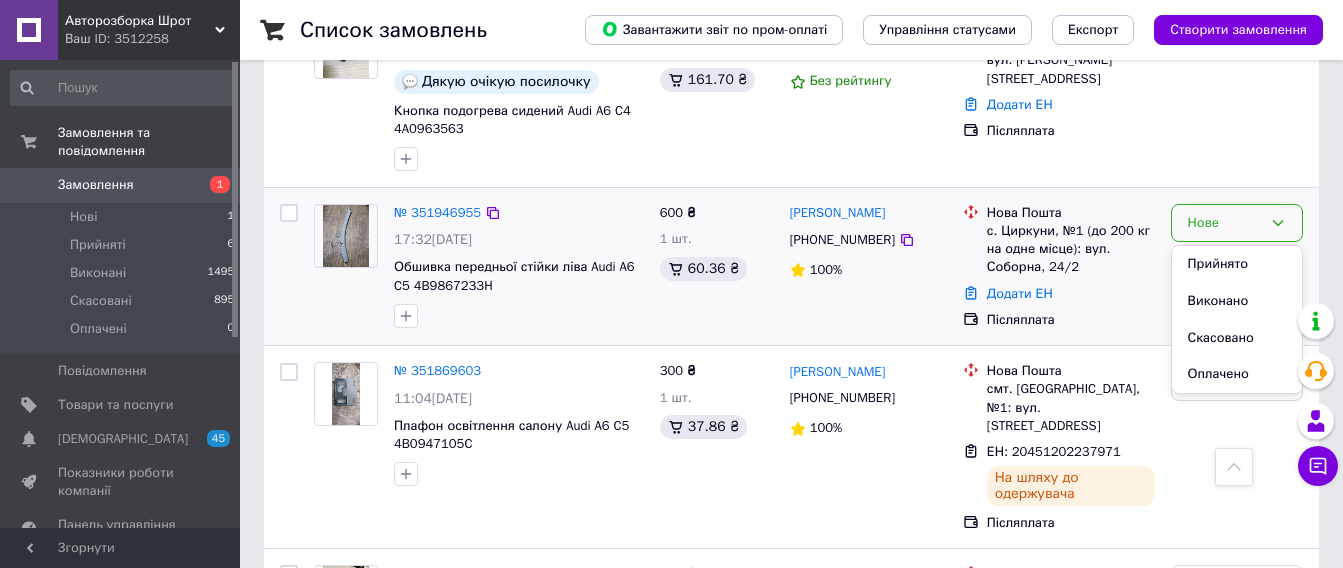 click on "Скасовано" at bounding box center (1237, 338) 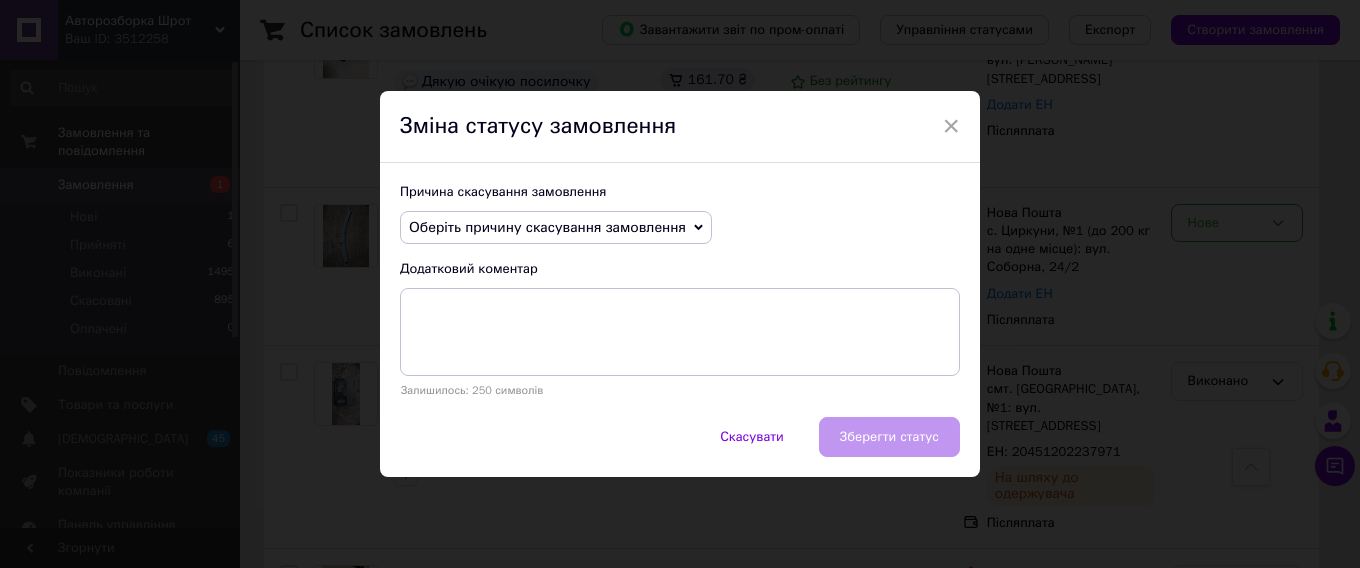 click on "Оберіть причину скасування замовлення" at bounding box center [556, 228] 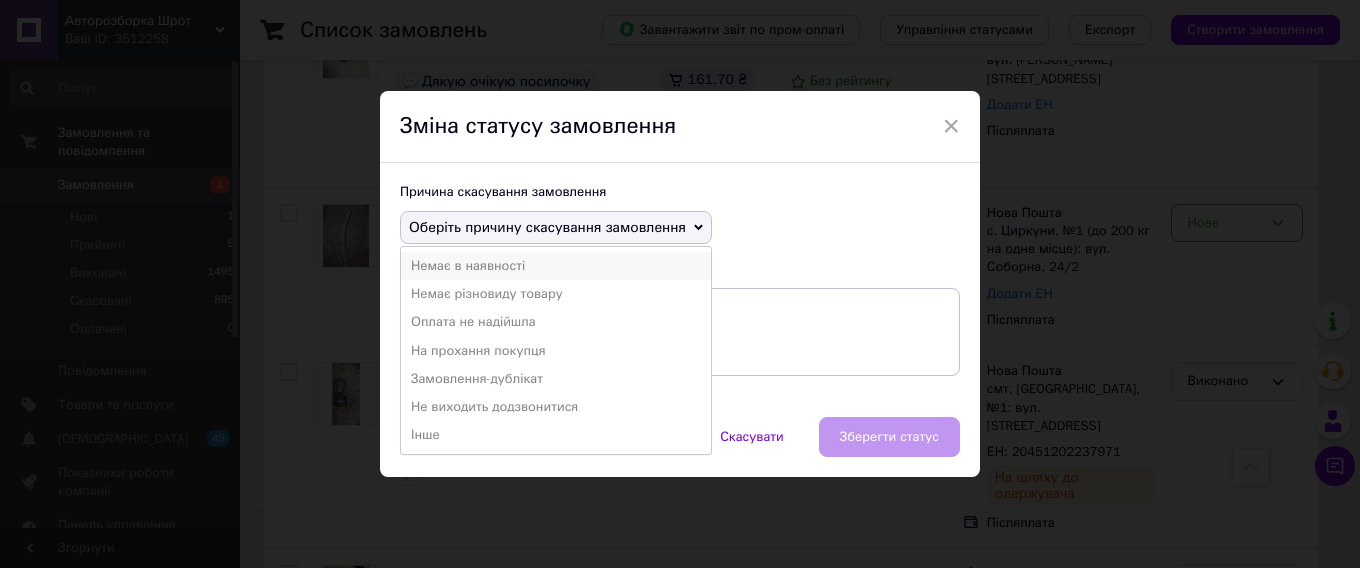 click on "Немає в наявності" at bounding box center [556, 266] 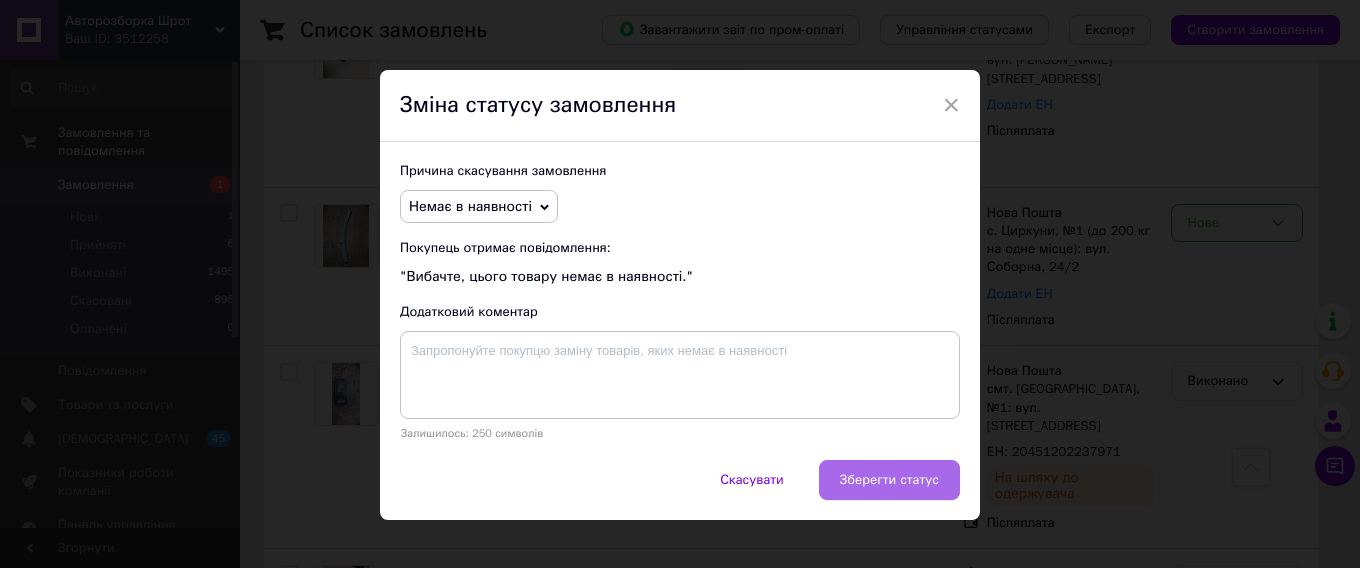 click on "Зберегти статус" at bounding box center [889, 480] 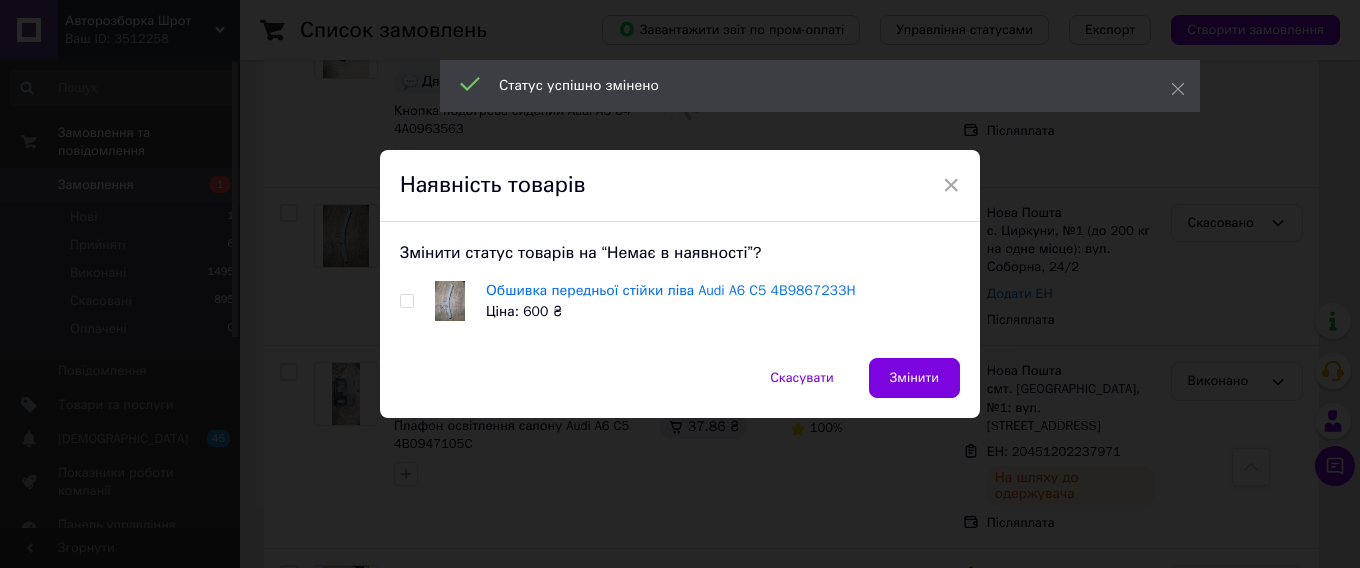 click at bounding box center [406, 301] 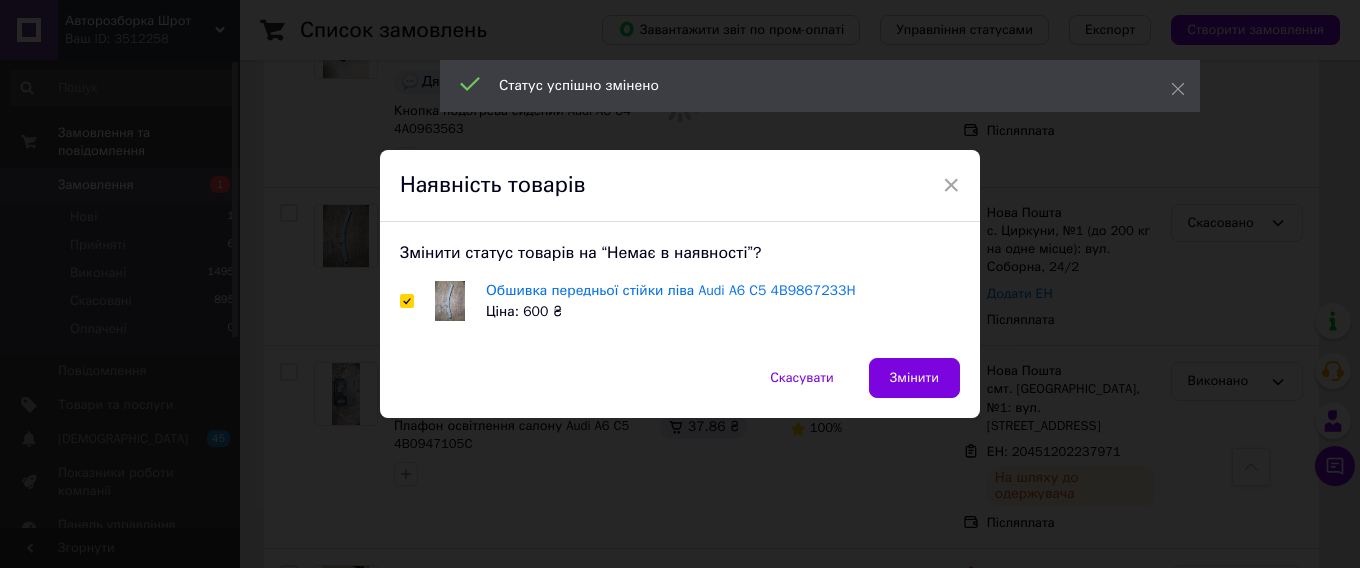 checkbox on "true" 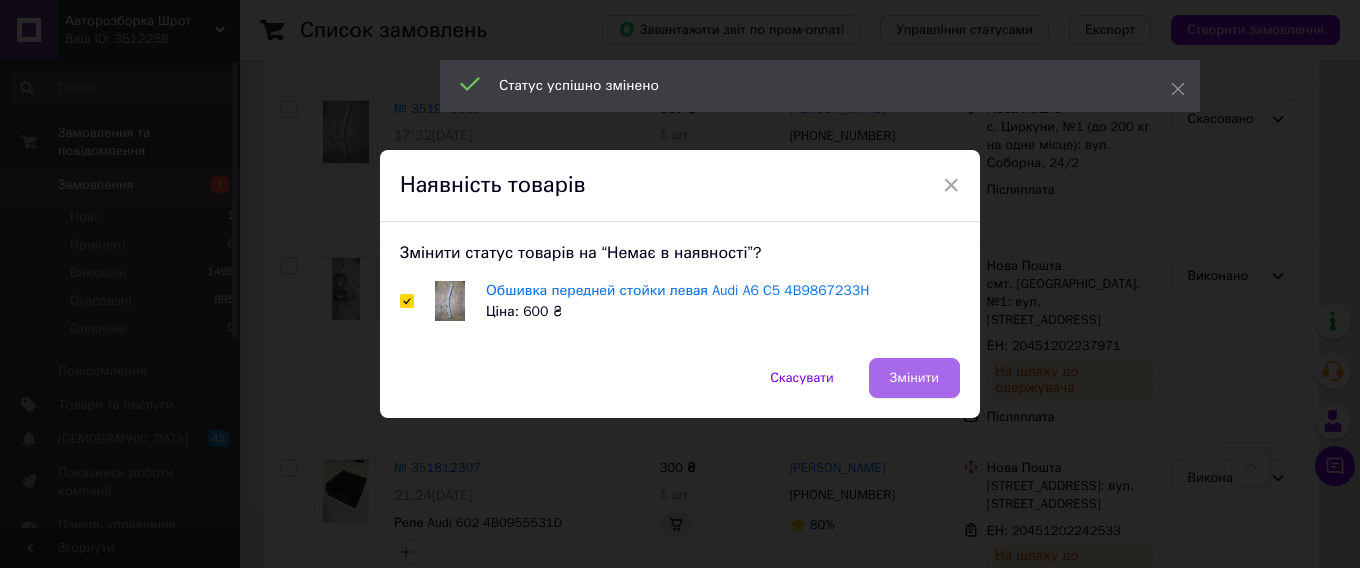 click on "Змінити" at bounding box center [914, 378] 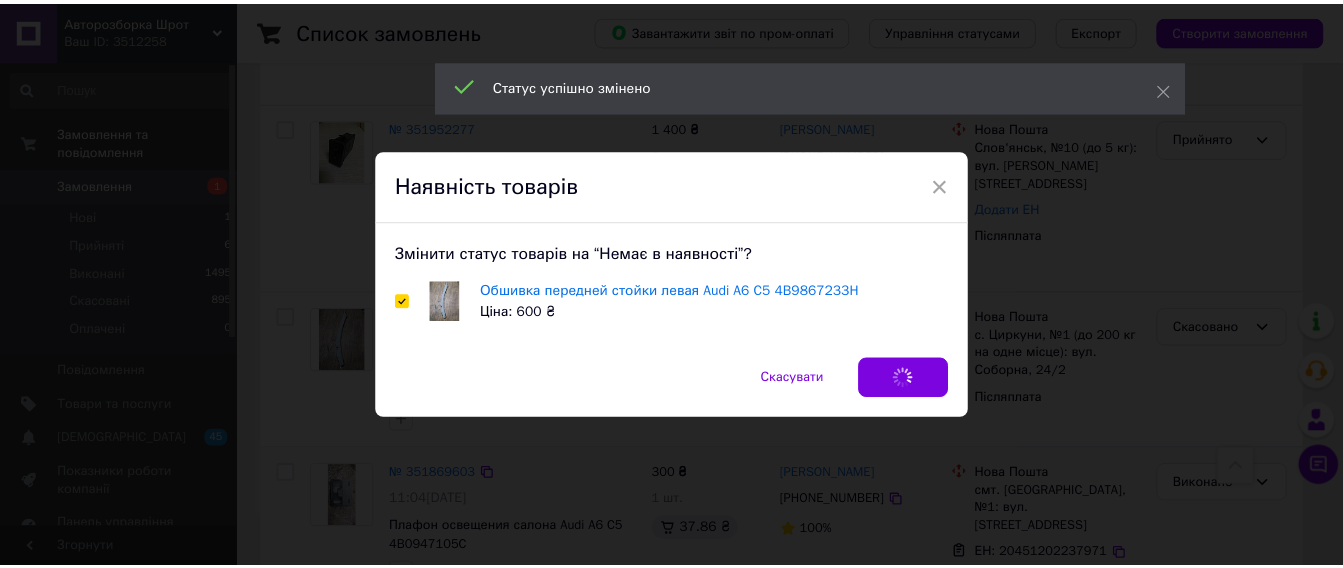 scroll, scrollTop: 1800, scrollLeft: 0, axis: vertical 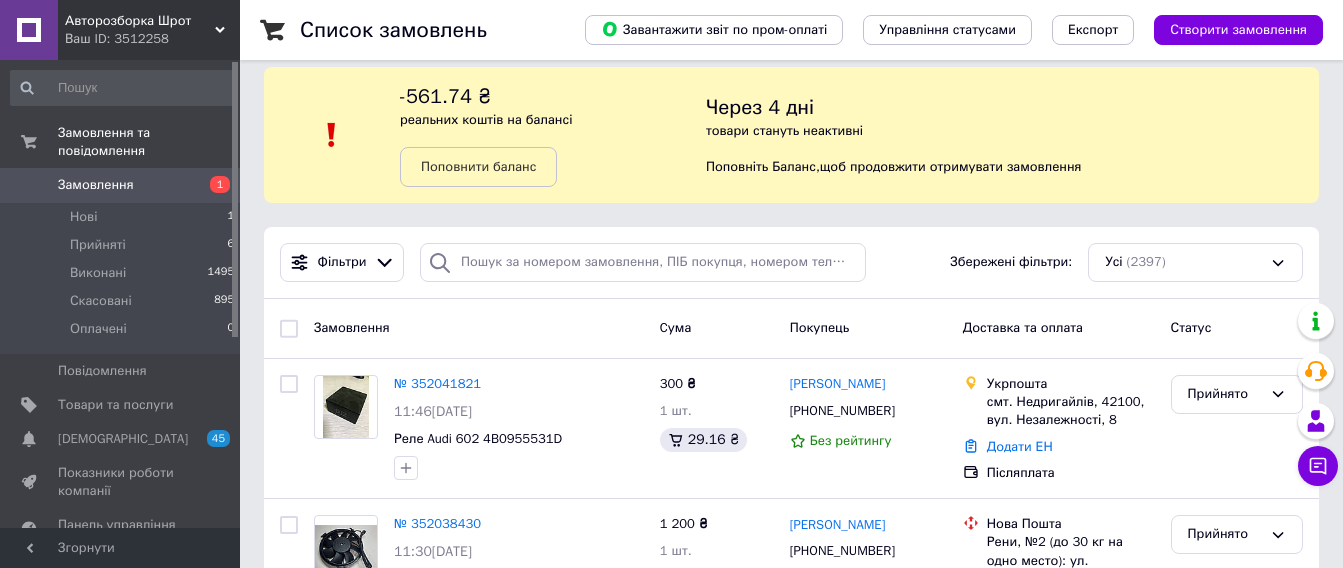 click on "Замовлення" at bounding box center (121, 185) 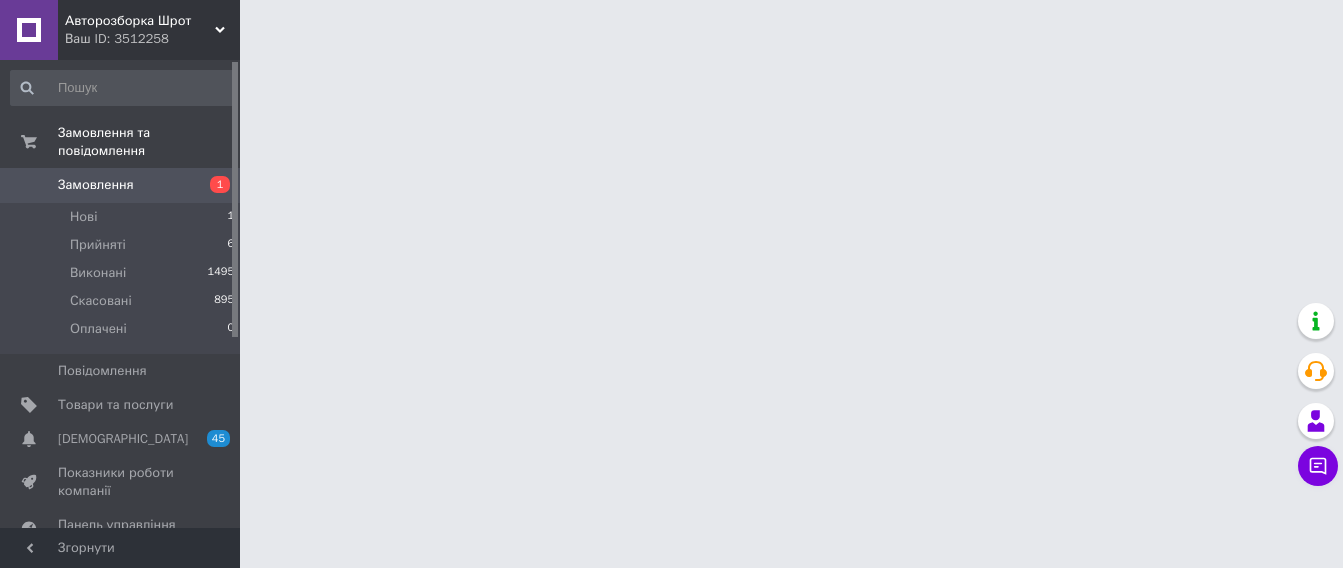 scroll, scrollTop: 0, scrollLeft: 0, axis: both 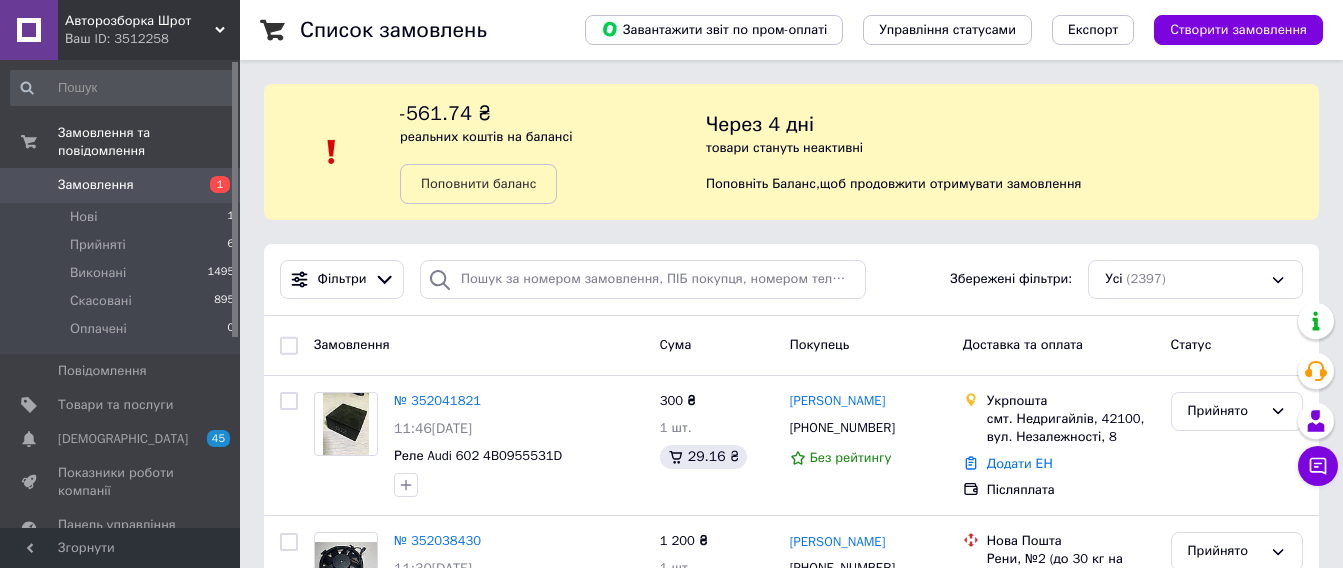 click on "Замовлення" at bounding box center (96, 185) 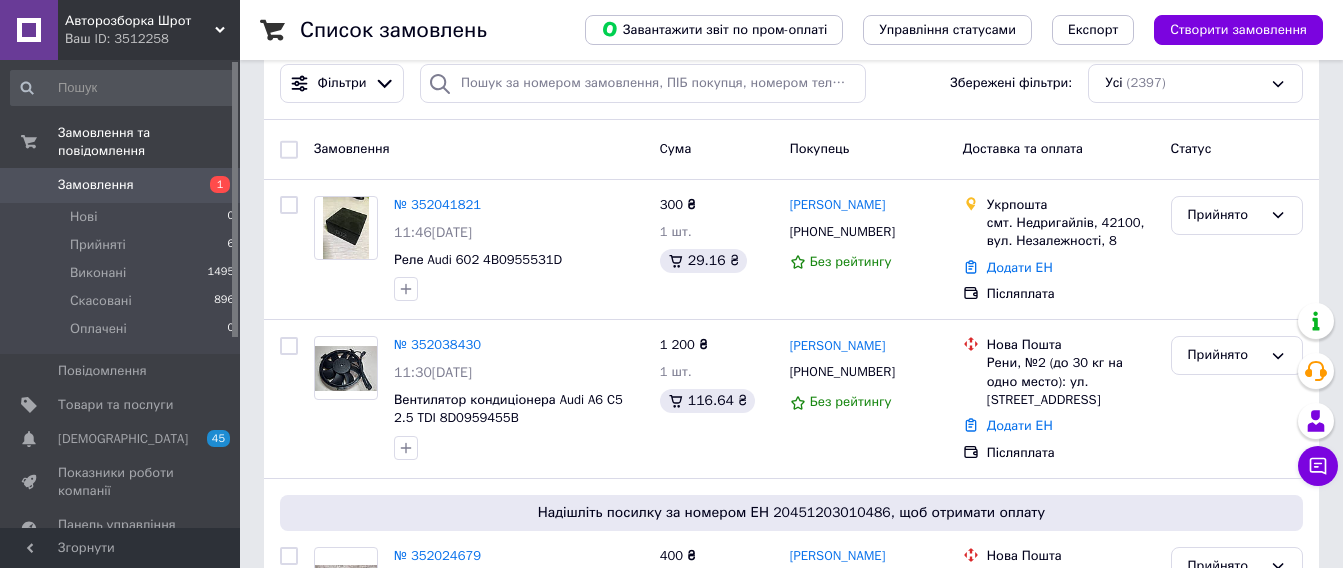 scroll, scrollTop: 200, scrollLeft: 0, axis: vertical 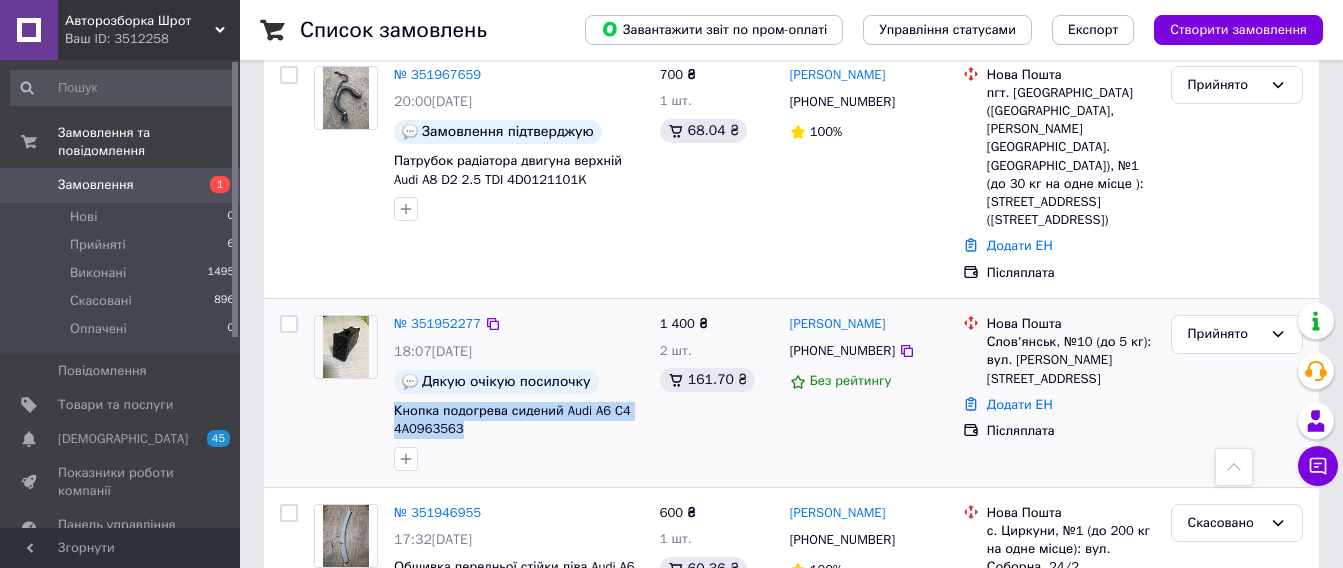 drag, startPoint x: 482, startPoint y: 379, endPoint x: 392, endPoint y: 359, distance: 92.19544 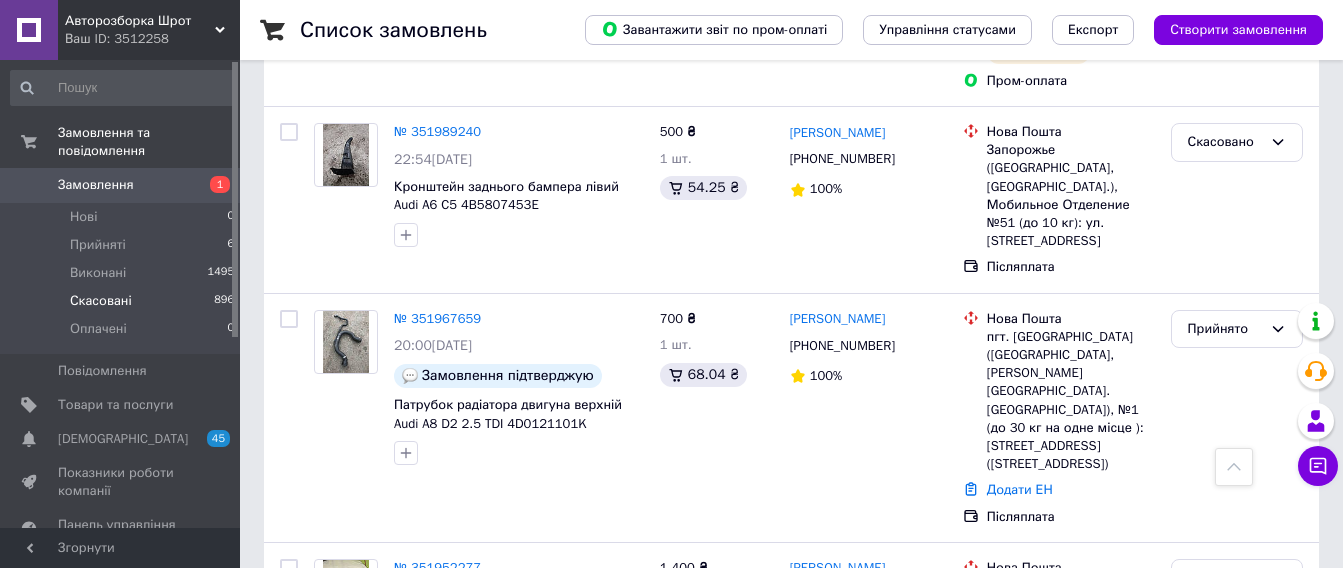 scroll, scrollTop: 1200, scrollLeft: 0, axis: vertical 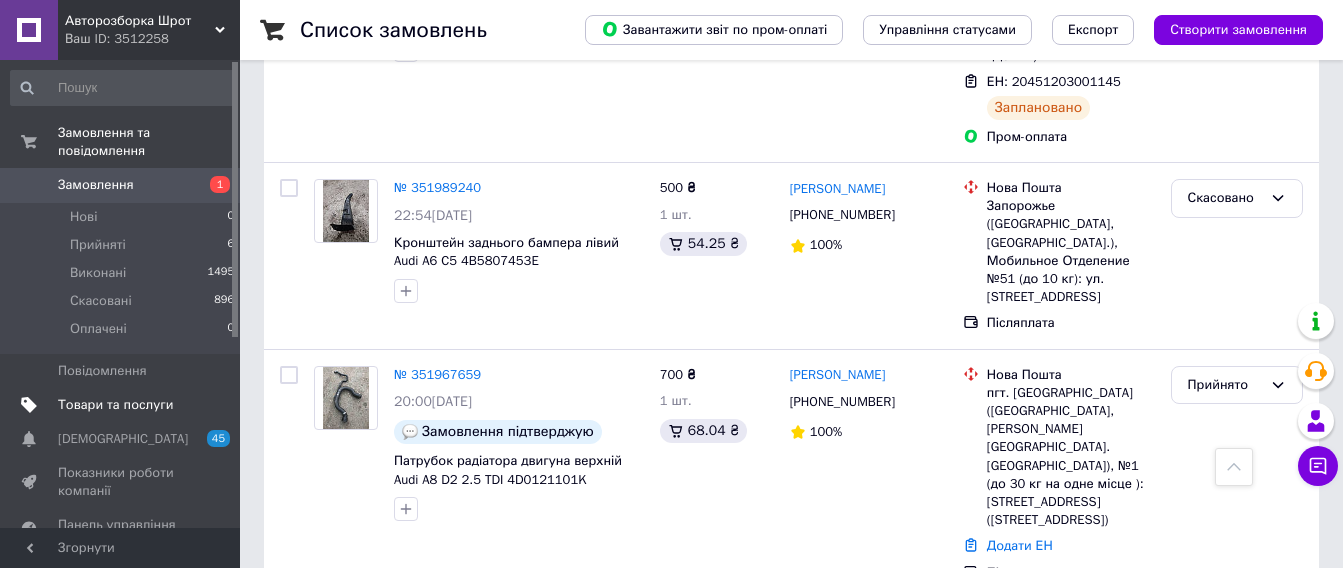 click on "Товари та послуги" at bounding box center (115, 405) 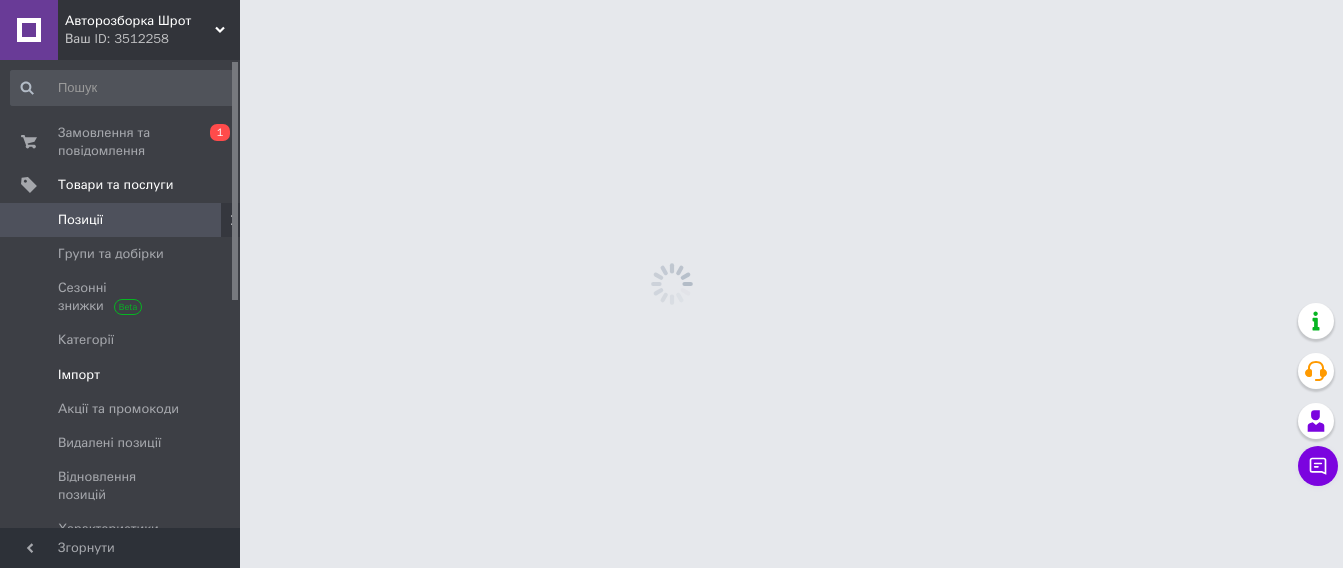 scroll, scrollTop: 0, scrollLeft: 0, axis: both 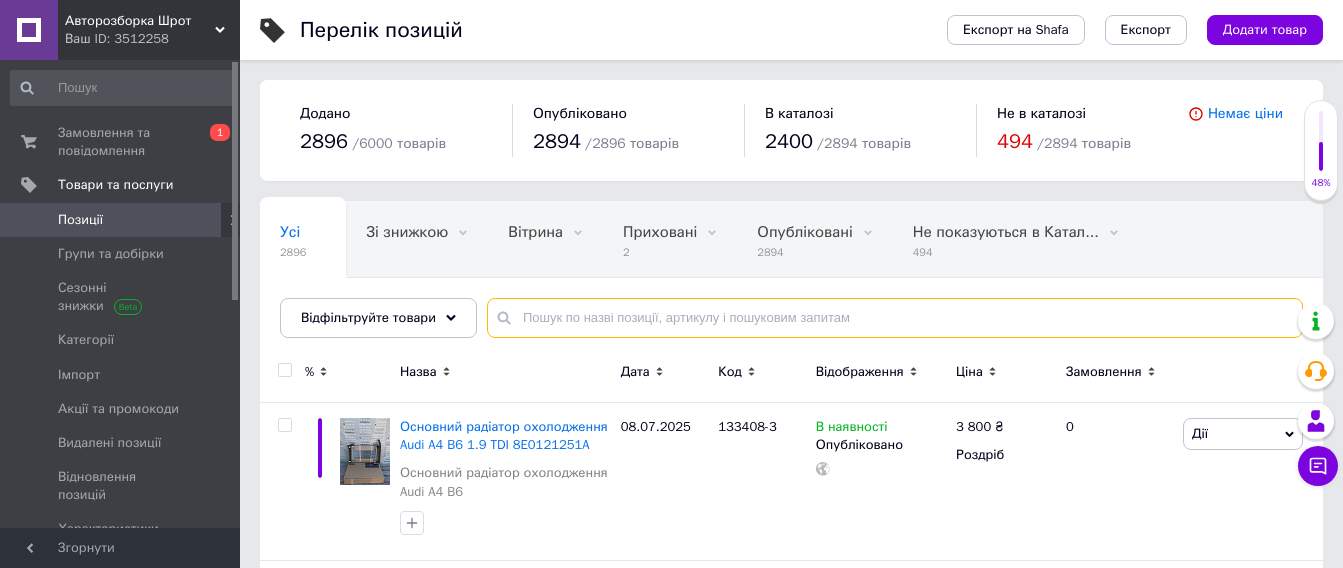 click at bounding box center [895, 318] 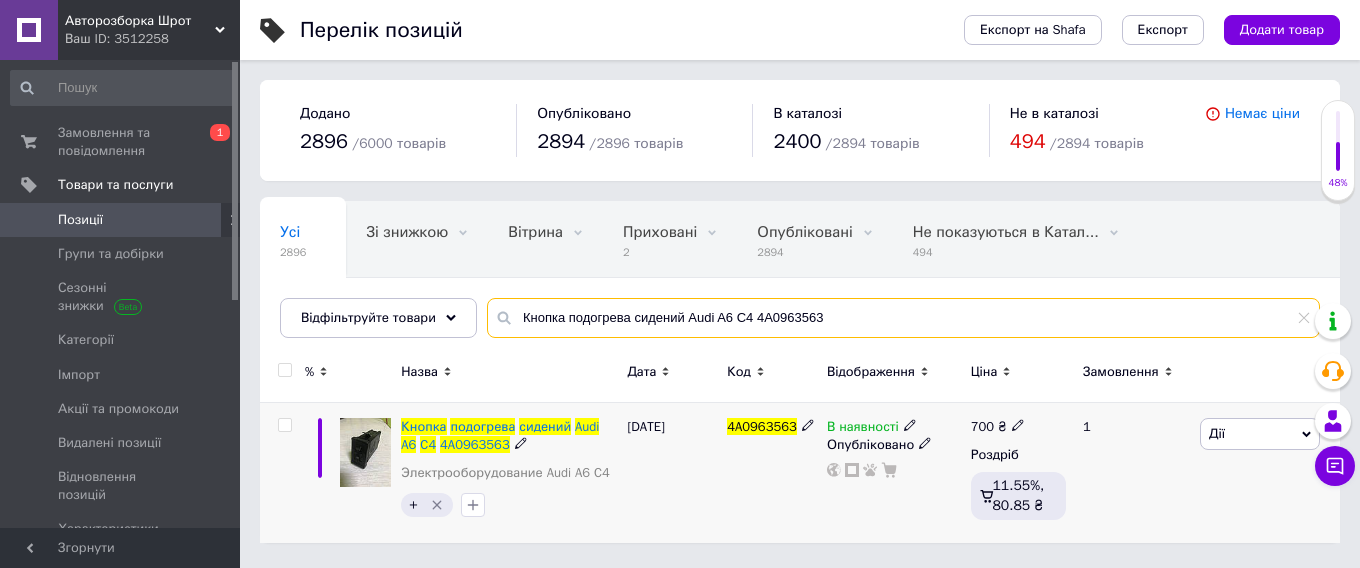 type on "Кнопка подогрева сидений Audi A6 C4 4A0963563" 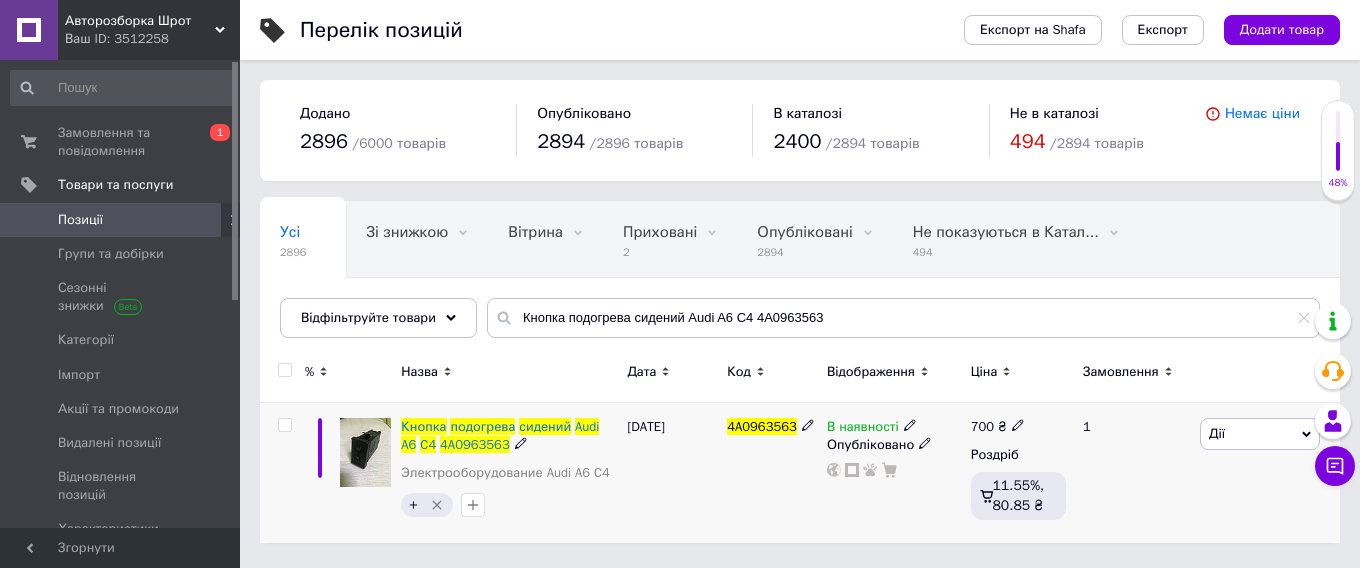 click on "В наявності" at bounding box center (863, 429) 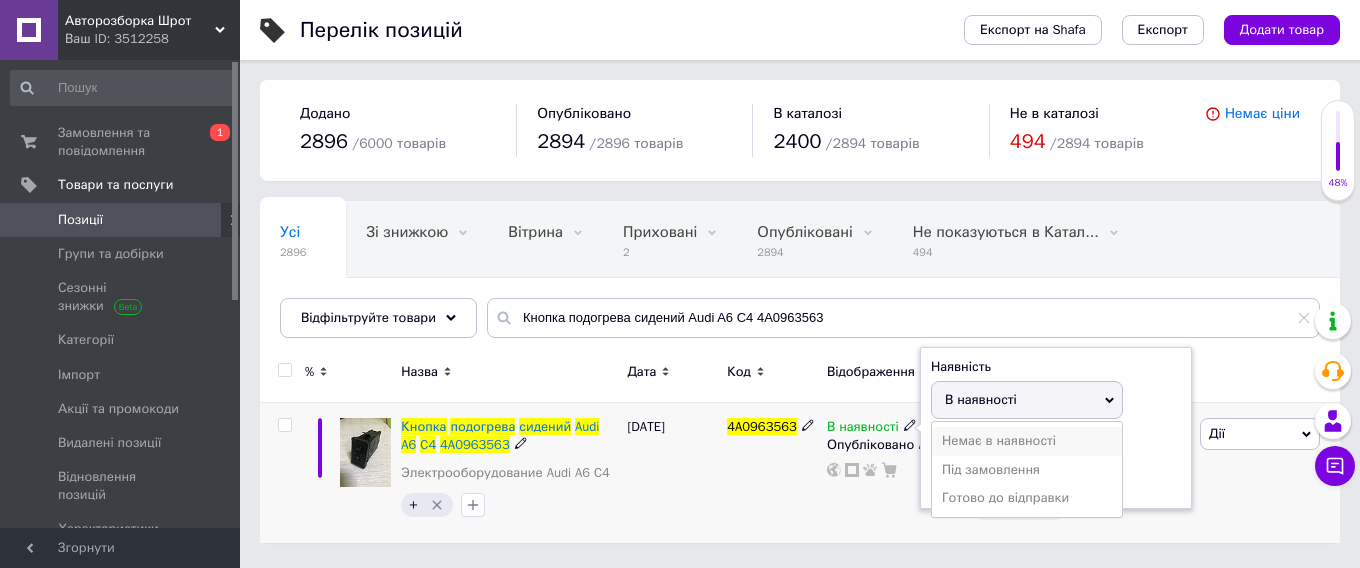 click on "Немає в наявності" at bounding box center (1027, 441) 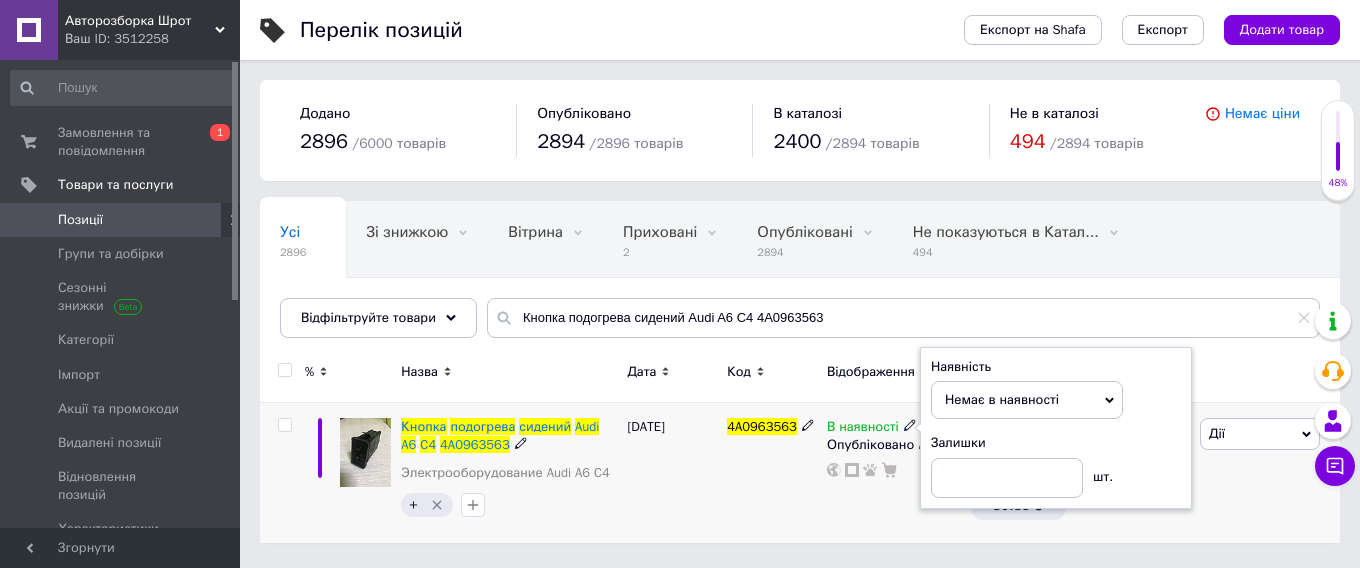 click on "4A0963563" at bounding box center [772, 473] 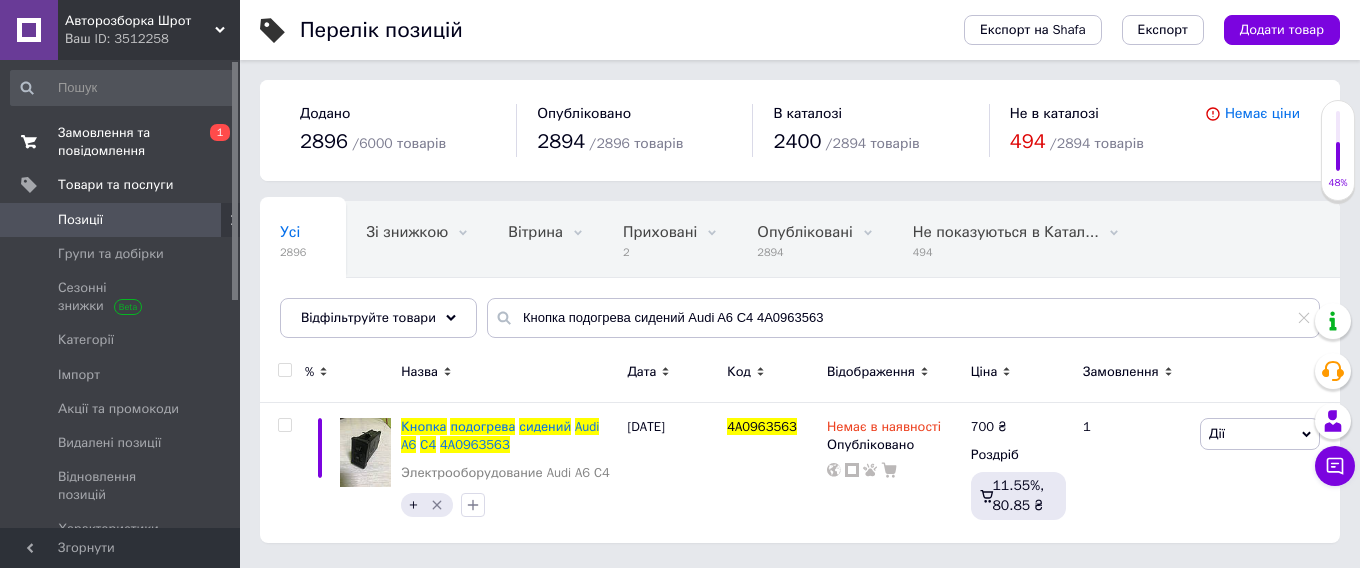 click on "Замовлення та повідомлення" at bounding box center [121, 142] 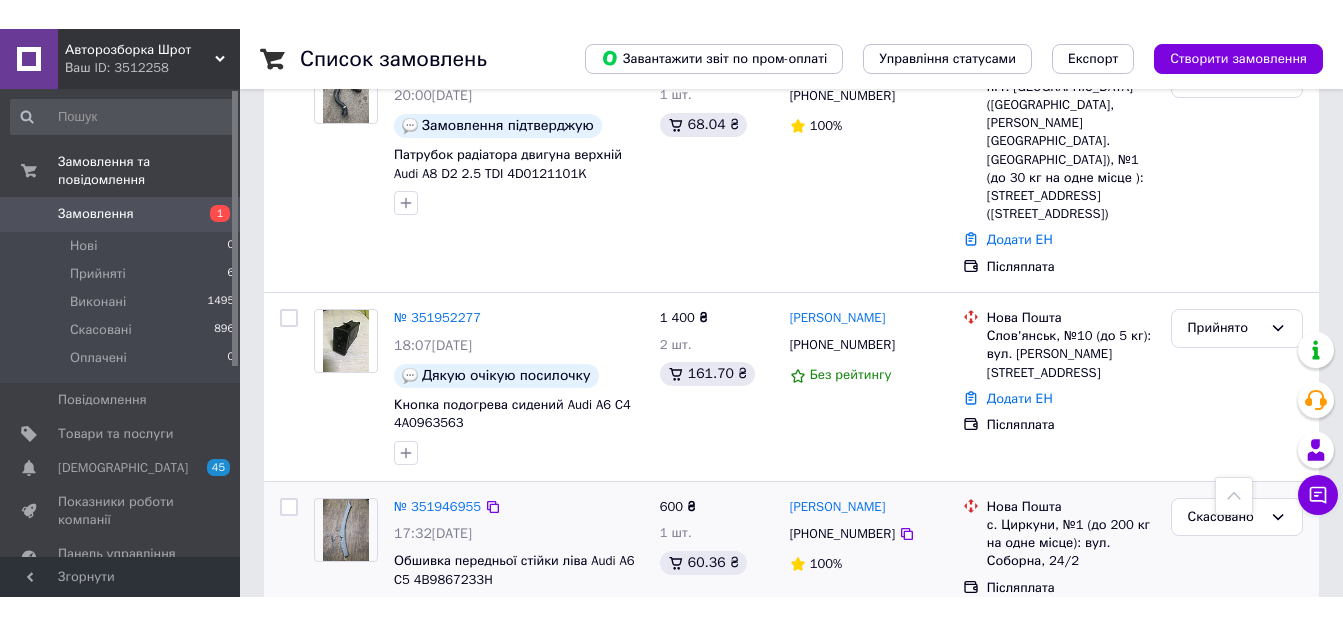 scroll, scrollTop: 1500, scrollLeft: 0, axis: vertical 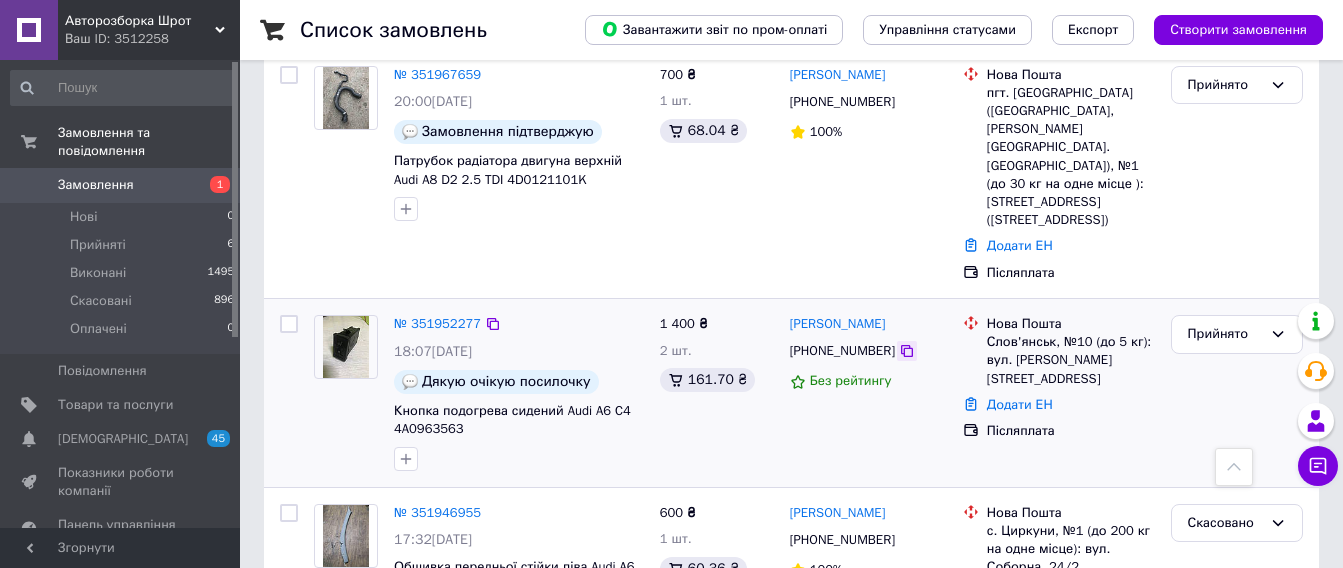 click 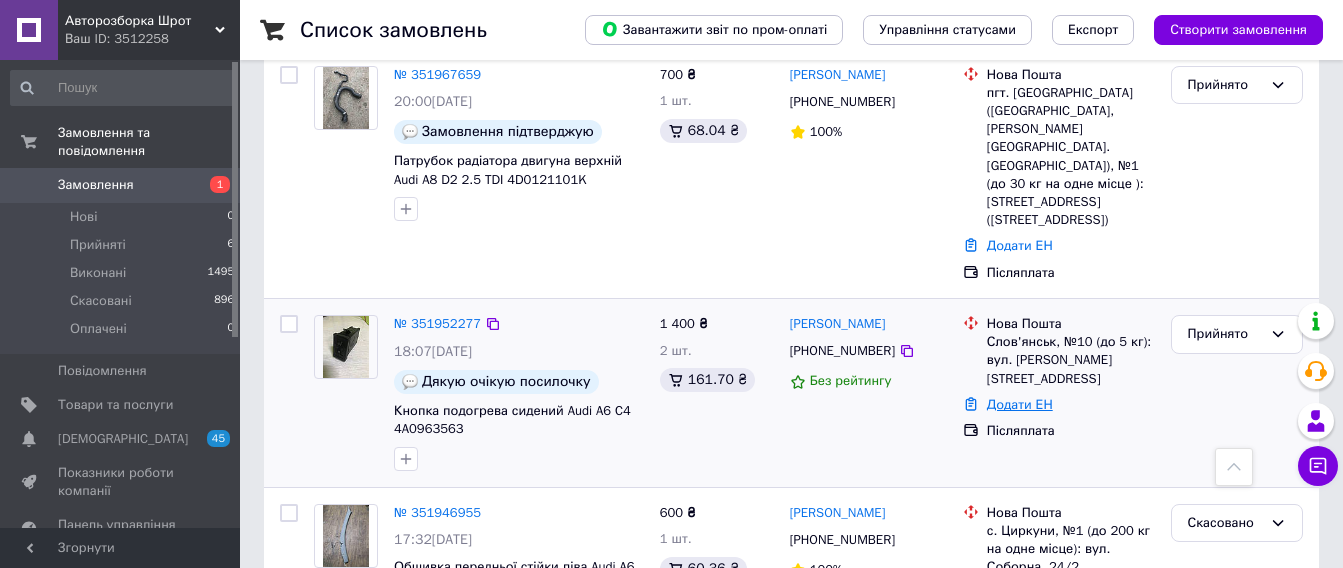 click on "Додати ЕН" at bounding box center (1020, 404) 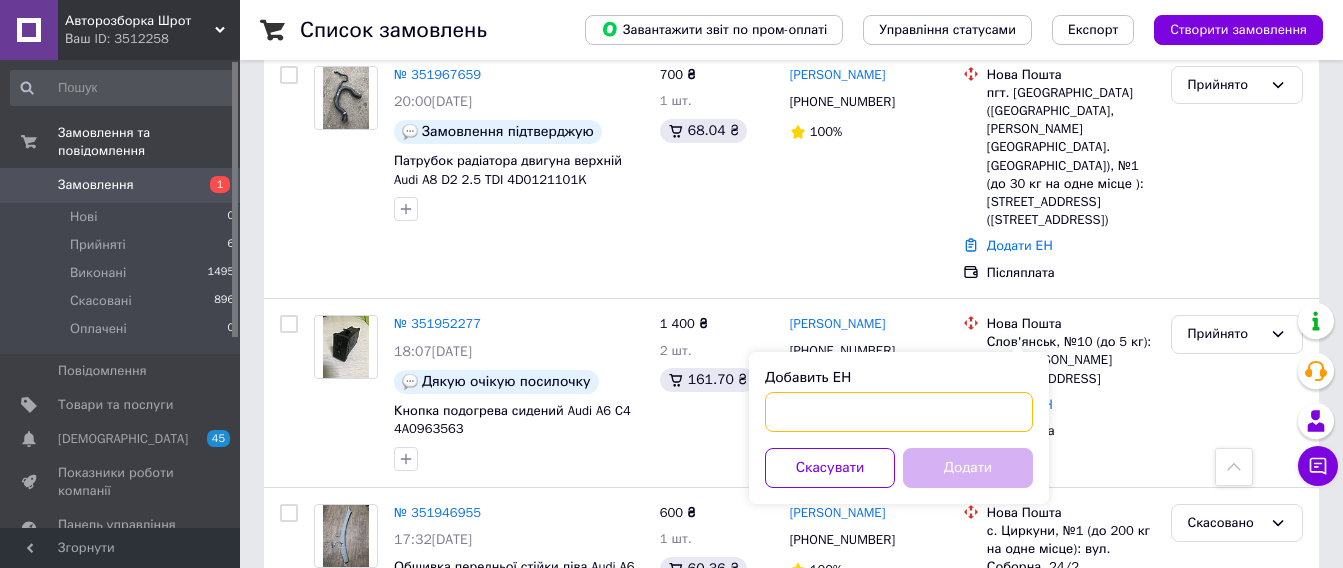 click on "Добавить ЕН" at bounding box center [899, 412] 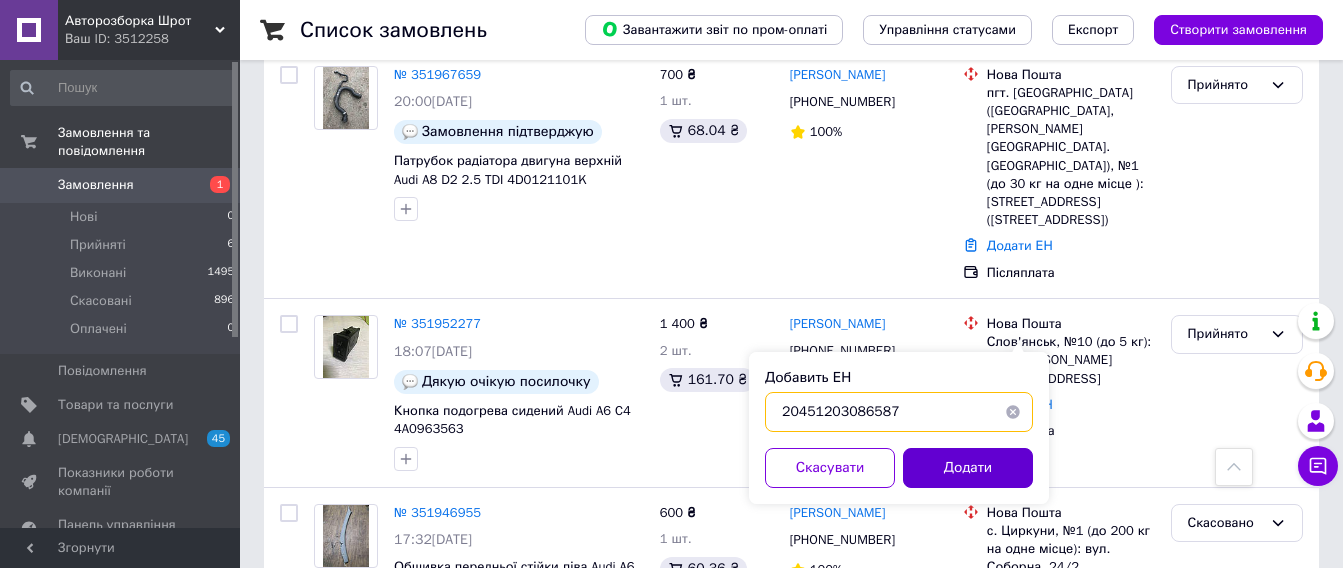 type on "20451203086587" 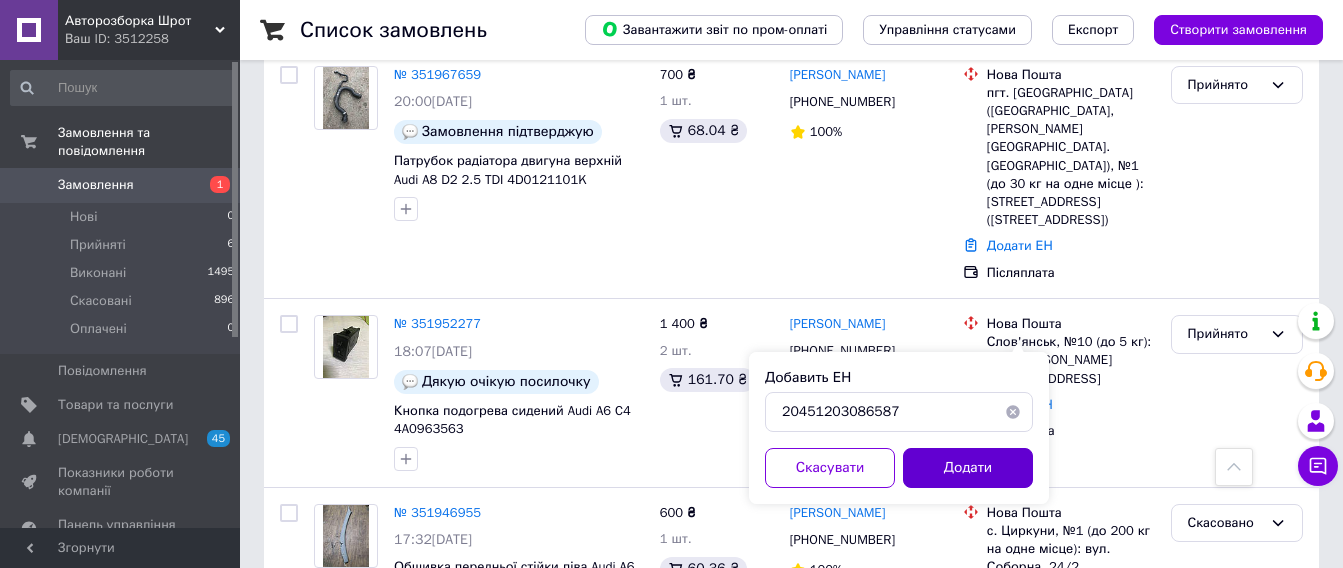 click on "Додати" at bounding box center (968, 468) 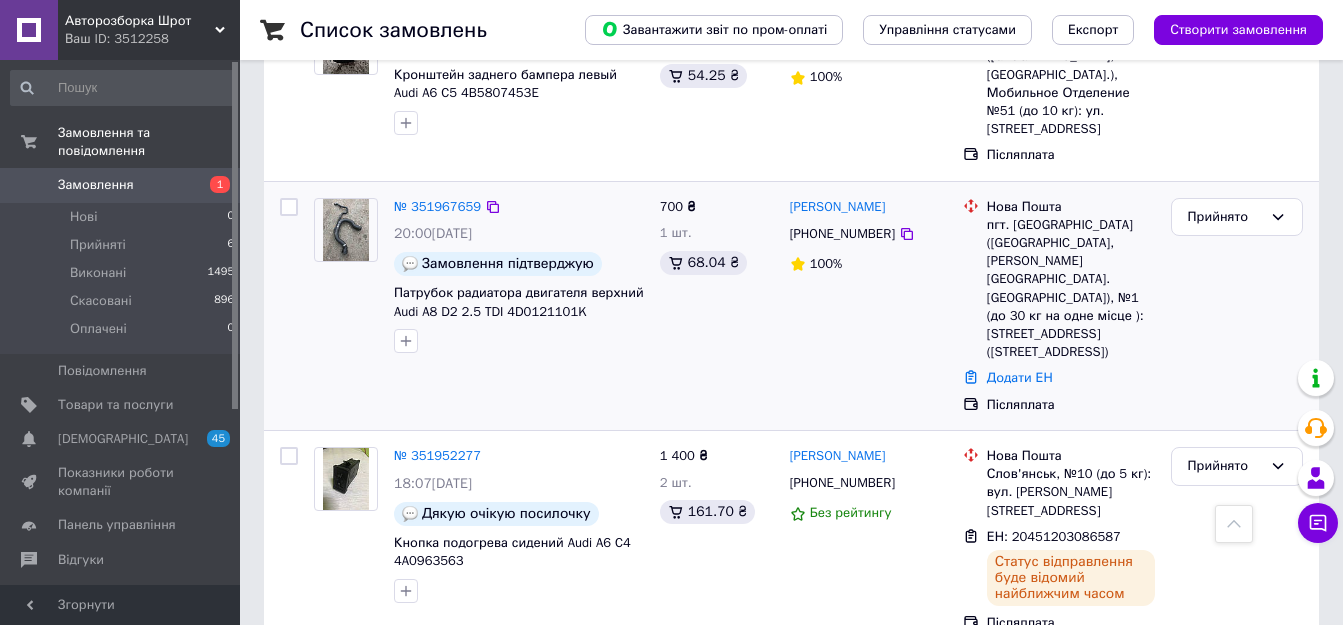 scroll, scrollTop: 1400, scrollLeft: 0, axis: vertical 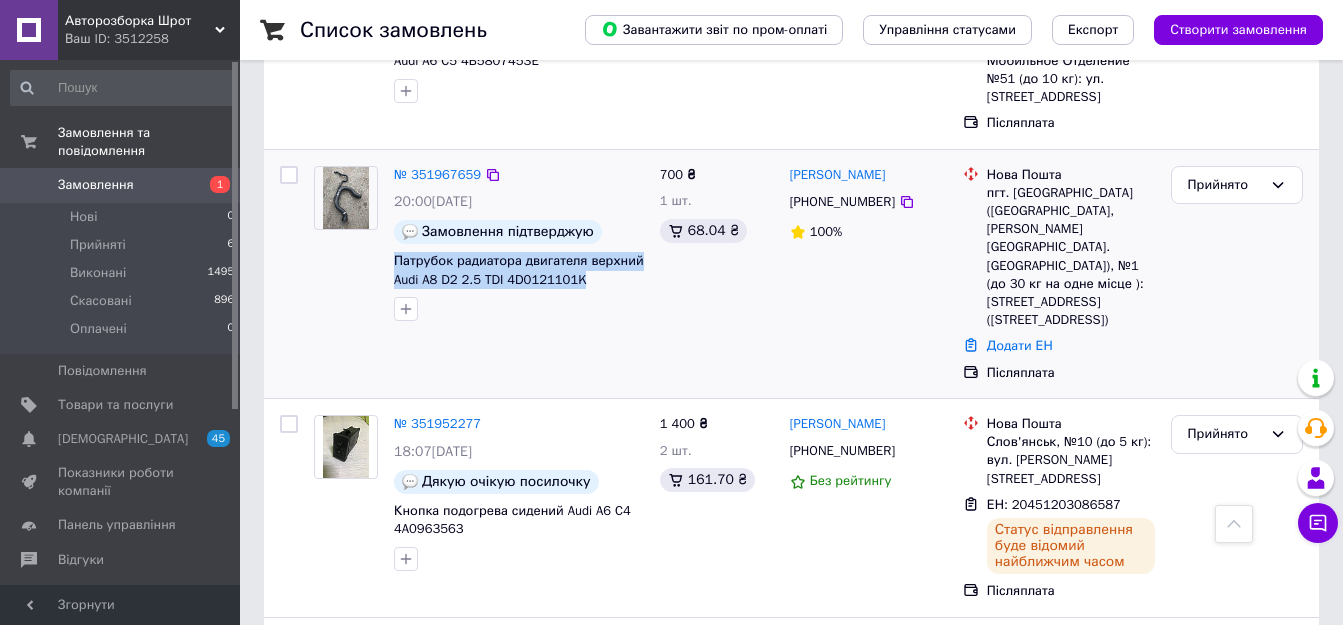 drag, startPoint x: 604, startPoint y: 252, endPoint x: 395, endPoint y: 233, distance: 209.86186 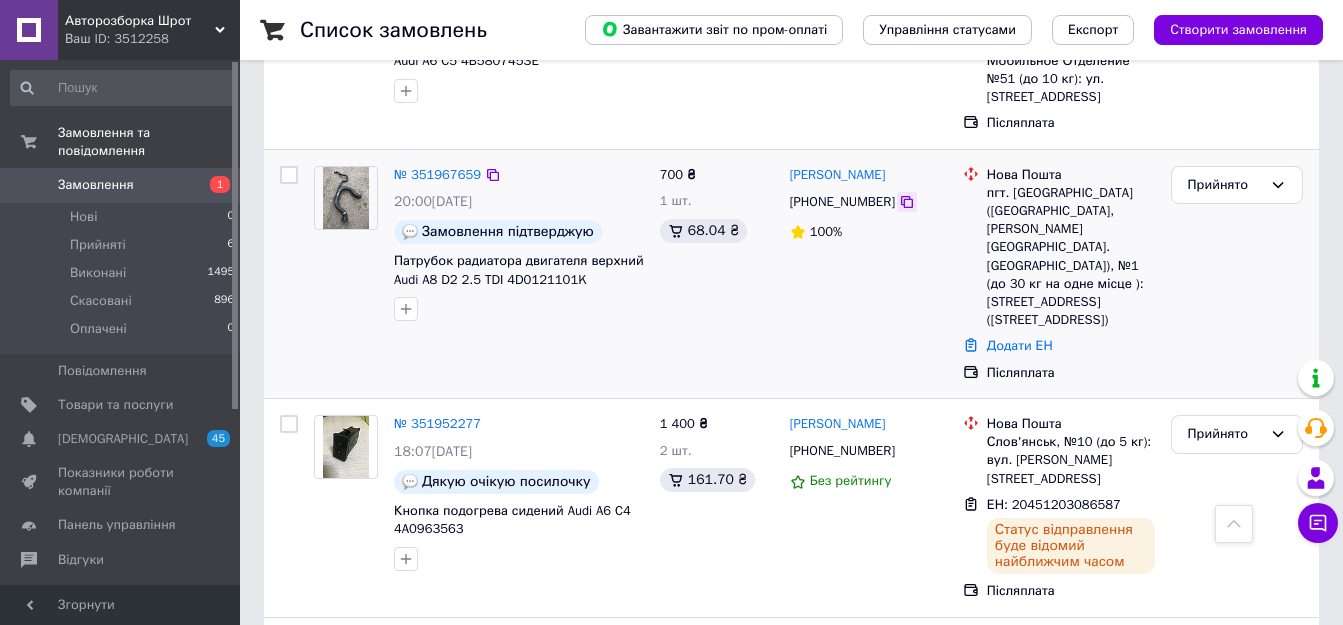 click 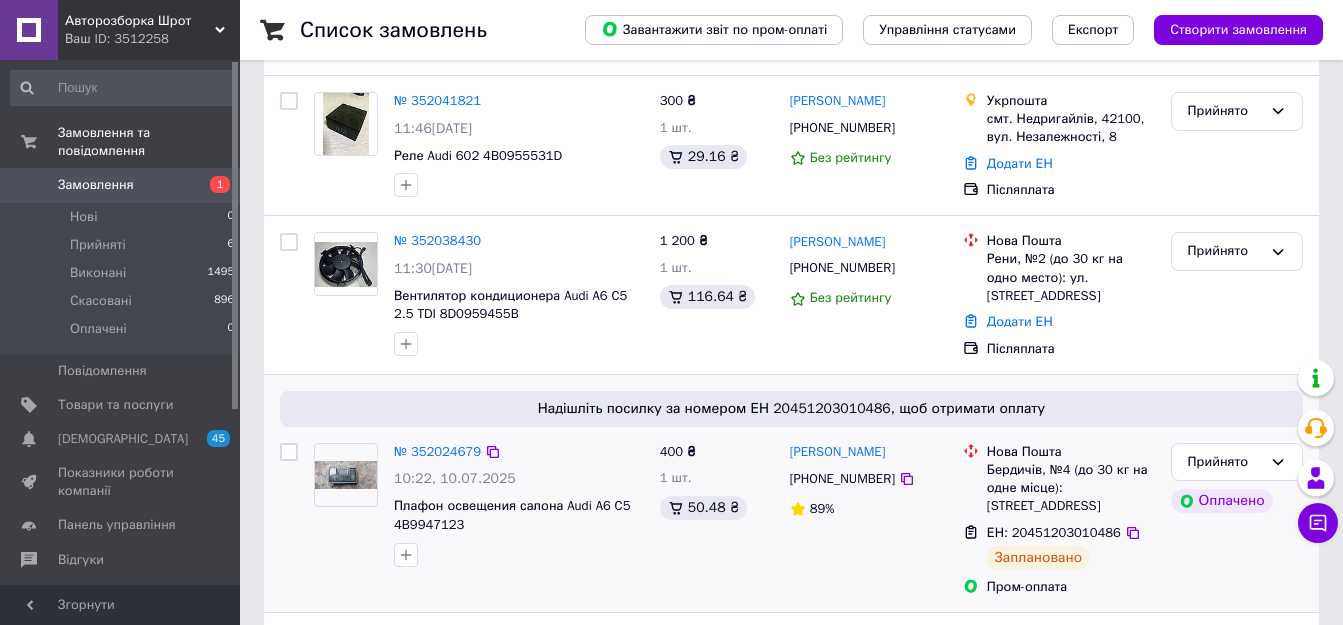scroll, scrollTop: 200, scrollLeft: 0, axis: vertical 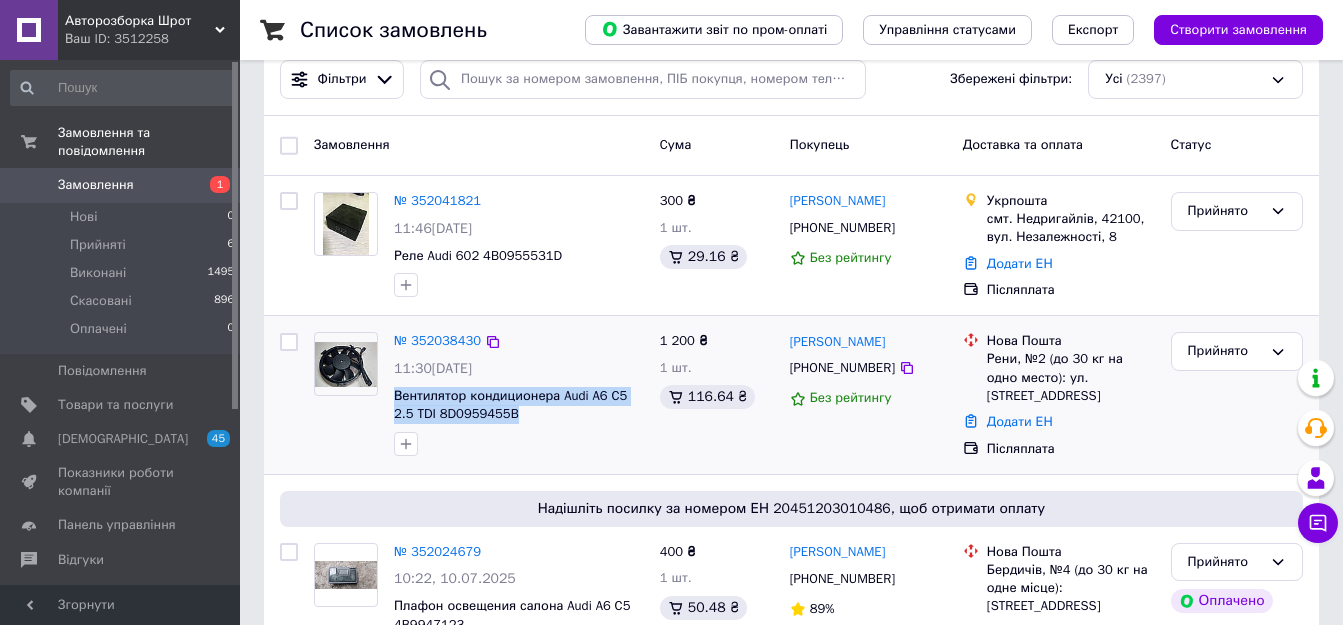 drag, startPoint x: 508, startPoint y: 418, endPoint x: 389, endPoint y: 395, distance: 121.20231 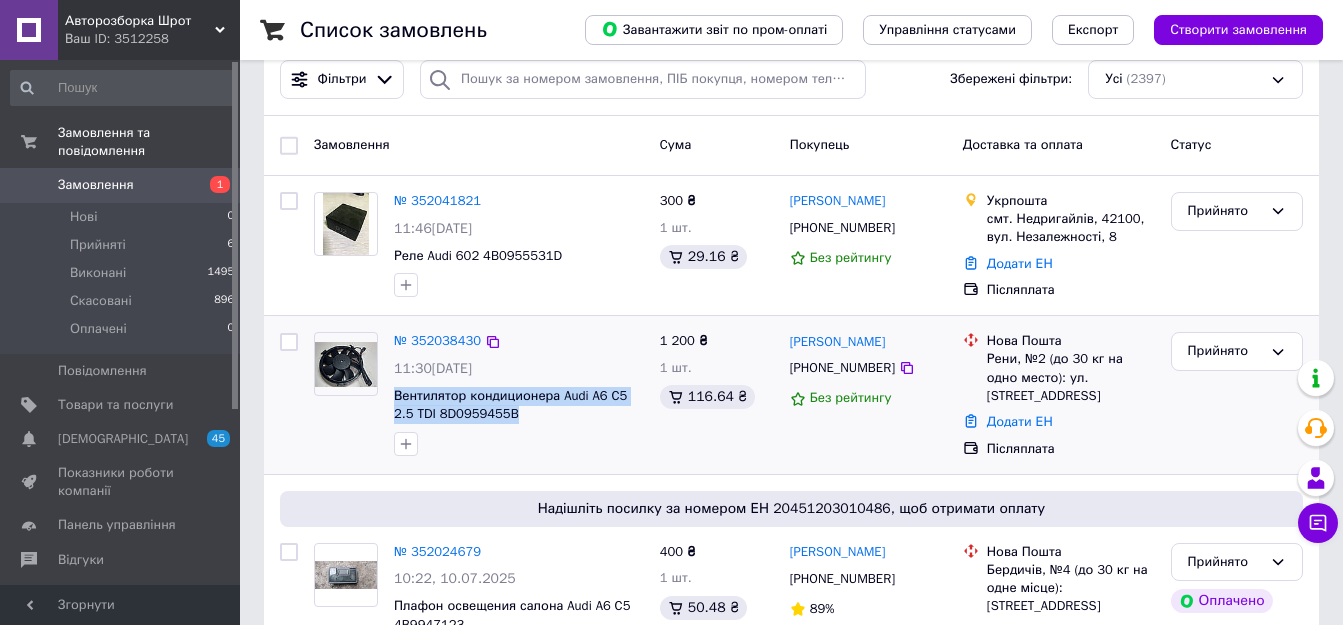 copy on "Вентилятор кондиционера Audi A6 C5 2.5 TDI 8D0959455B" 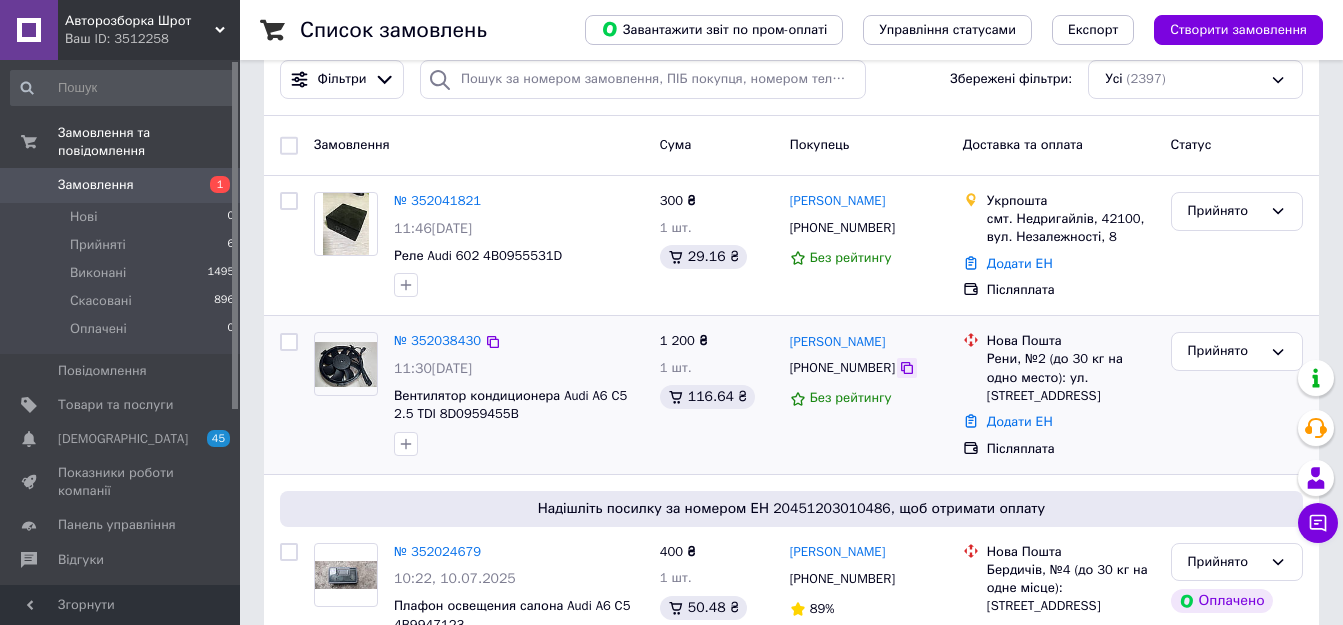 click 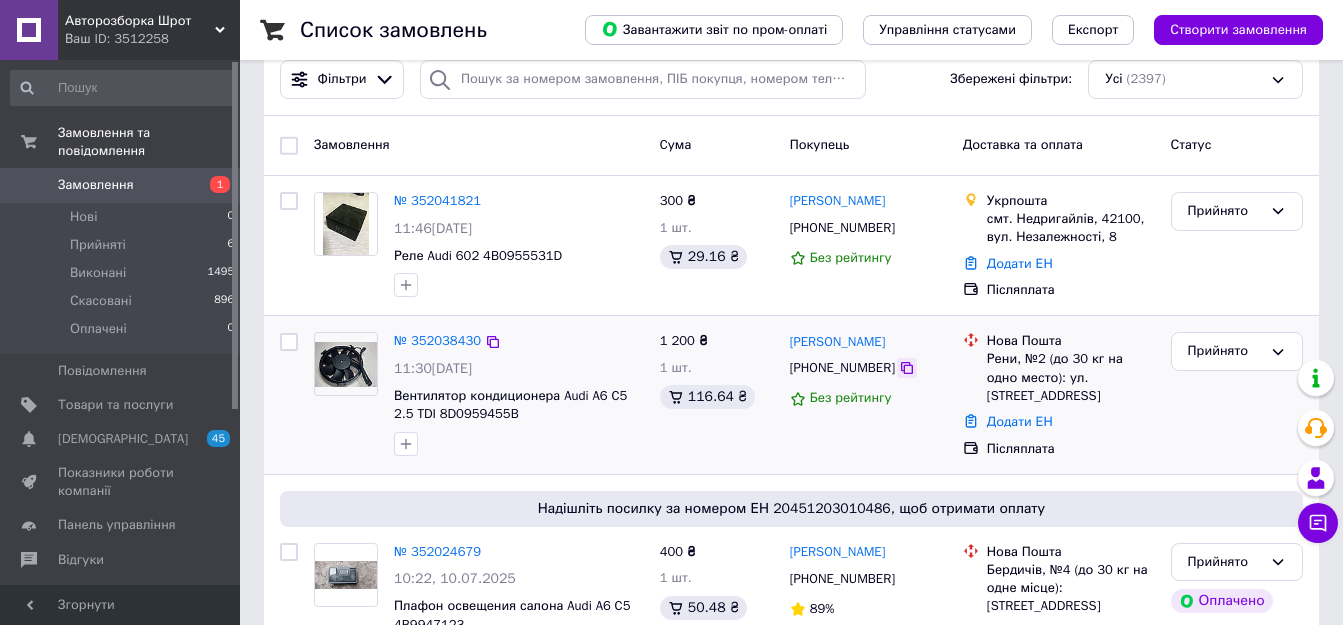 click 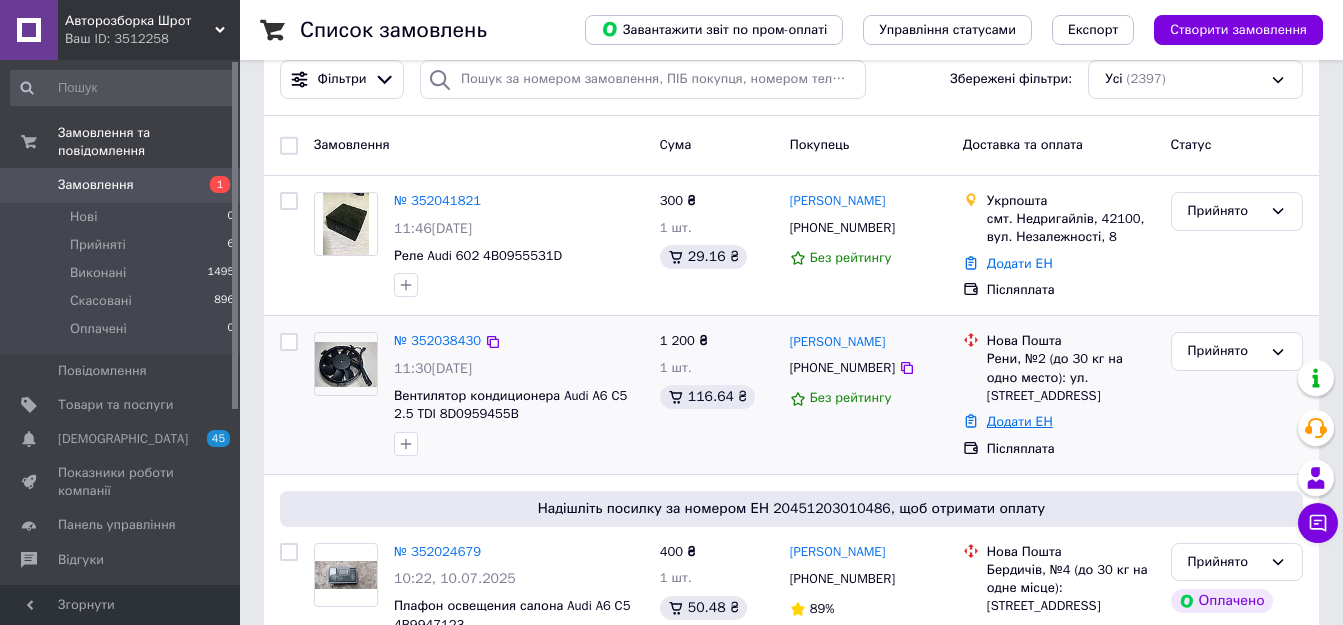 click on "Додати ЕН" at bounding box center [1020, 421] 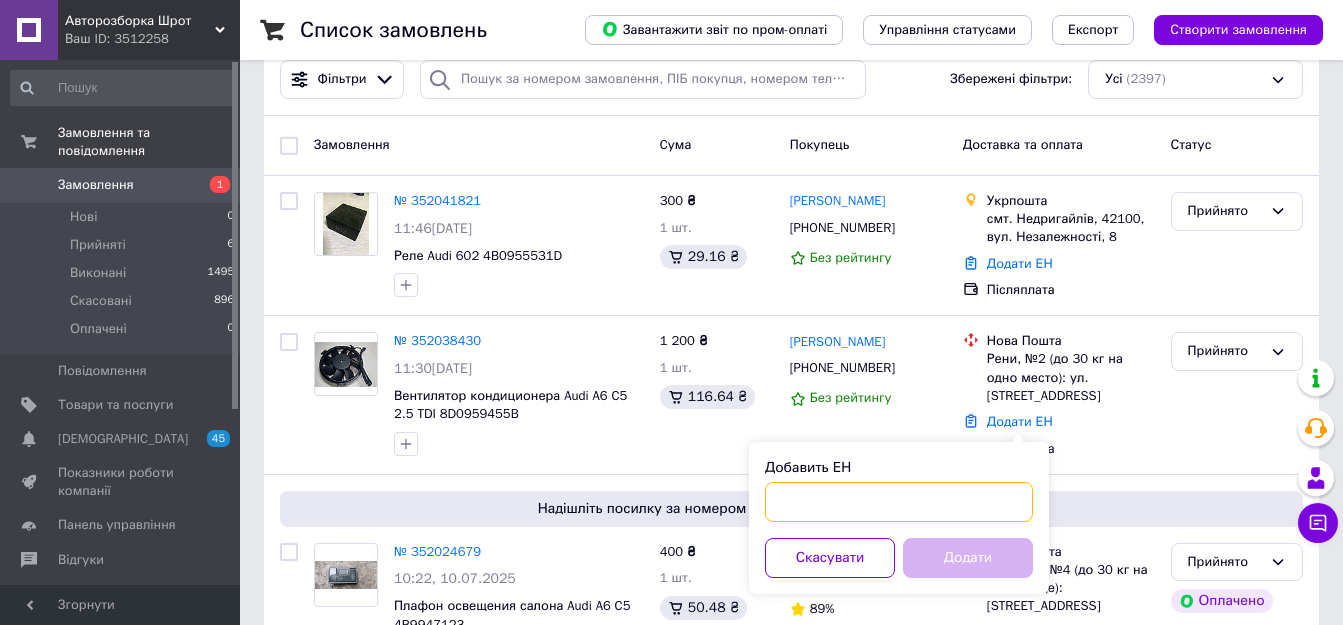 click on "Добавить ЕН" at bounding box center [899, 502] 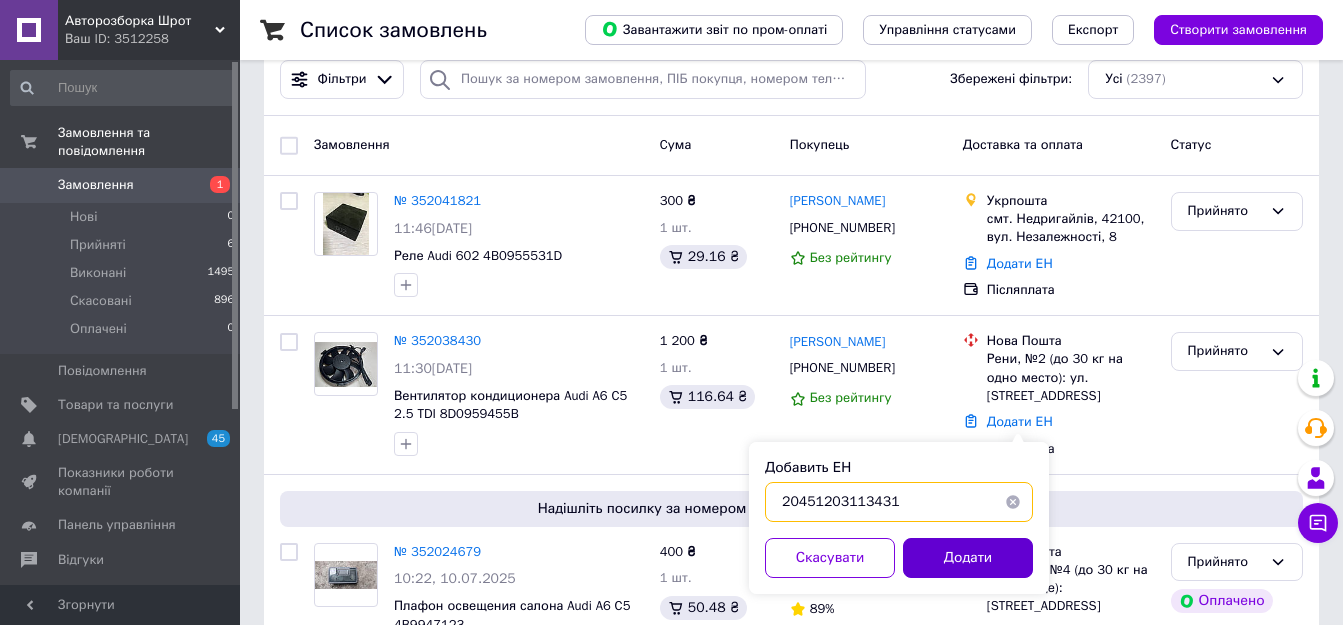 type on "20451203113431" 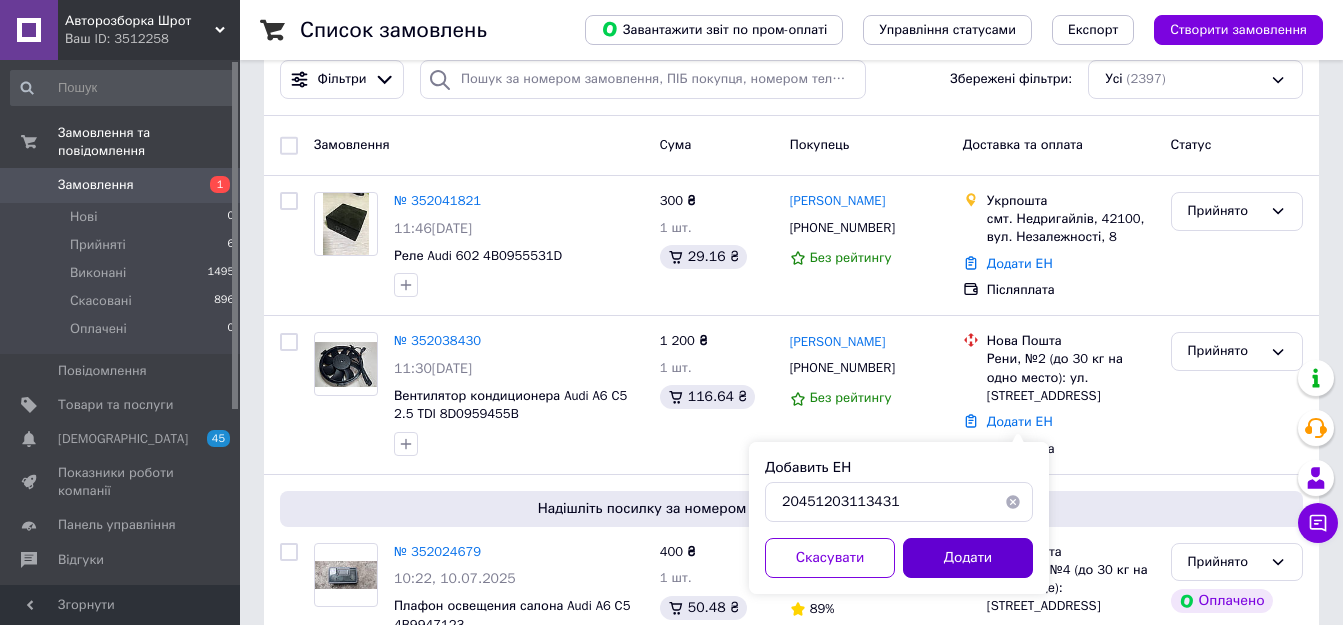 click on "Додати" at bounding box center [968, 558] 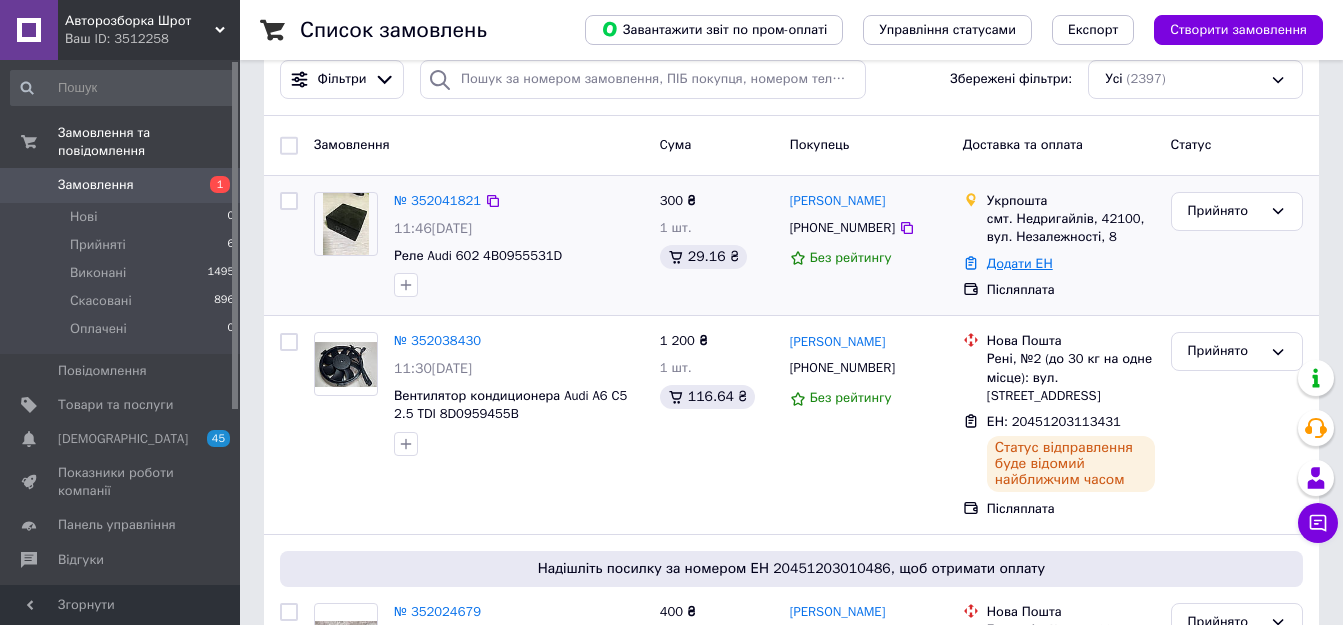 click on "Додати ЕН" at bounding box center [1020, 263] 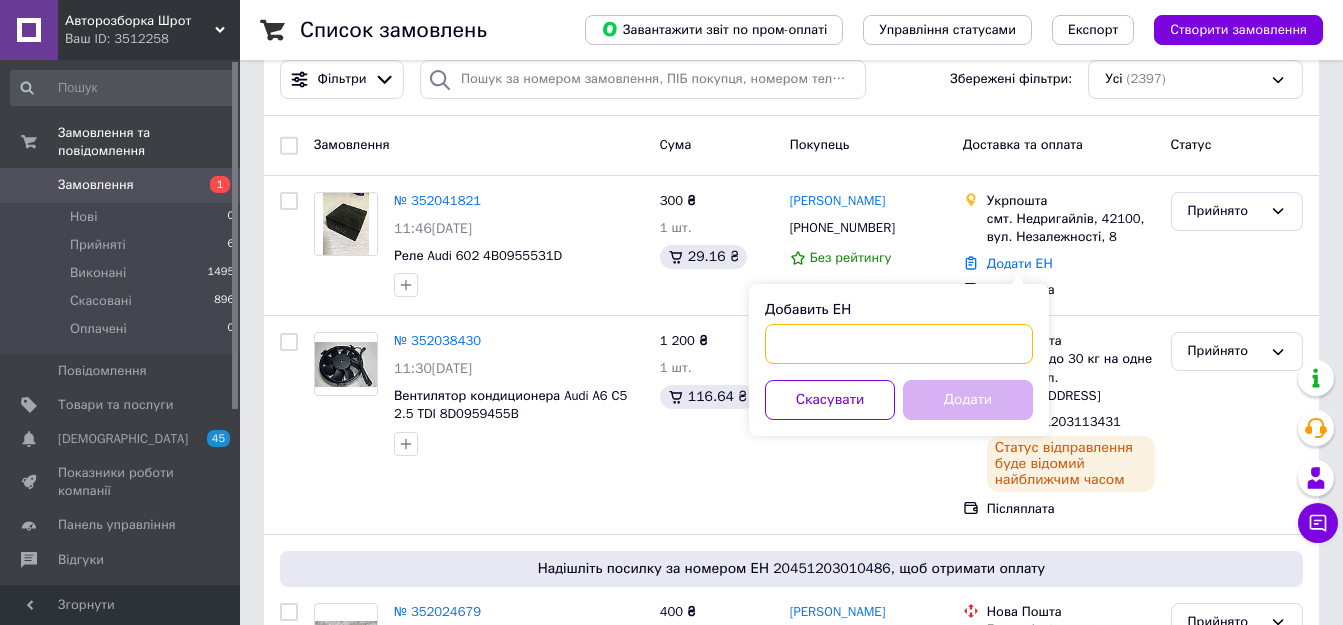 click on "Добавить ЕН" at bounding box center [899, 344] 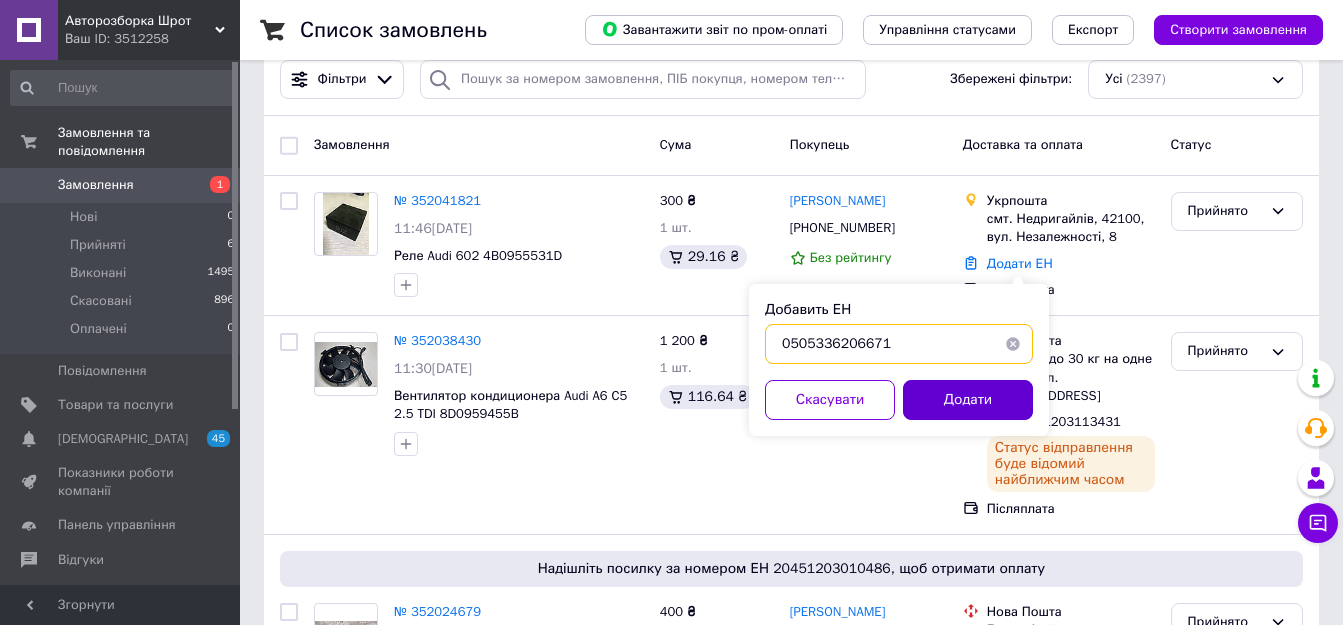 type on "0505336206671" 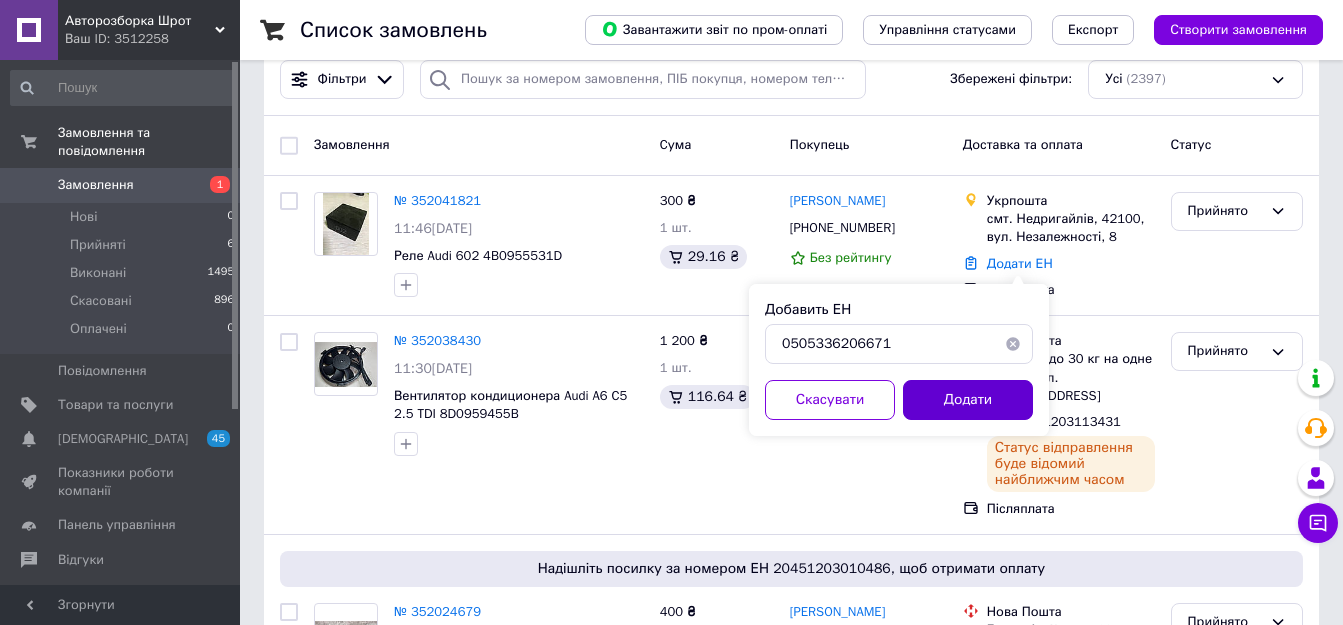 click on "Додати" at bounding box center [968, 400] 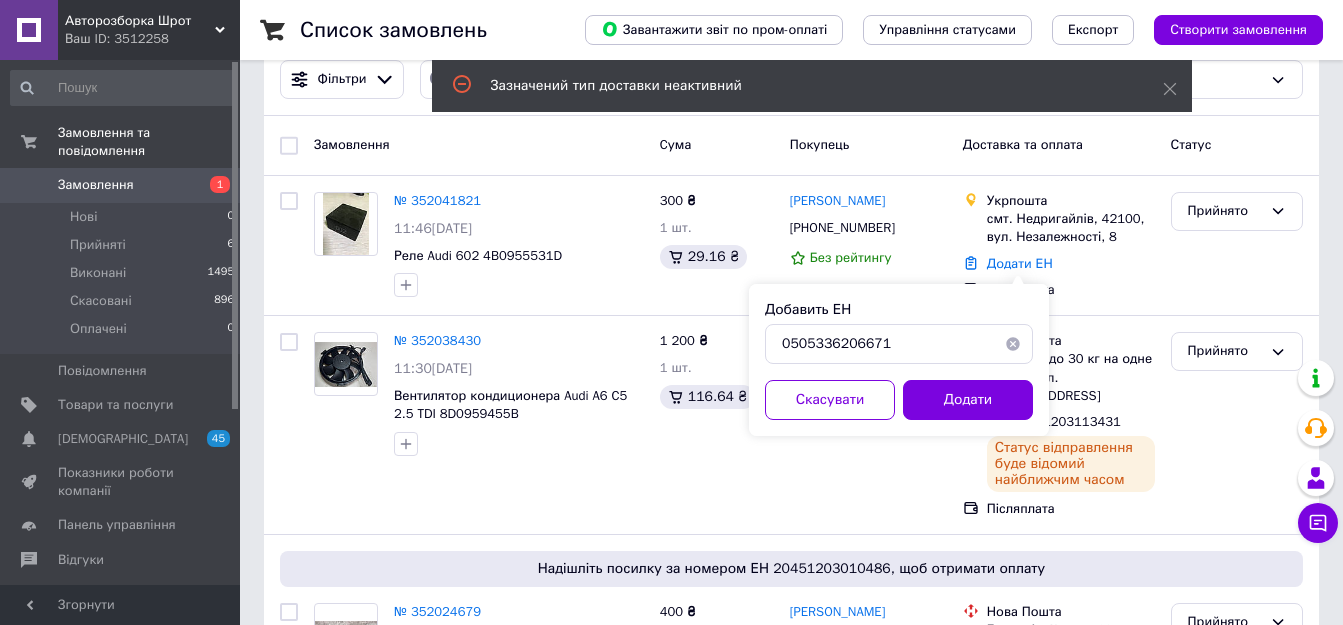 click at bounding box center [1013, 344] 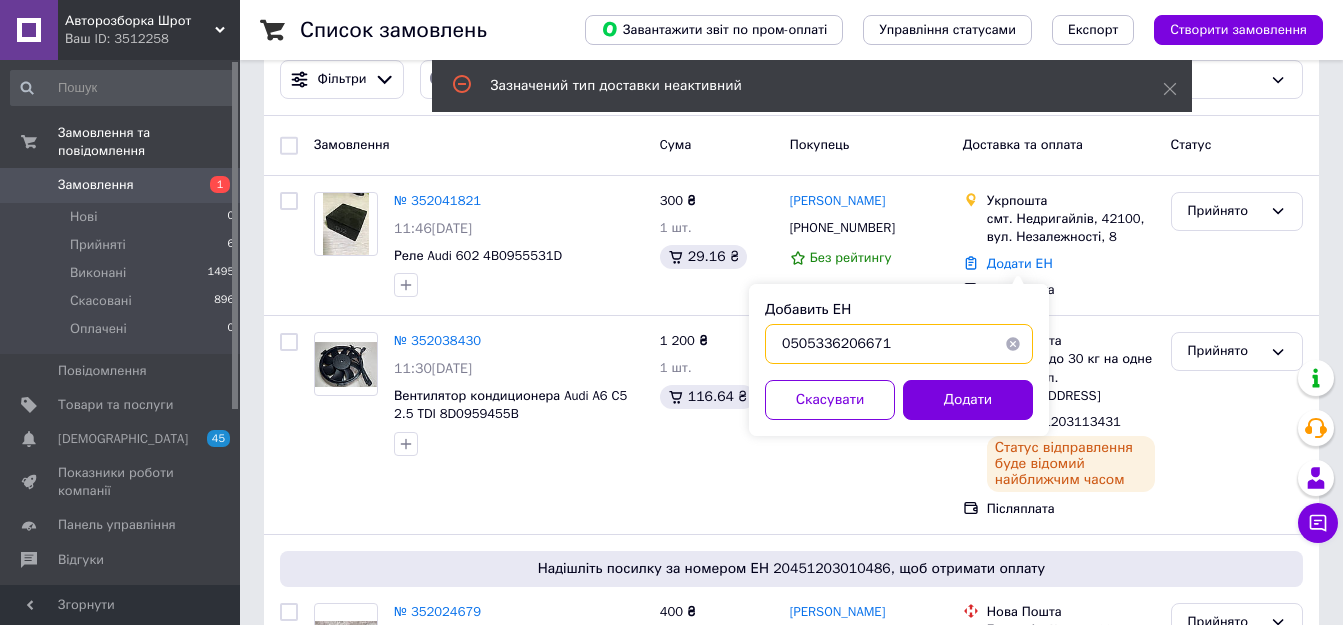 type 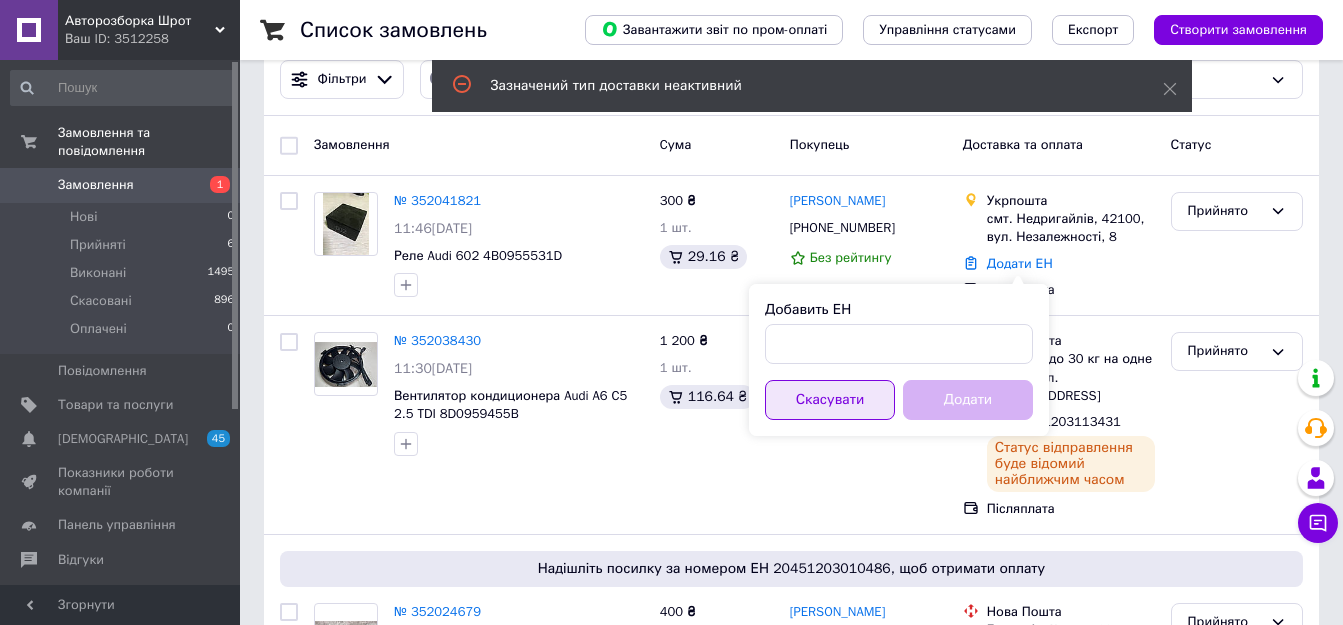 click on "Скасувати" at bounding box center (830, 400) 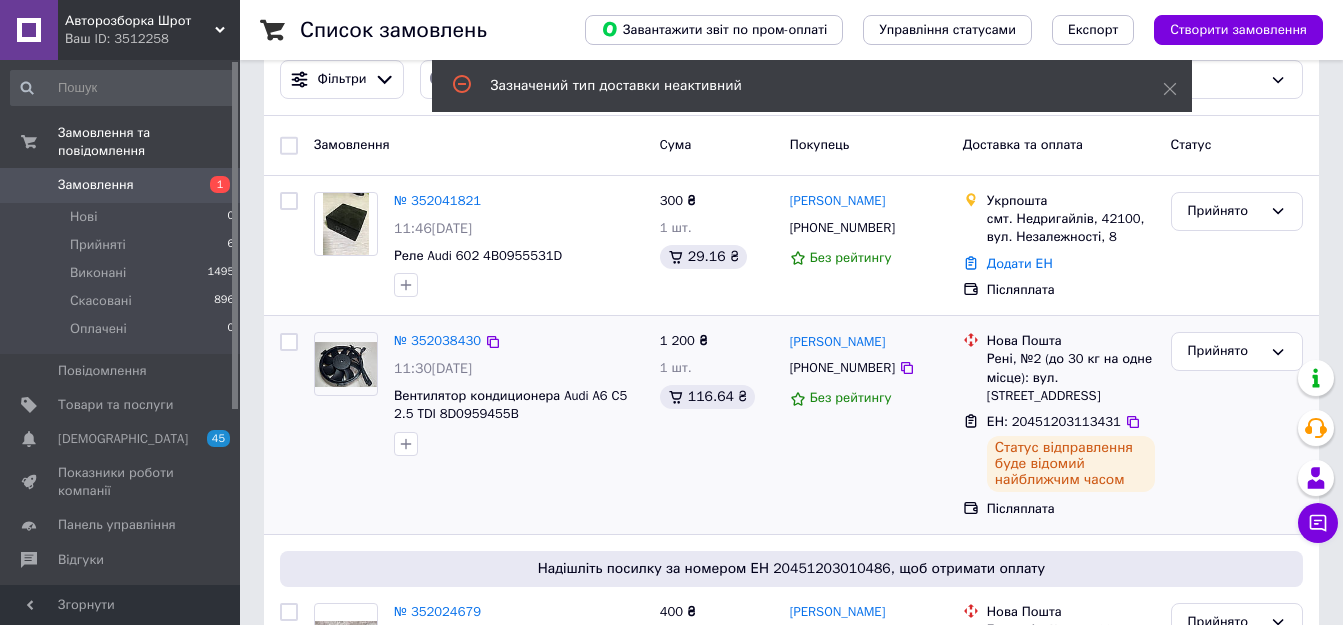 click on "[PERSON_NAME] [PHONE_NUMBER] Без рейтингу" at bounding box center (868, 425) 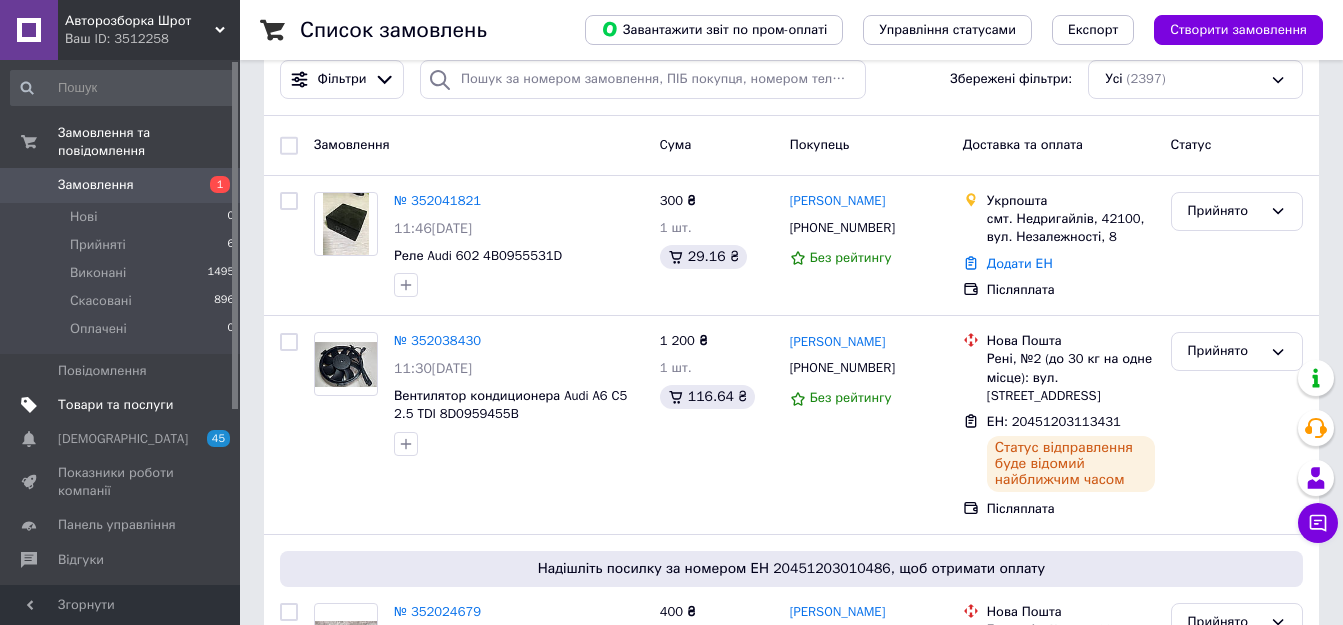 click on "Товари та послуги" at bounding box center [115, 405] 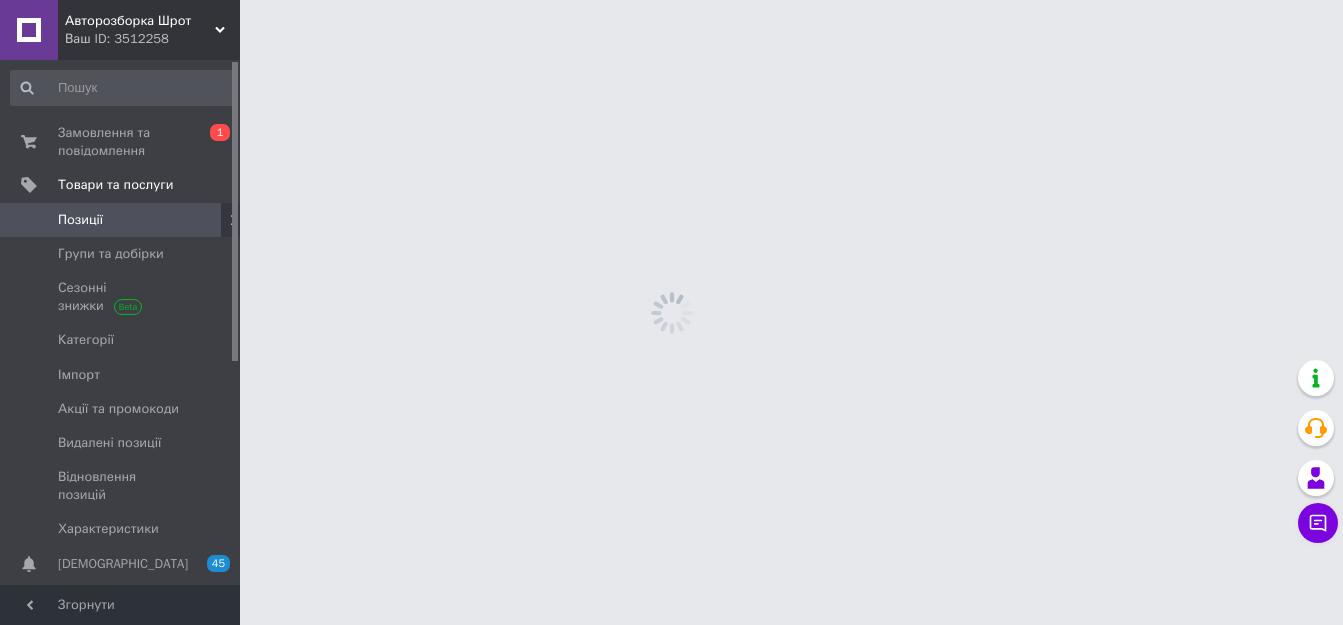 scroll, scrollTop: 0, scrollLeft: 0, axis: both 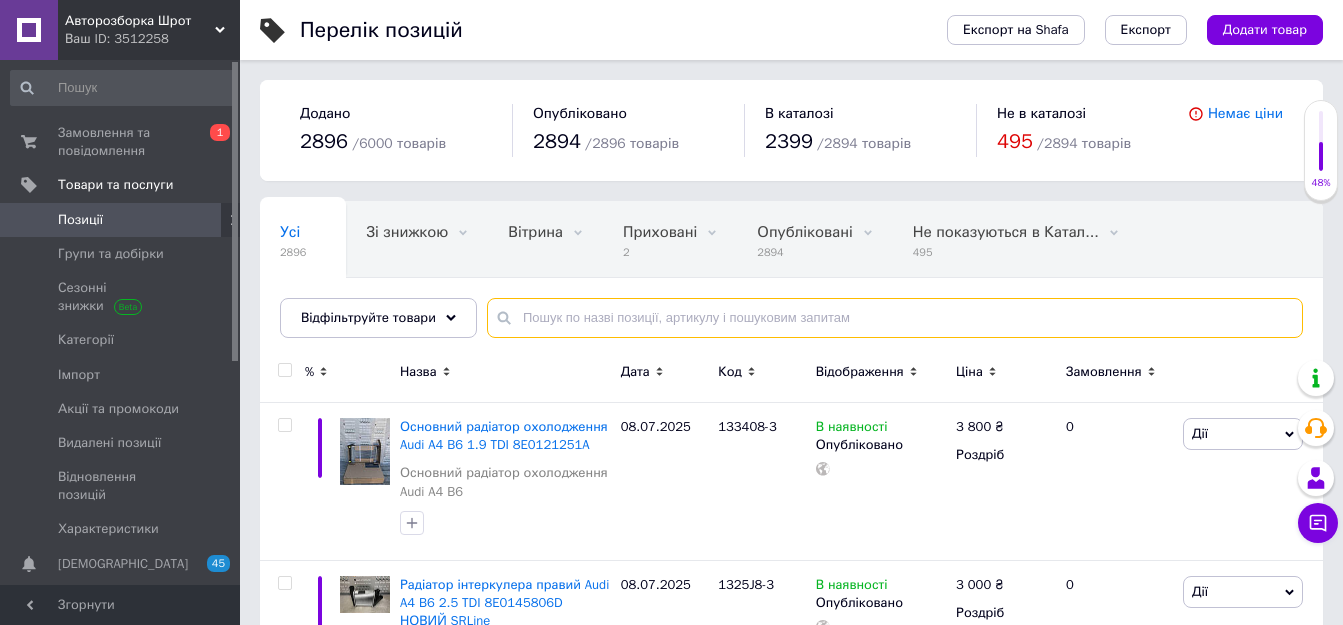 click at bounding box center [895, 318] 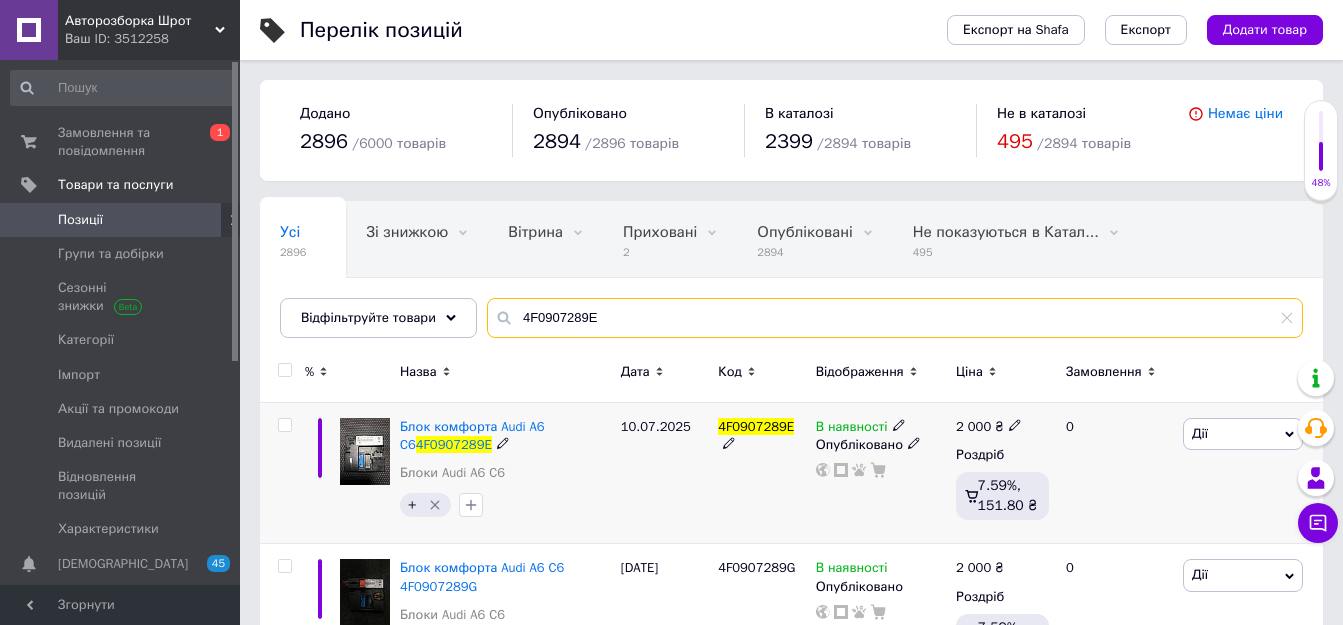 type on "4F0907289E" 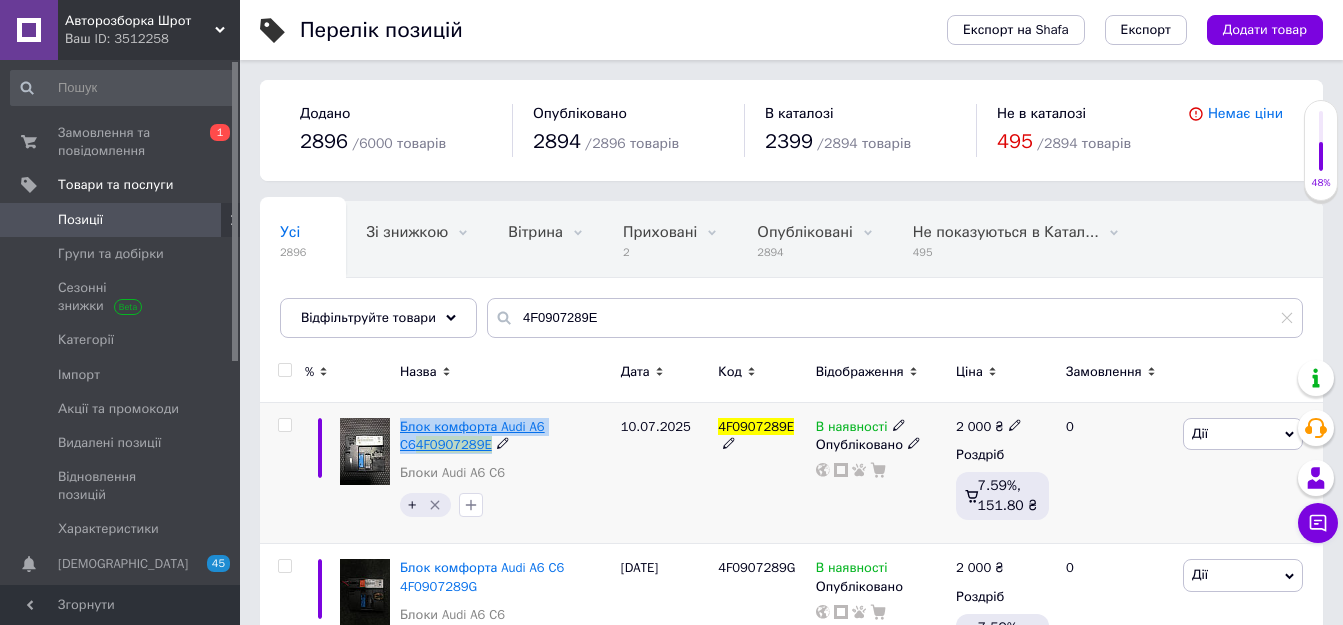 drag, startPoint x: 497, startPoint y: 446, endPoint x: 401, endPoint y: 418, distance: 100 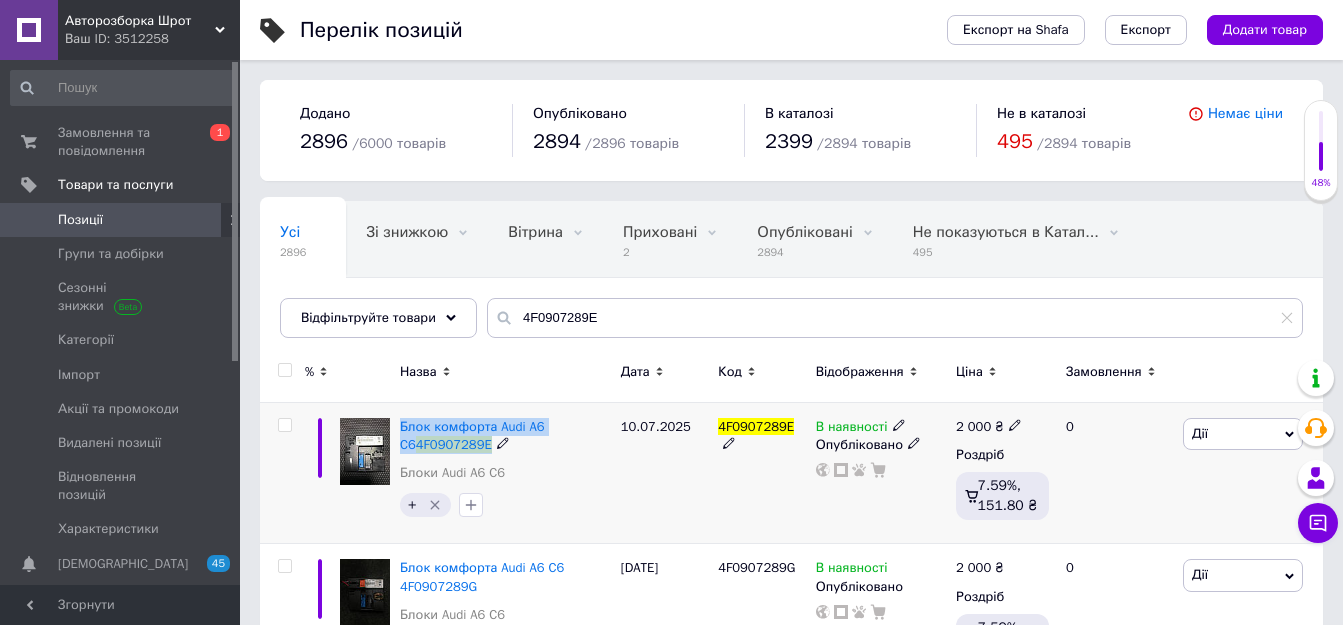 copy on "Блок комфорта Audi A6 C6  4F0907289E" 